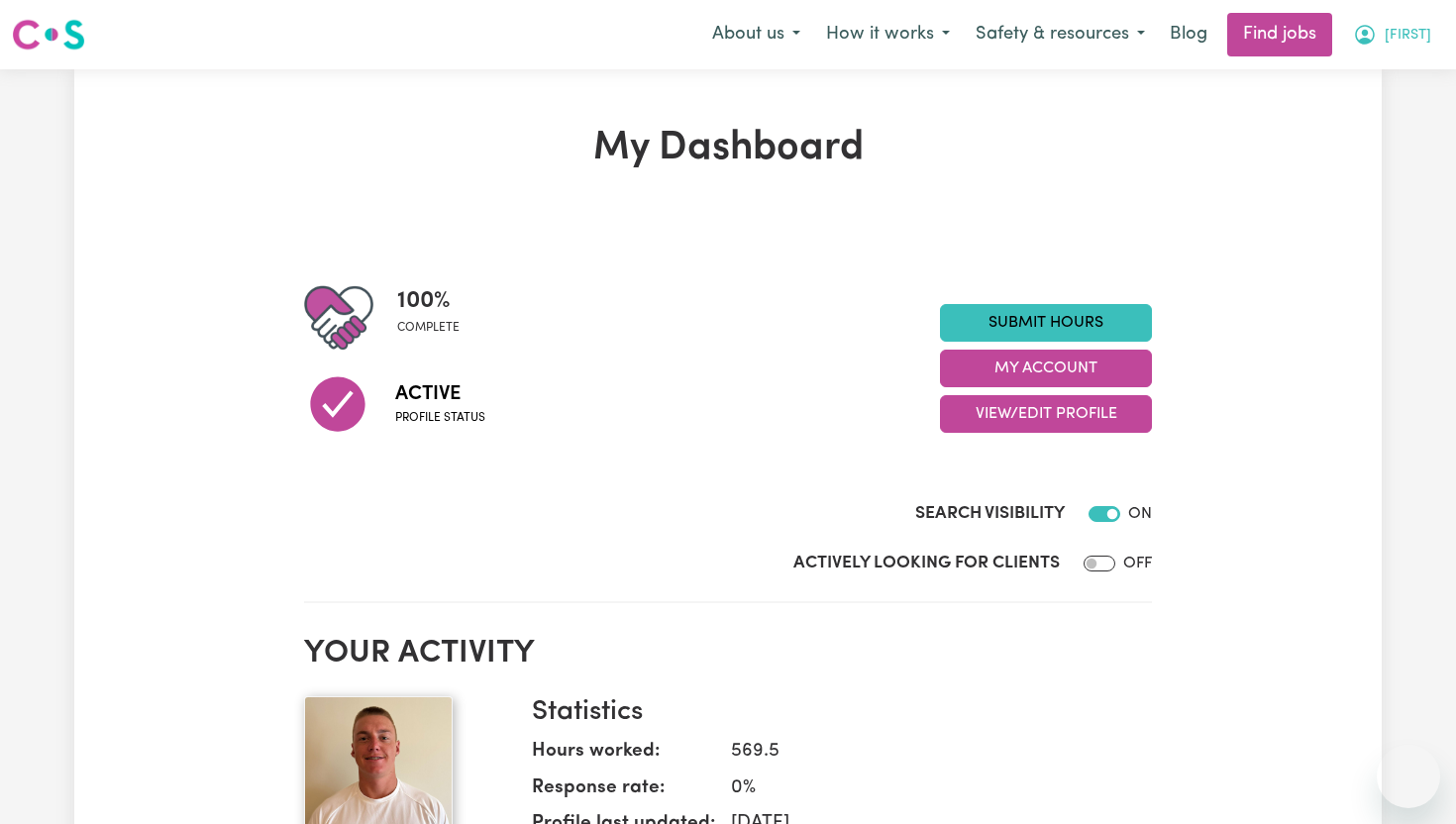 scroll, scrollTop: 0, scrollLeft: 0, axis: both 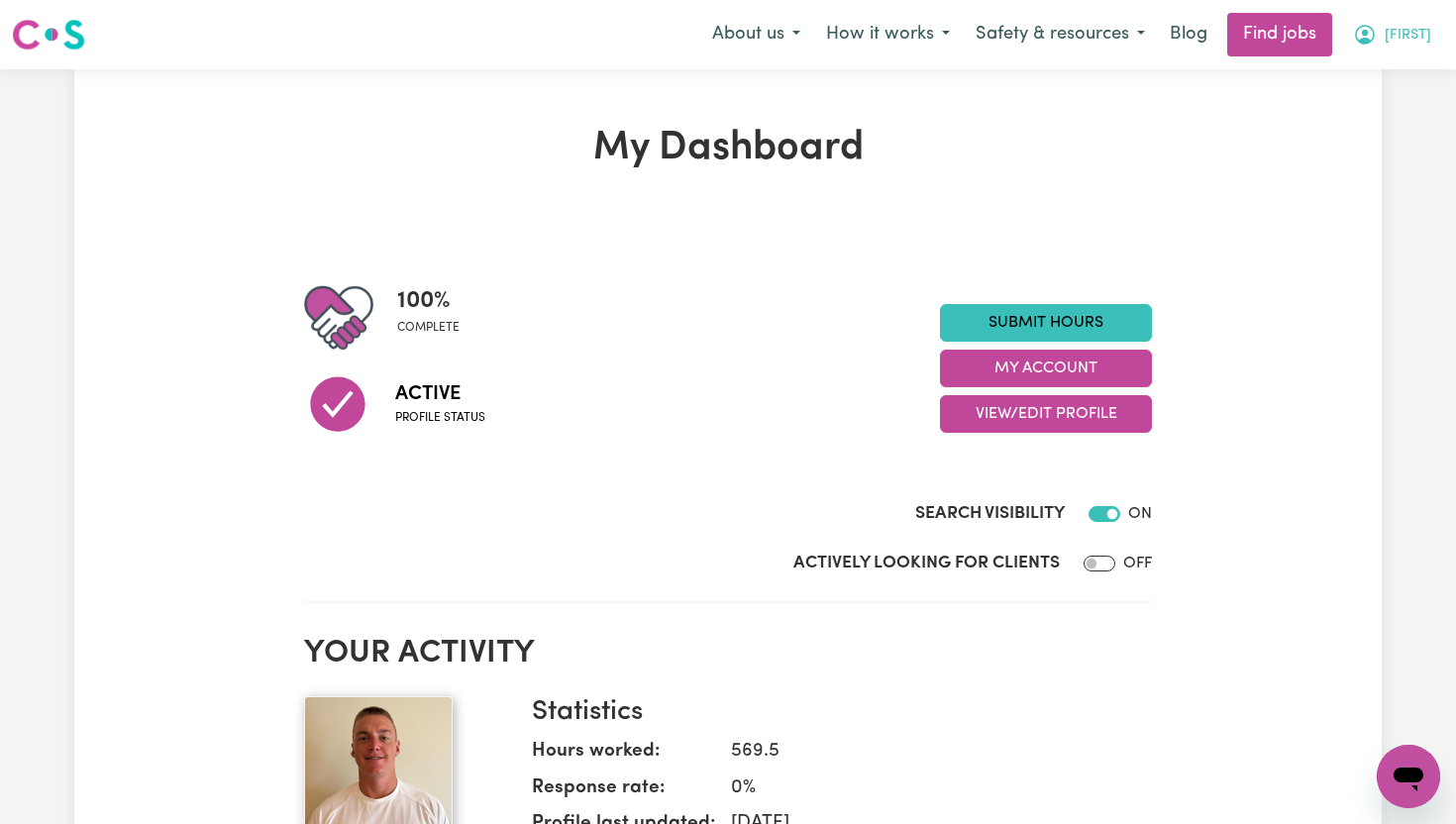 click on "[FIRST]" at bounding box center [1407, 36] 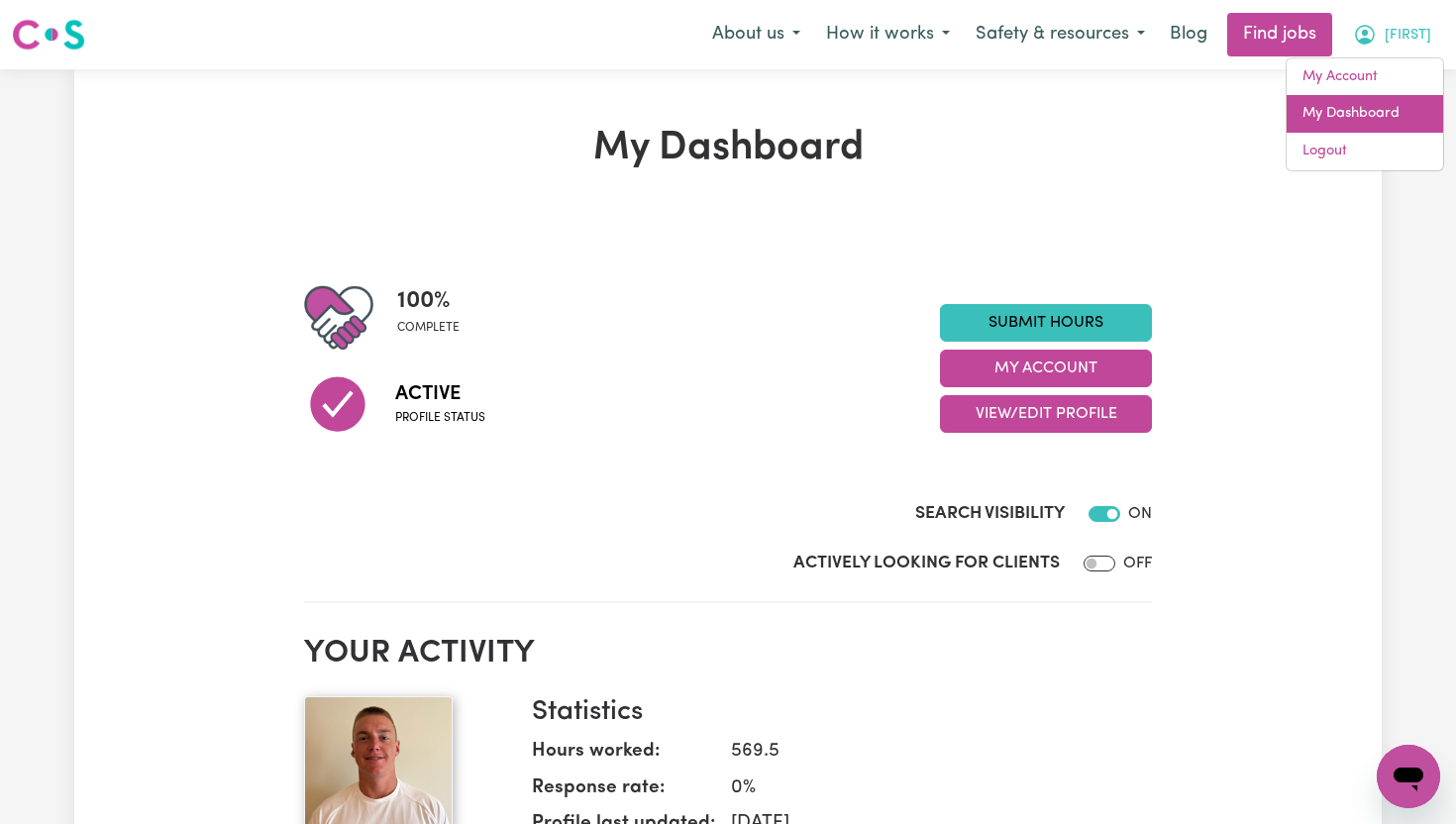 click on "My Dashboard" at bounding box center [1365, 114] 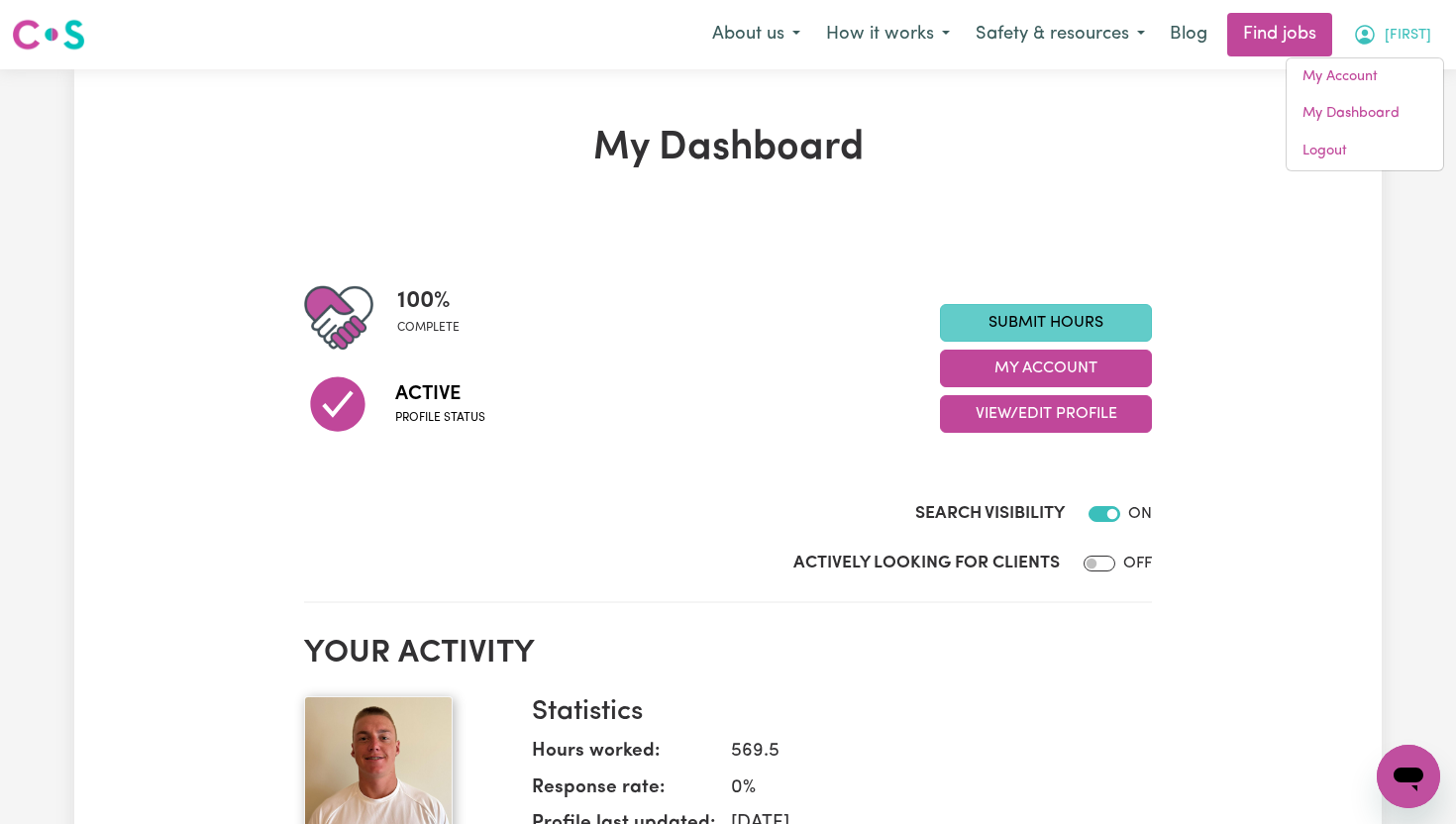 click on "Submit Hours" at bounding box center [1046, 323] 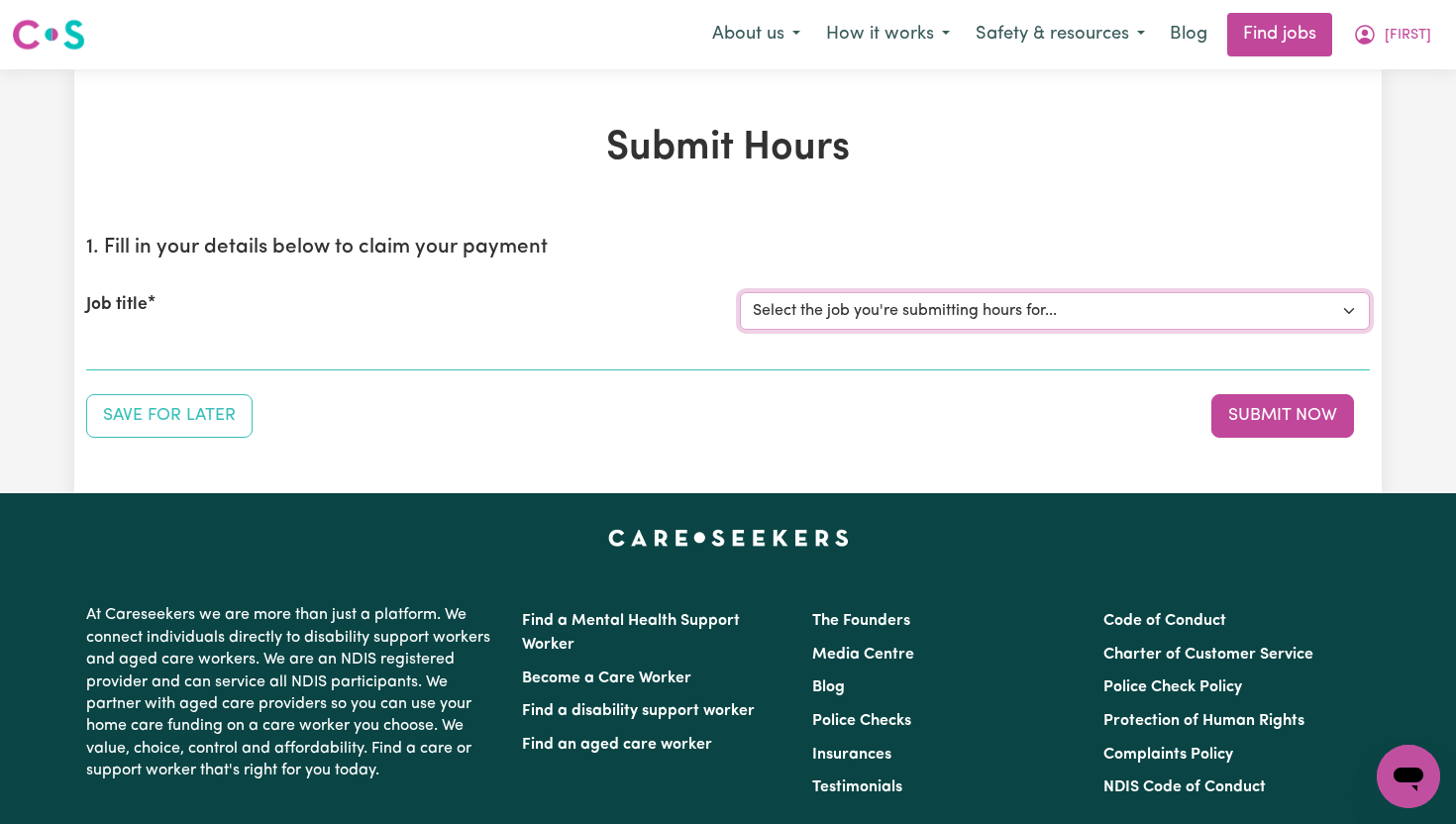 click on "Select the job you're submitting hours for... [FIRST] [LAST] Support Worker To Join Team For 24hr Shifts To Support Male Participant In Labrador, QLD" at bounding box center (1055, 311) 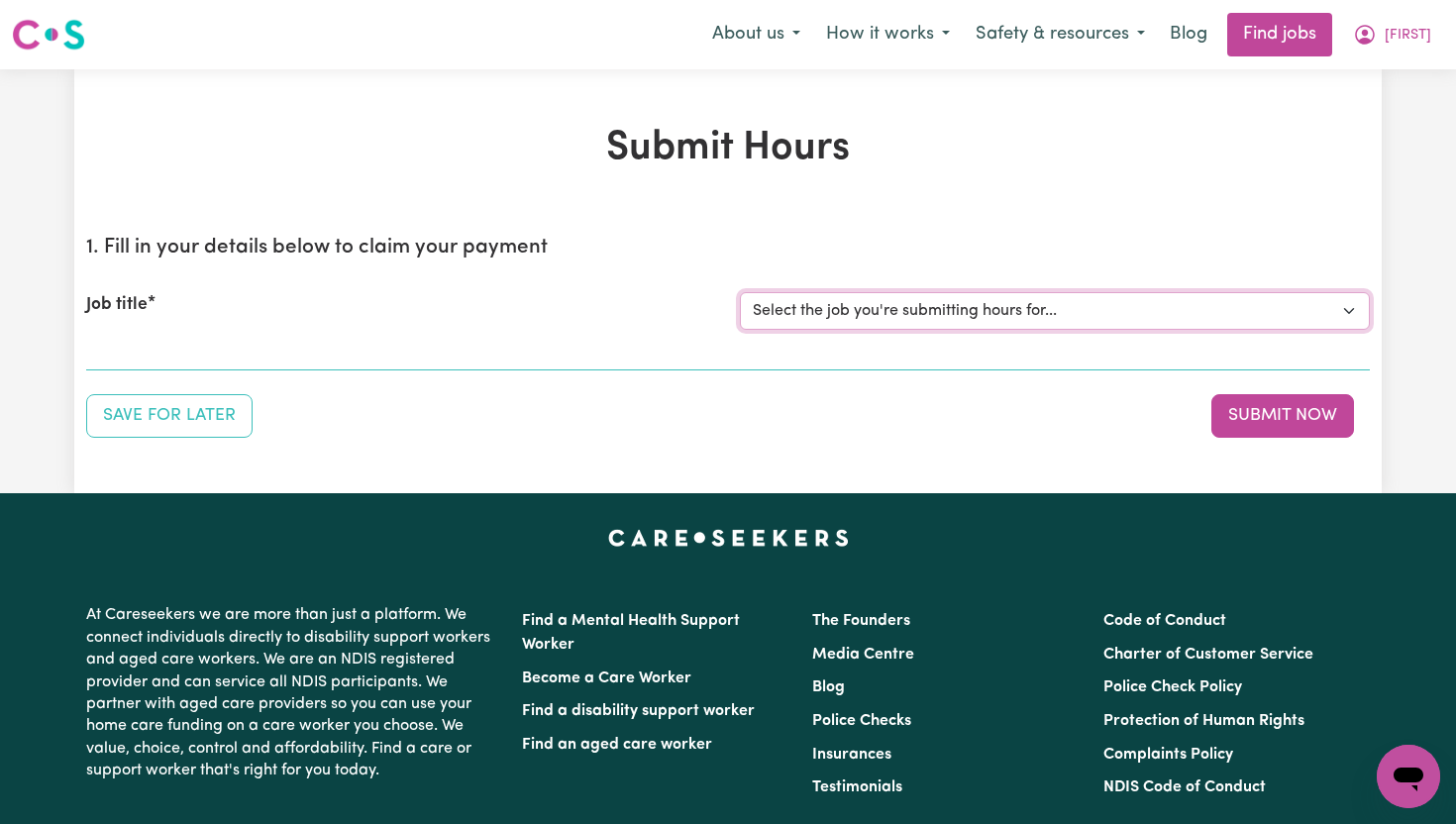 select on "14121" 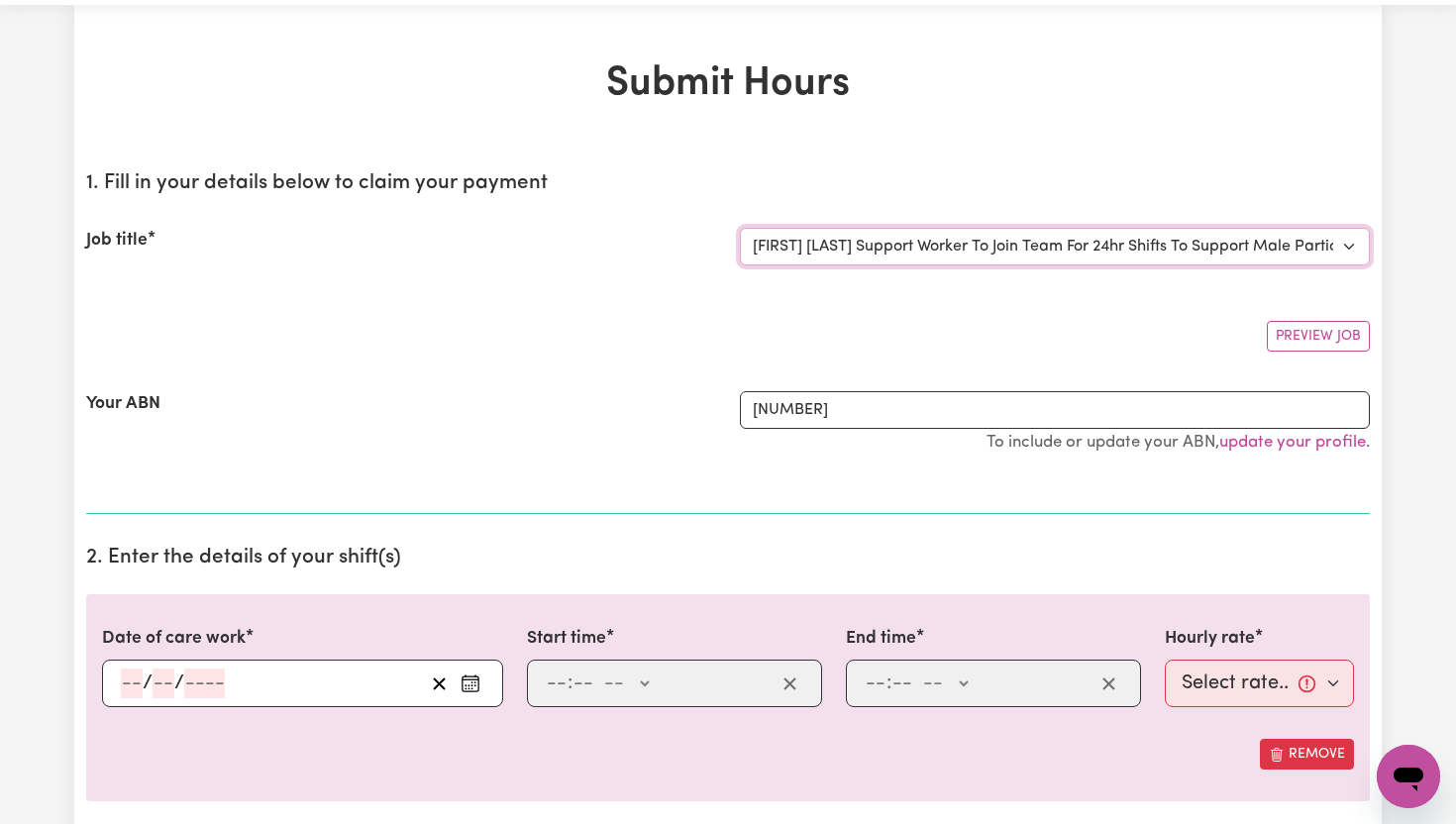 scroll, scrollTop: 81, scrollLeft: 0, axis: vertical 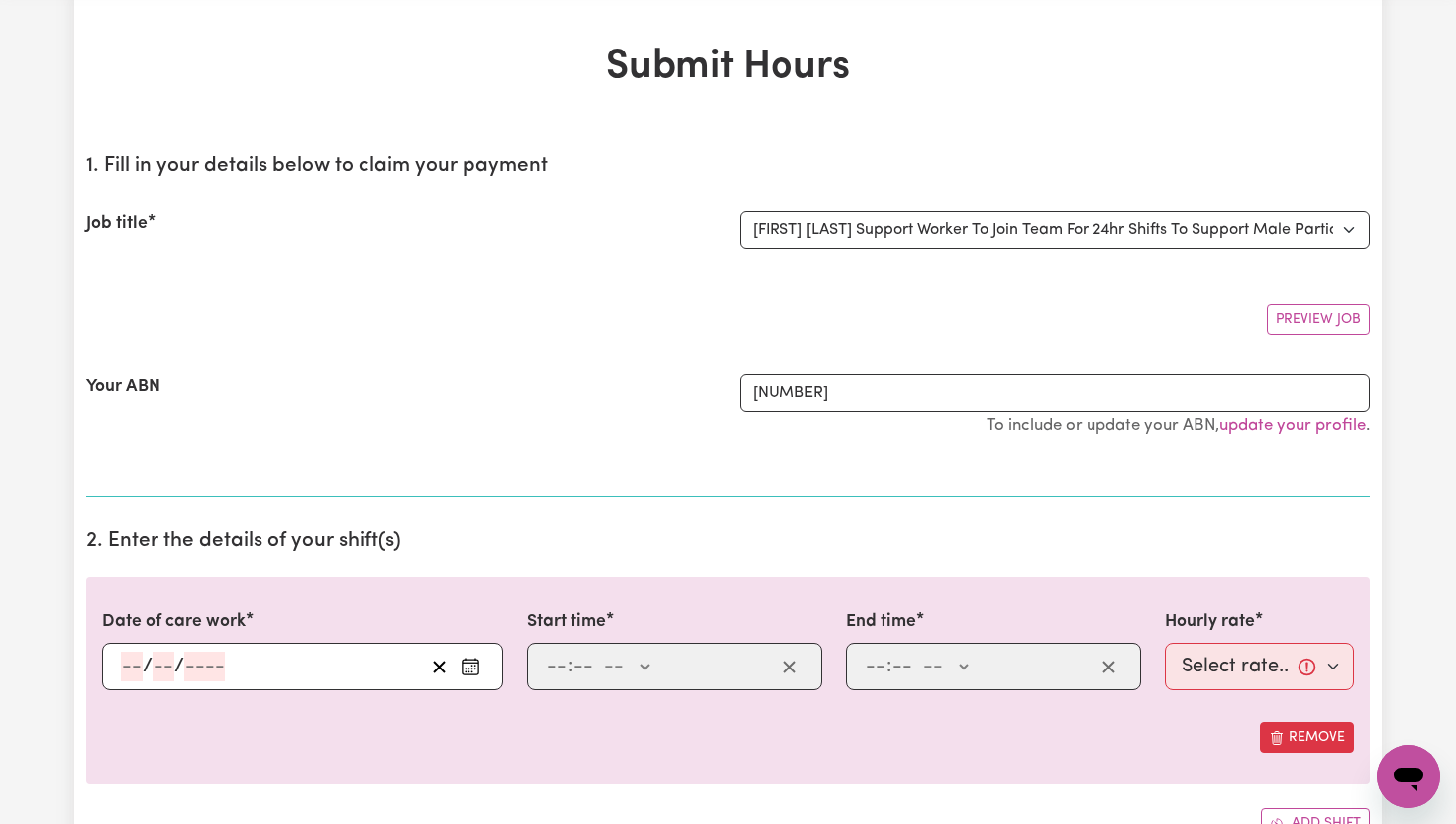 click 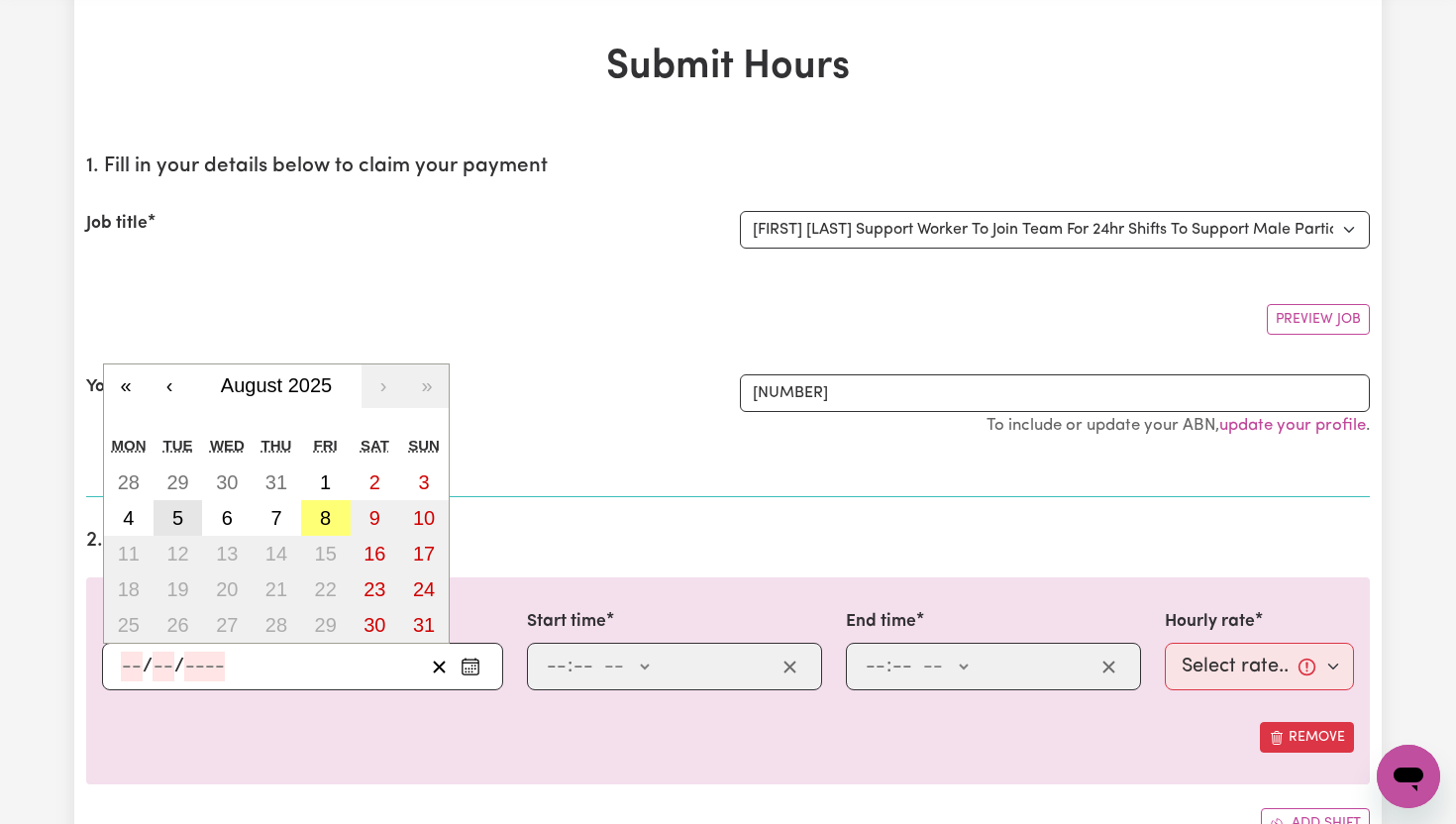 click on "5" at bounding box center (177, 518) 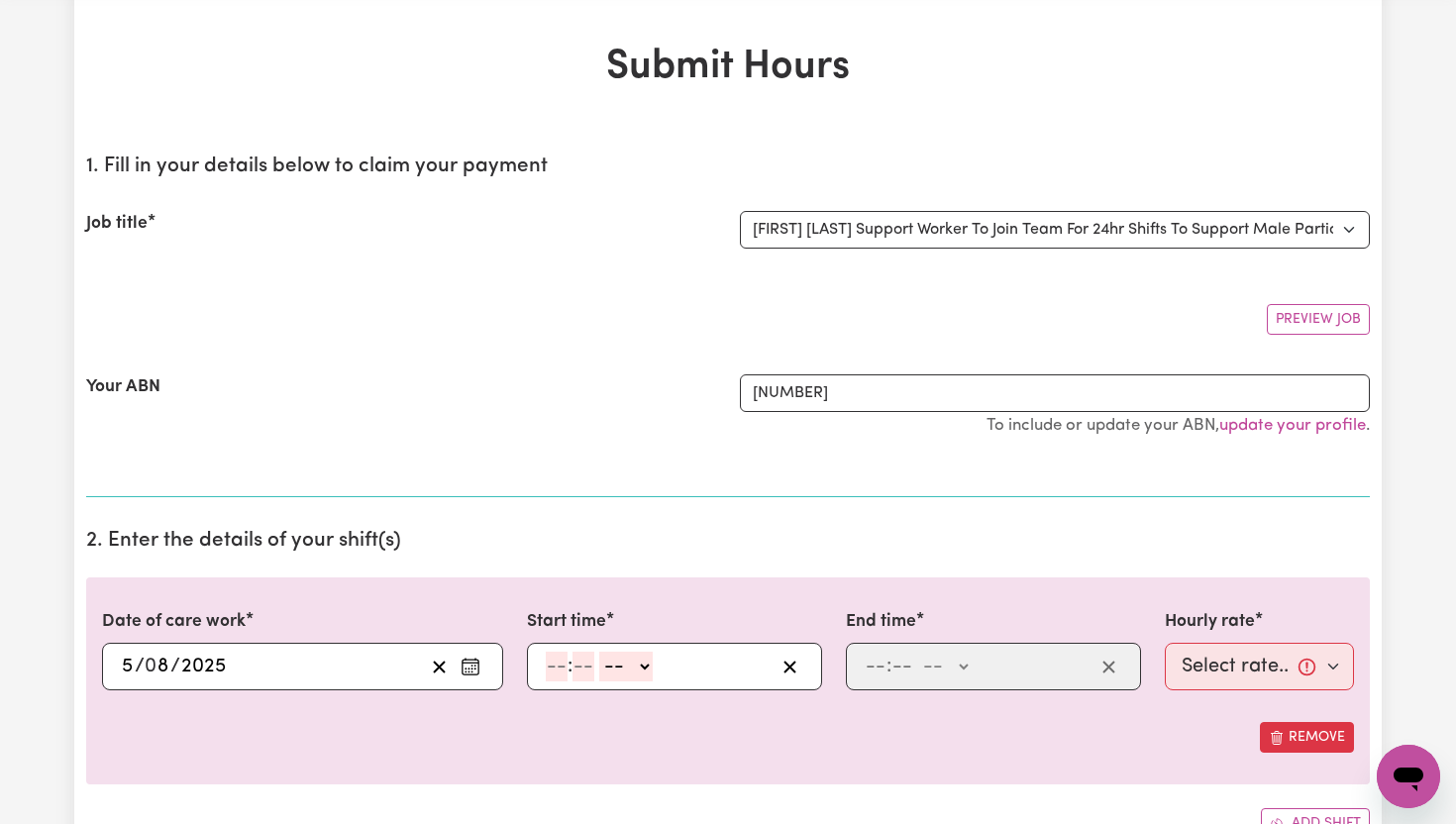 click 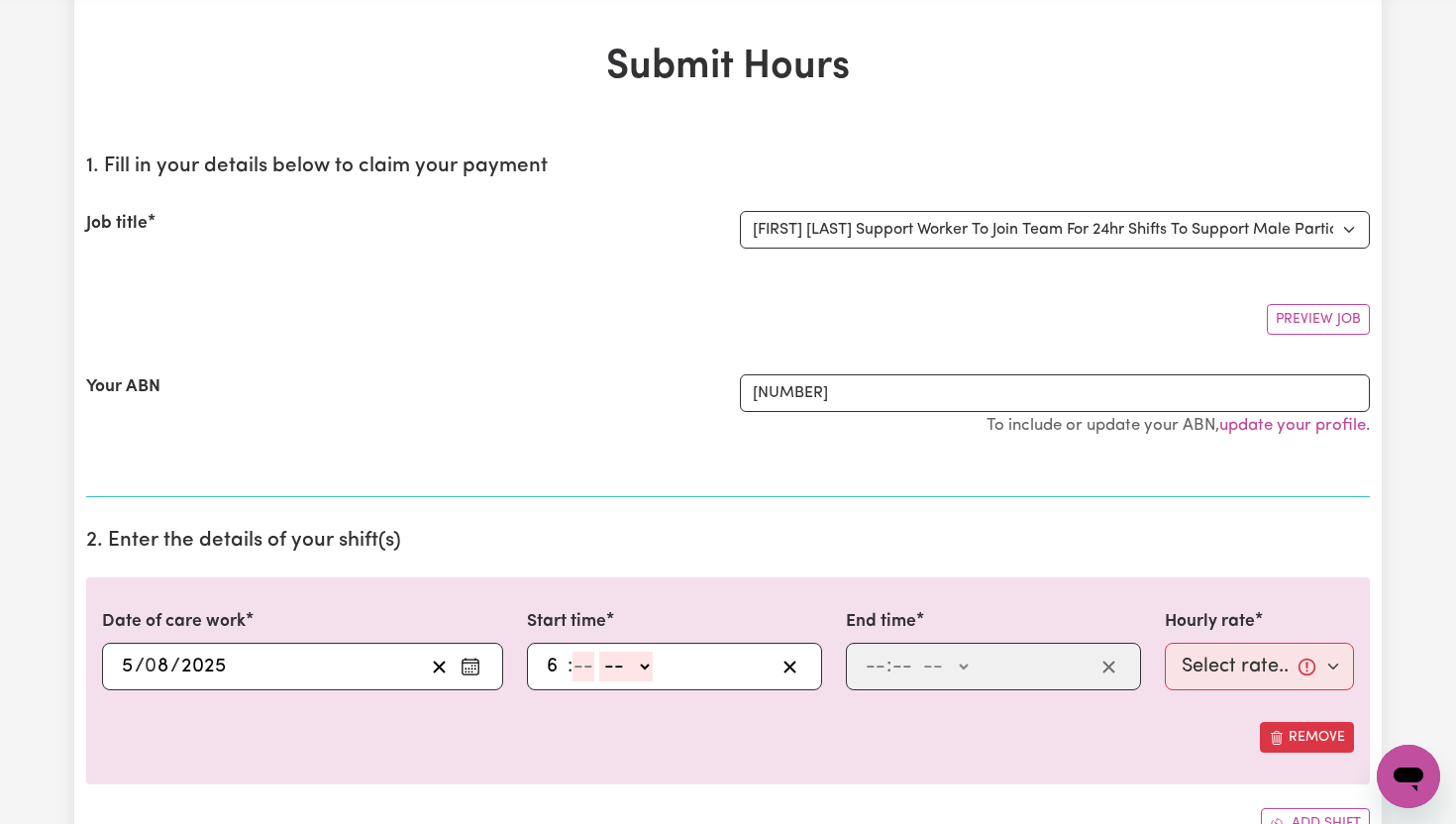 type on "6" 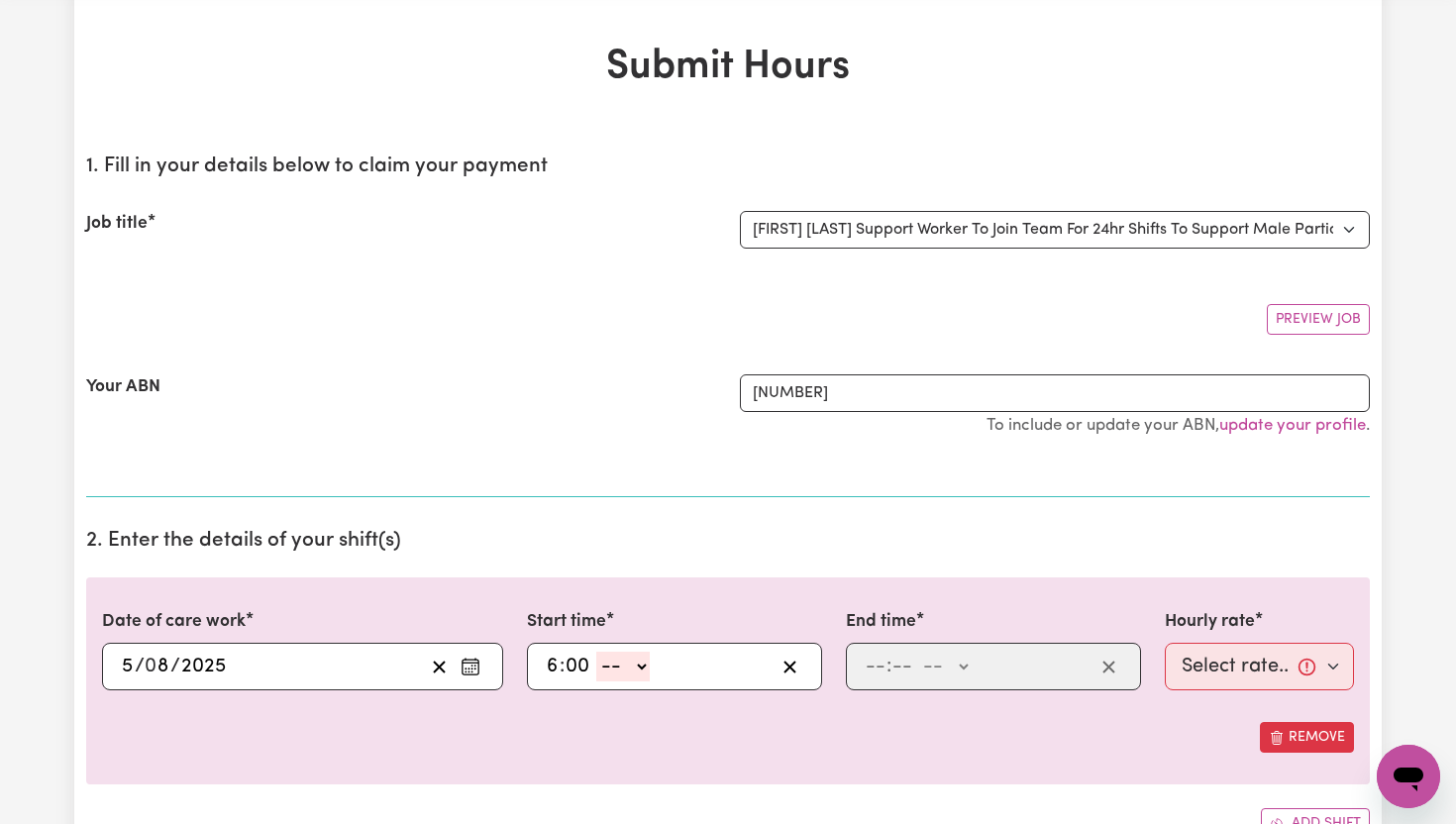 type on "00" 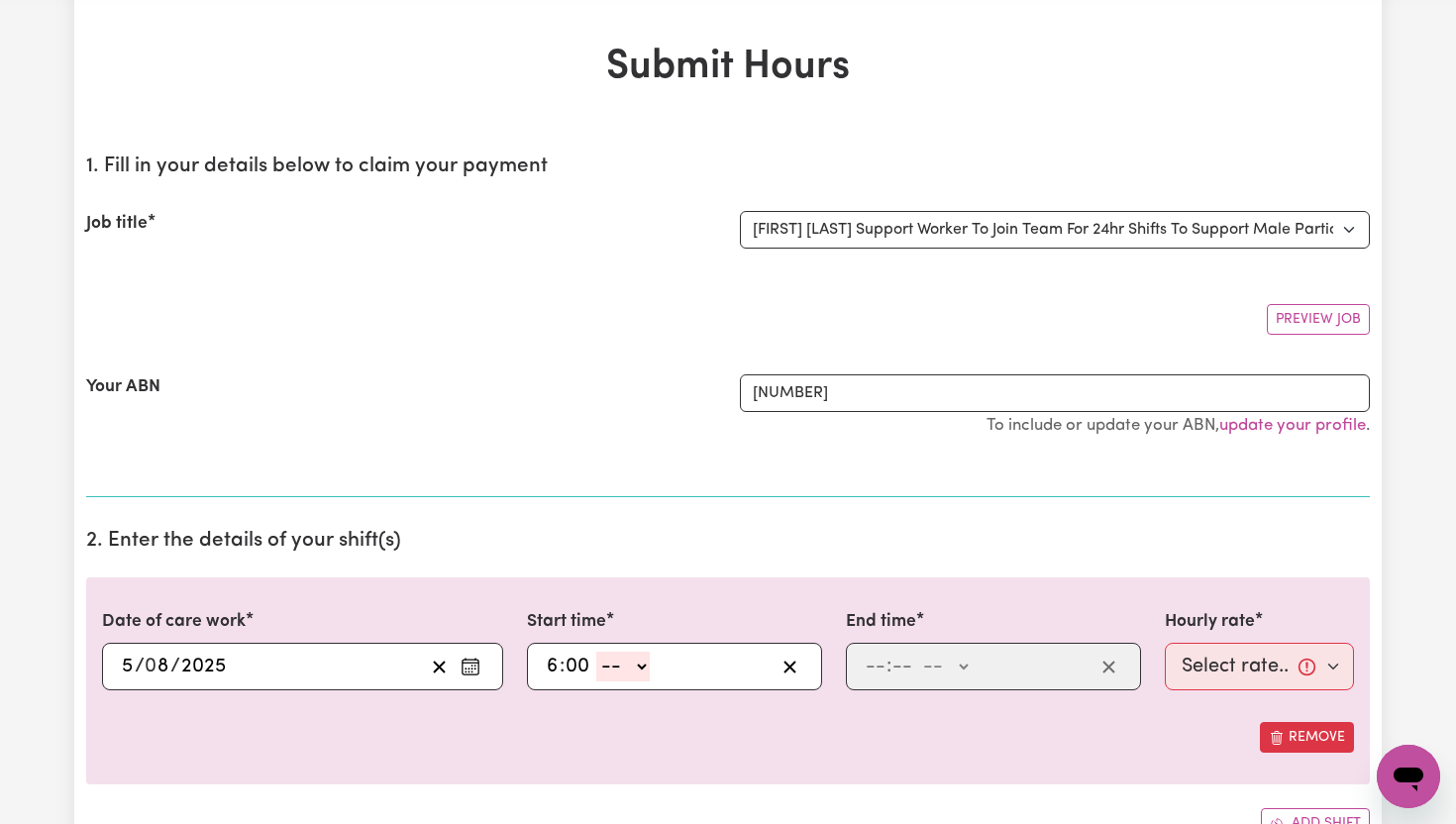 select on "am" 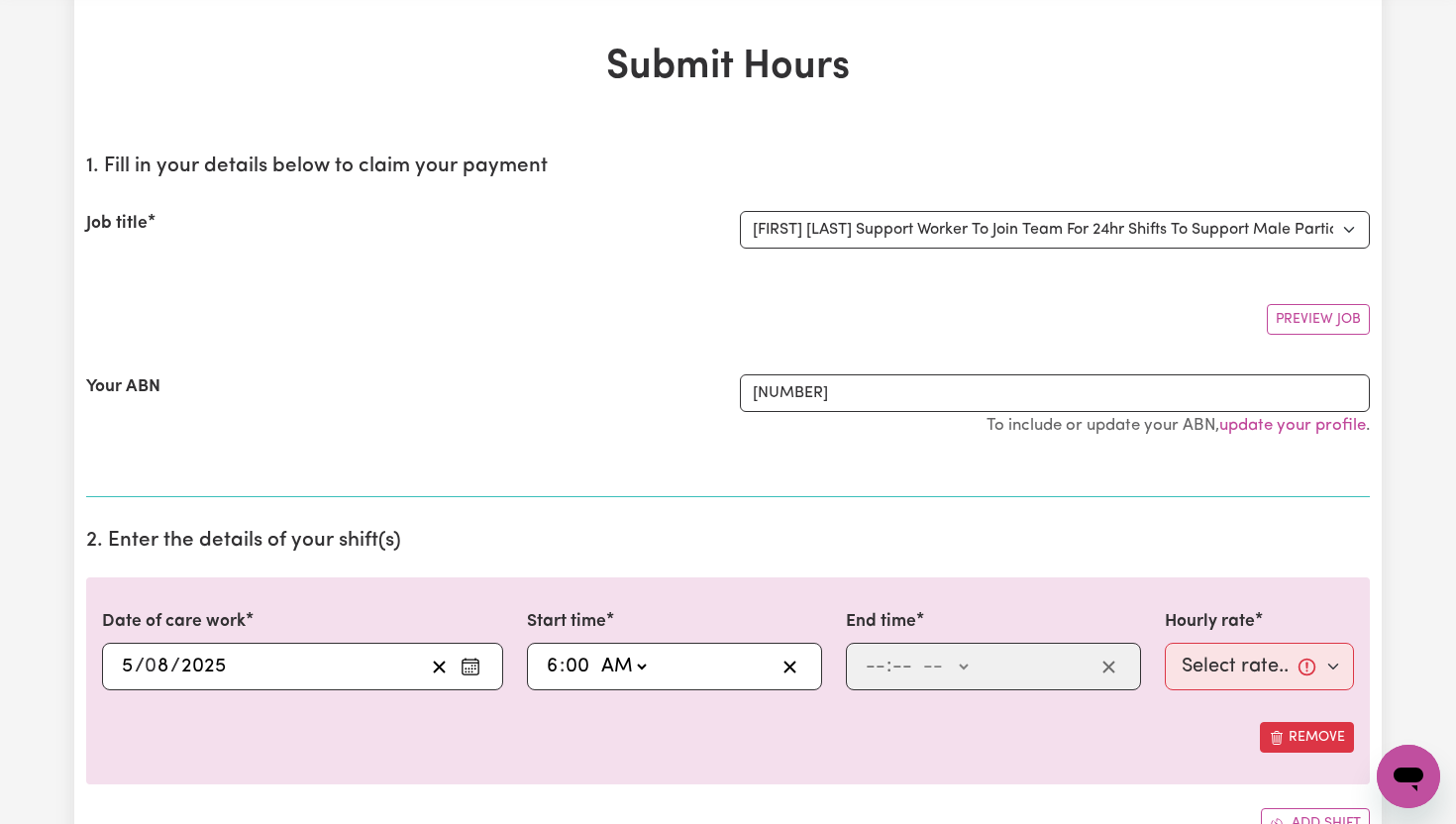 type on "06:00" 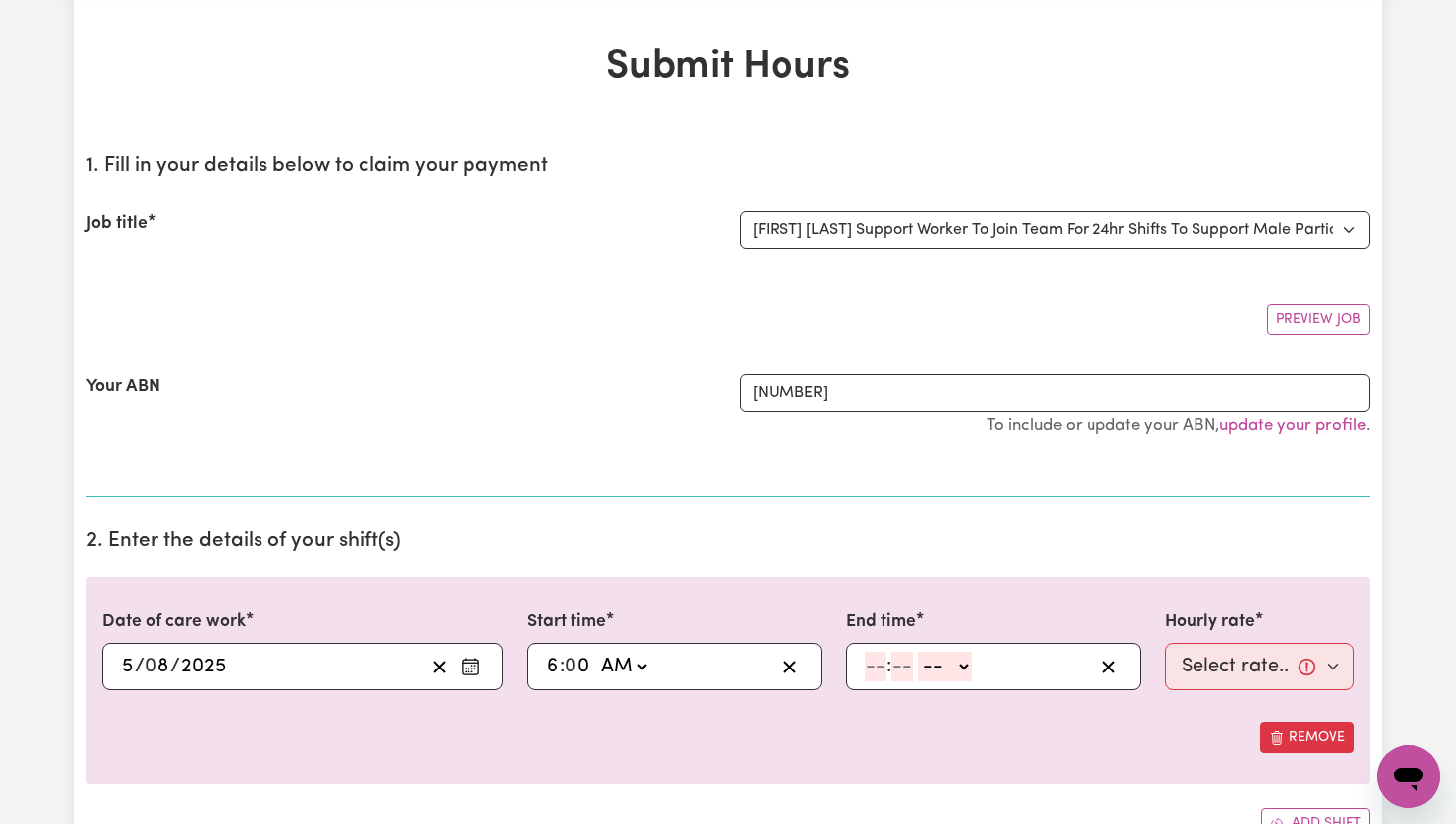 click 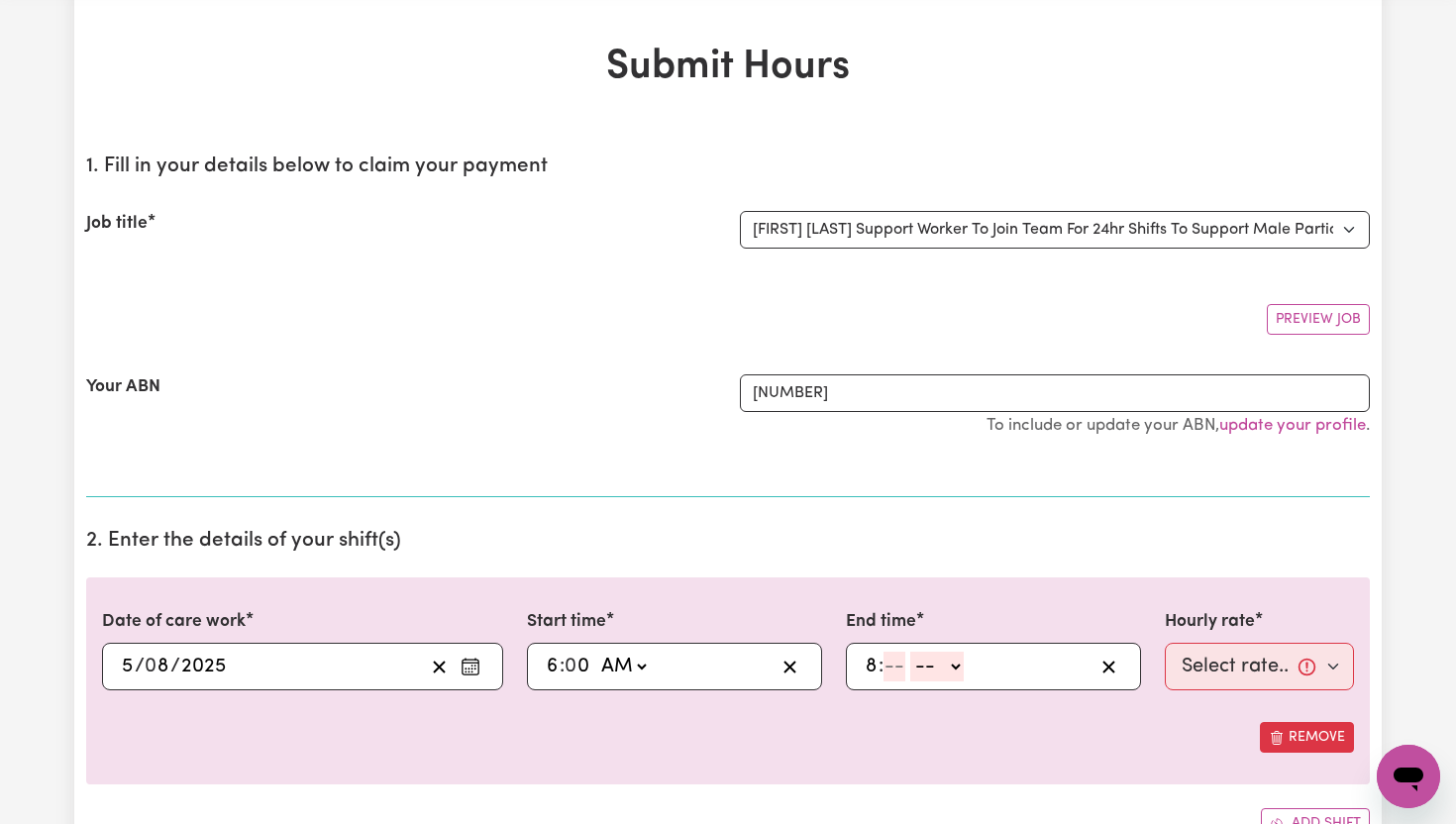 type on "8" 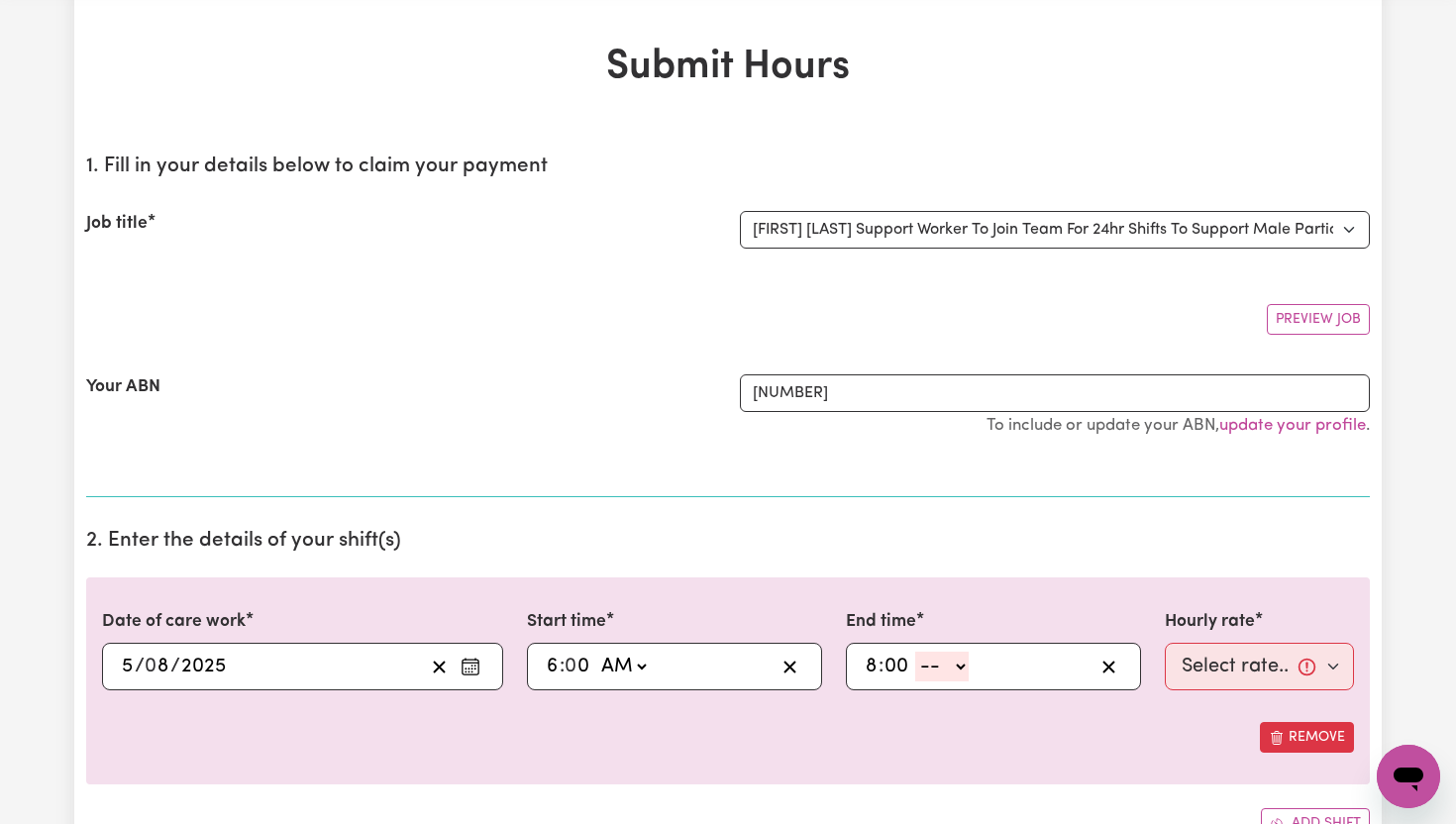 type on "00" 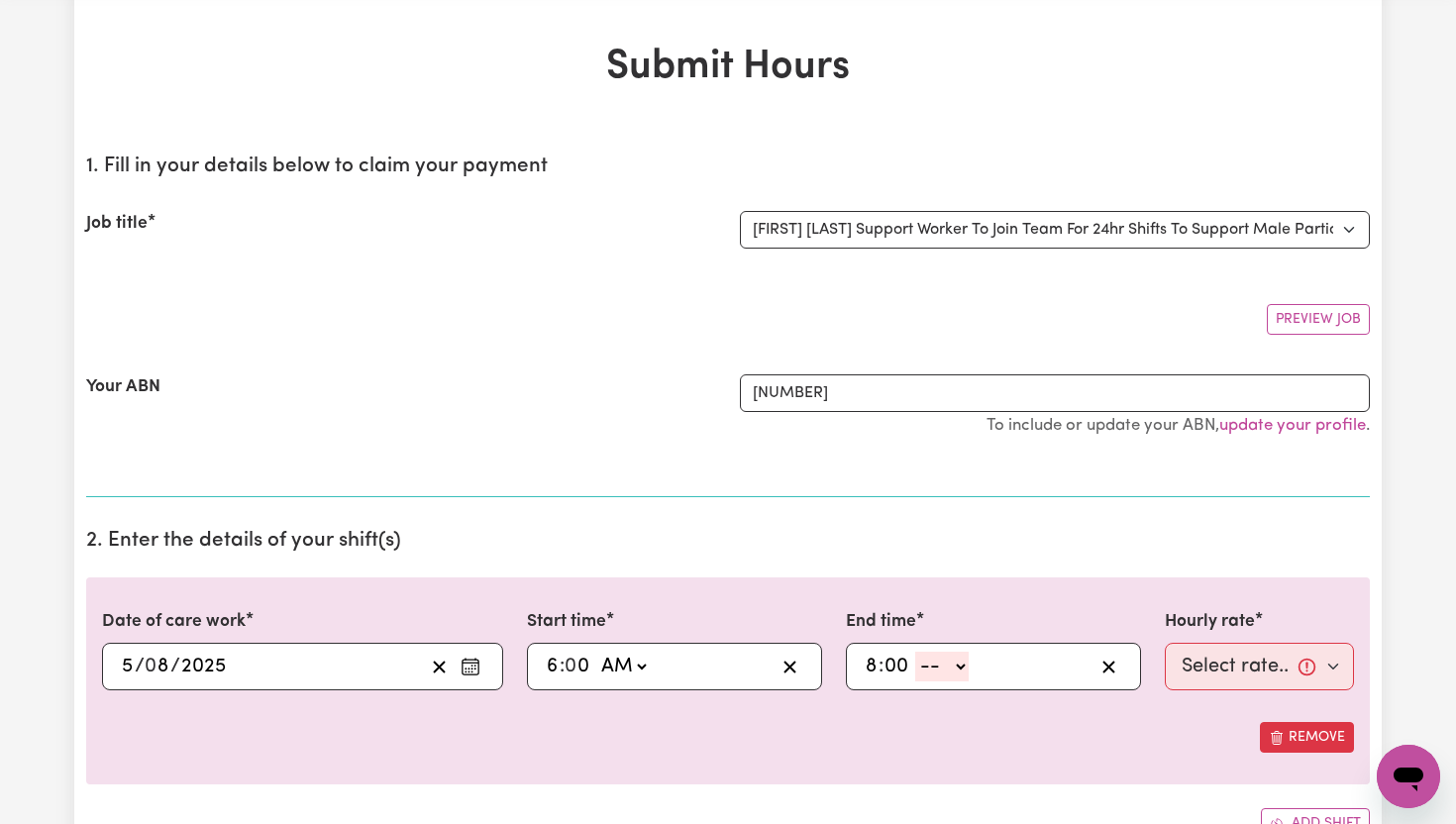 select on "pm" 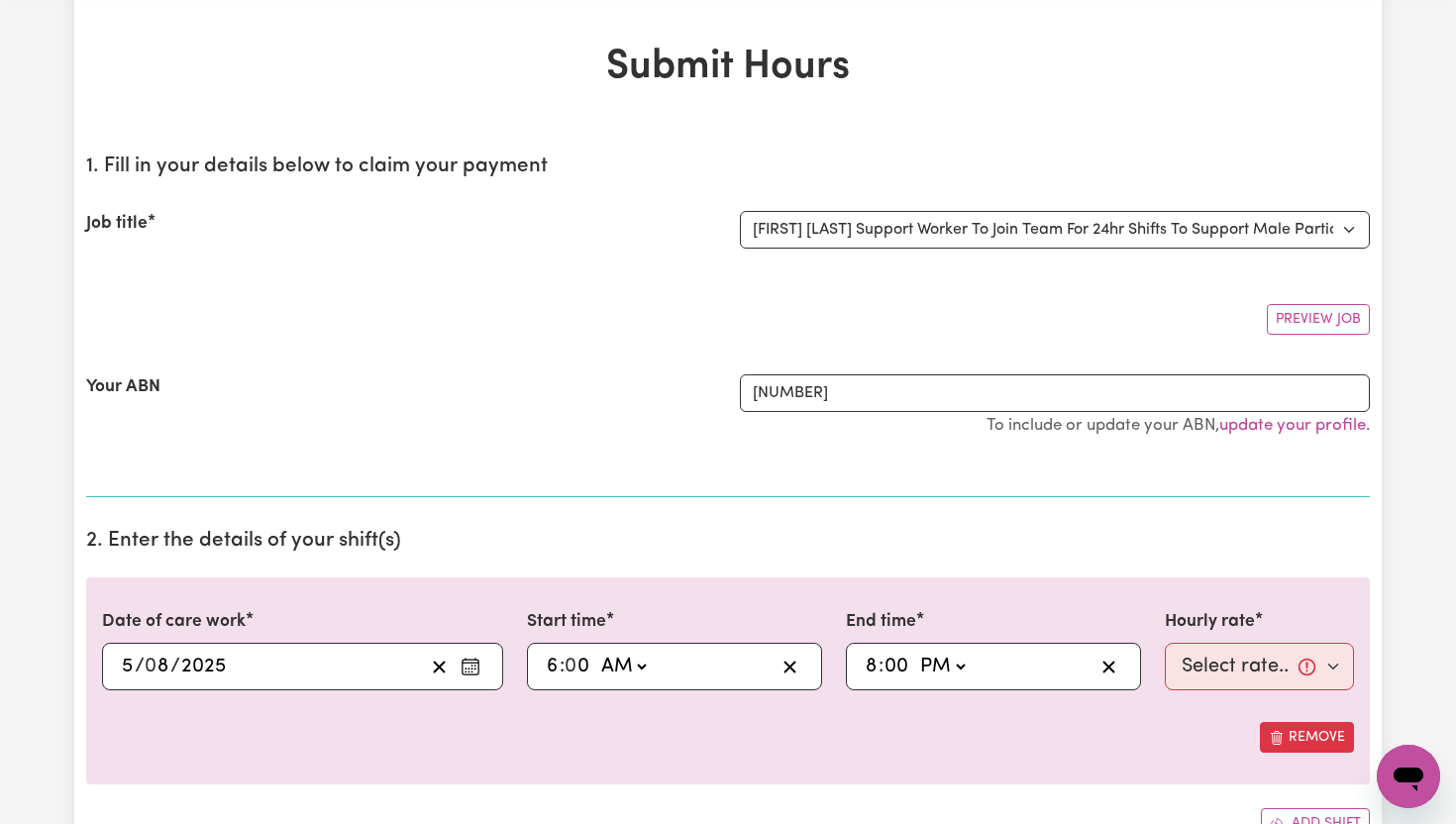 type on "20:00" 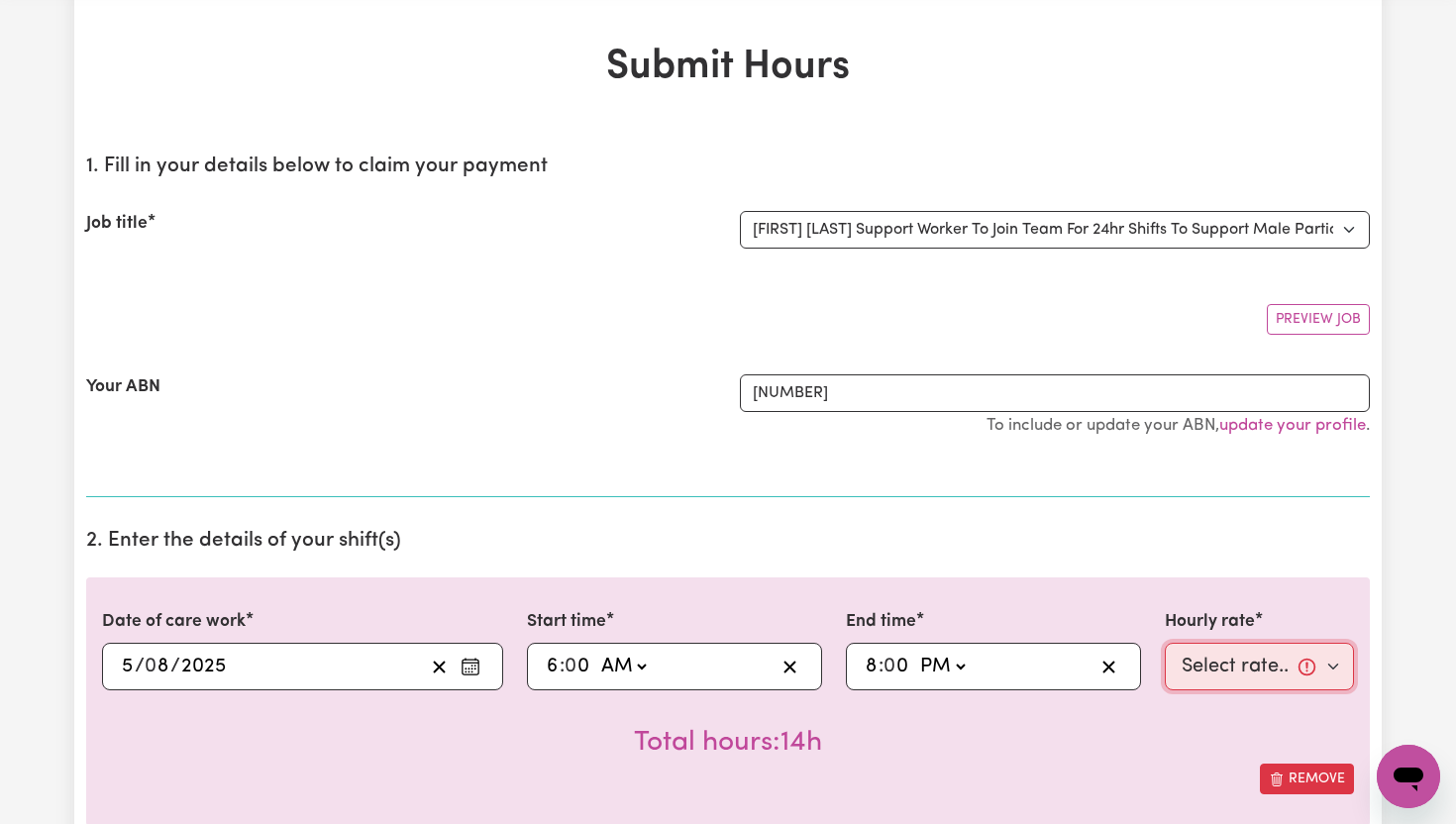 click on "Select rate... $65.21 (Weekday) $91.76 (Saturday) $118.32 (Sunday) $144.87 (Public Holiday) $71.85 (Evening Care) $276.32 (Overnight)" at bounding box center [1259, 667] 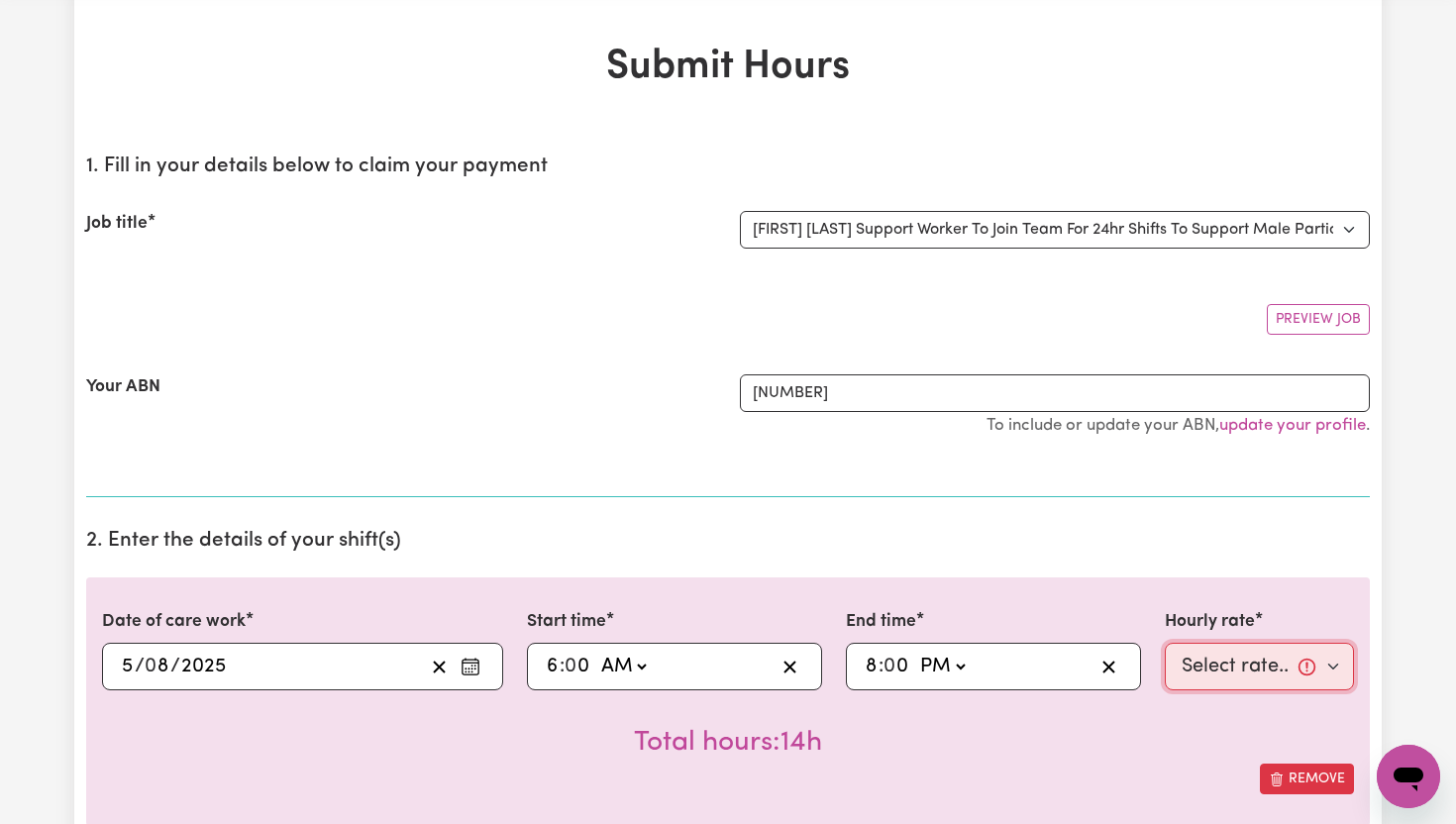 select on "65.21-Weekday" 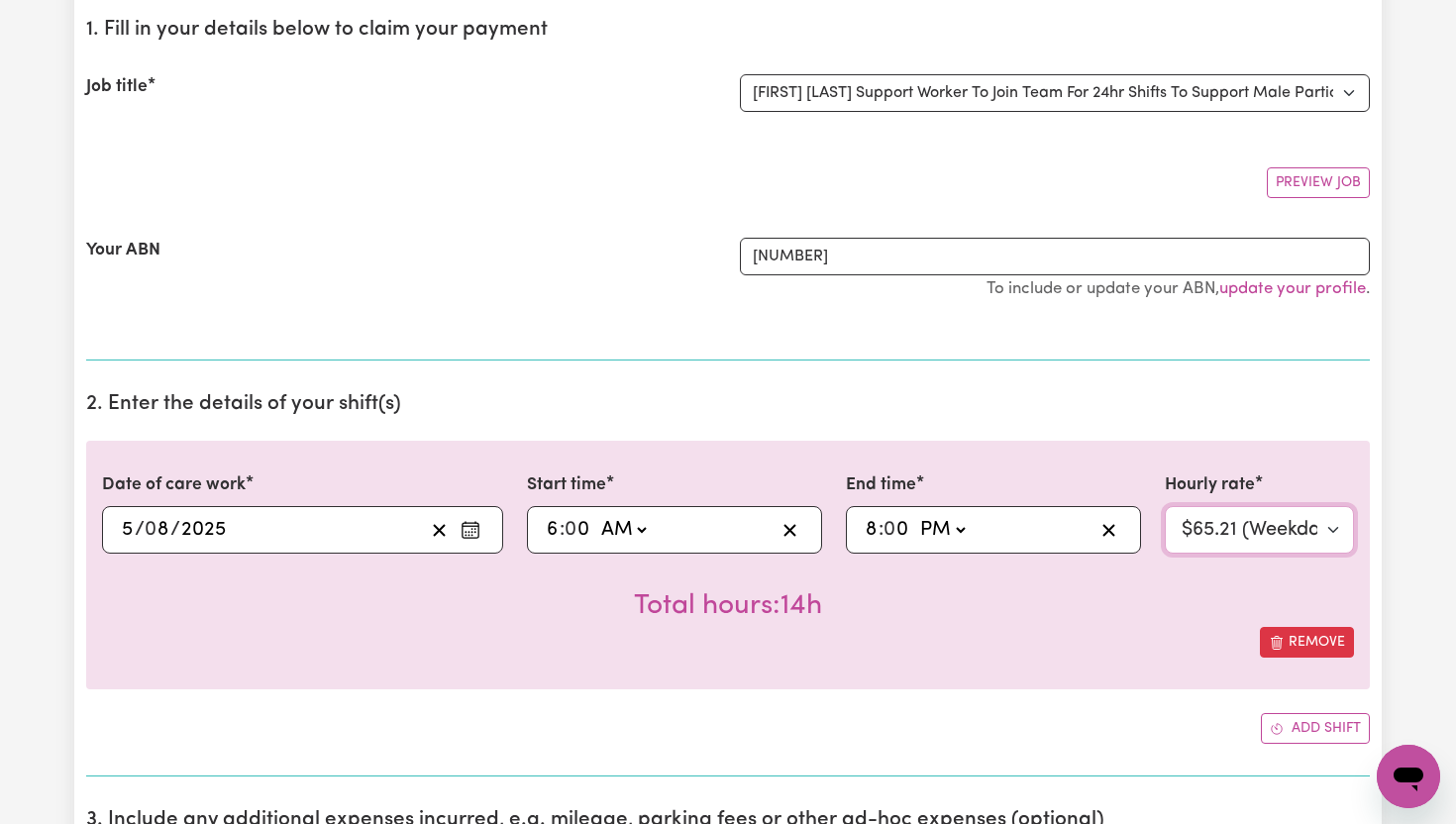 scroll, scrollTop: 277, scrollLeft: 0, axis: vertical 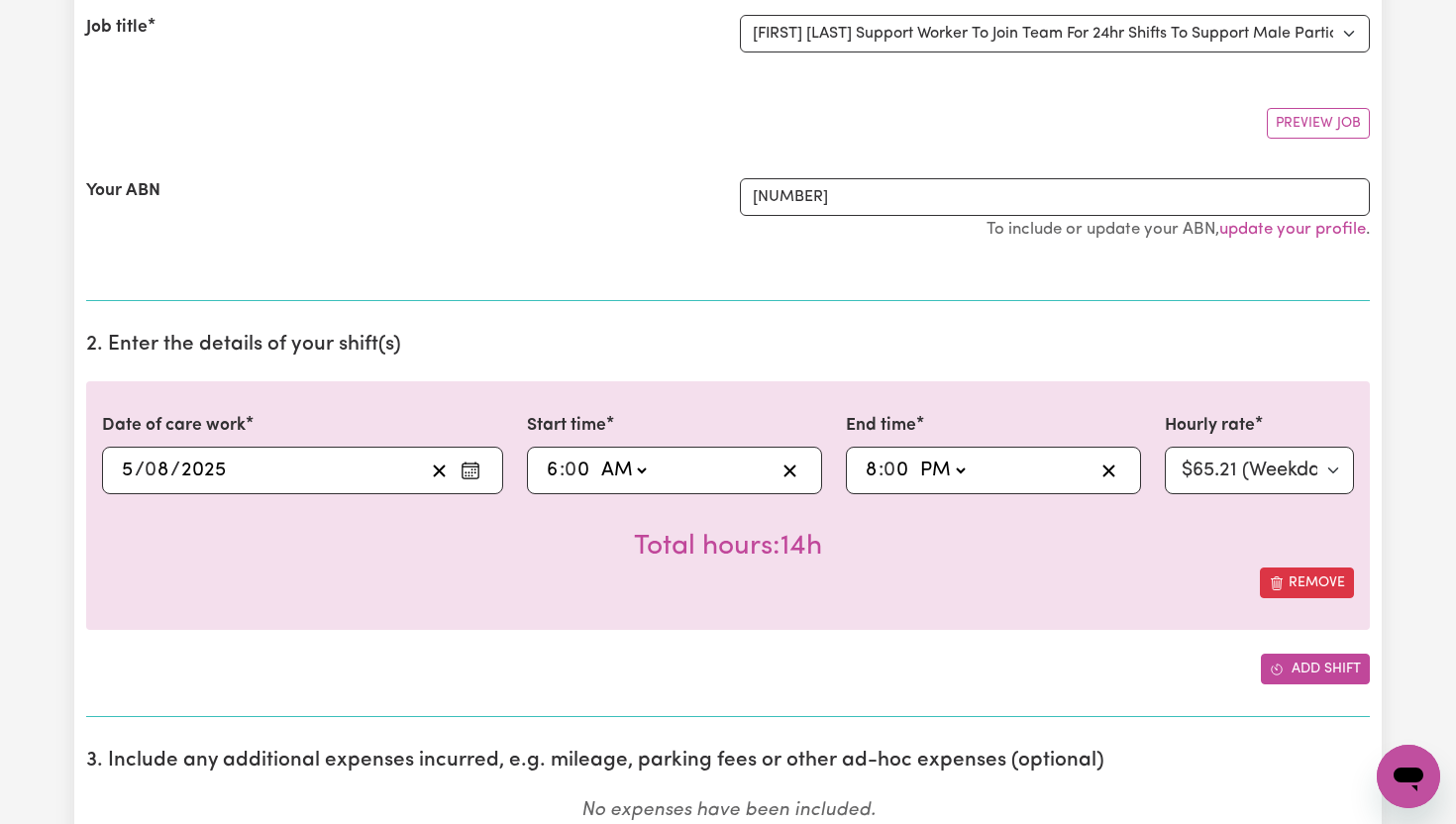 click on "Add shift" at bounding box center [1315, 669] 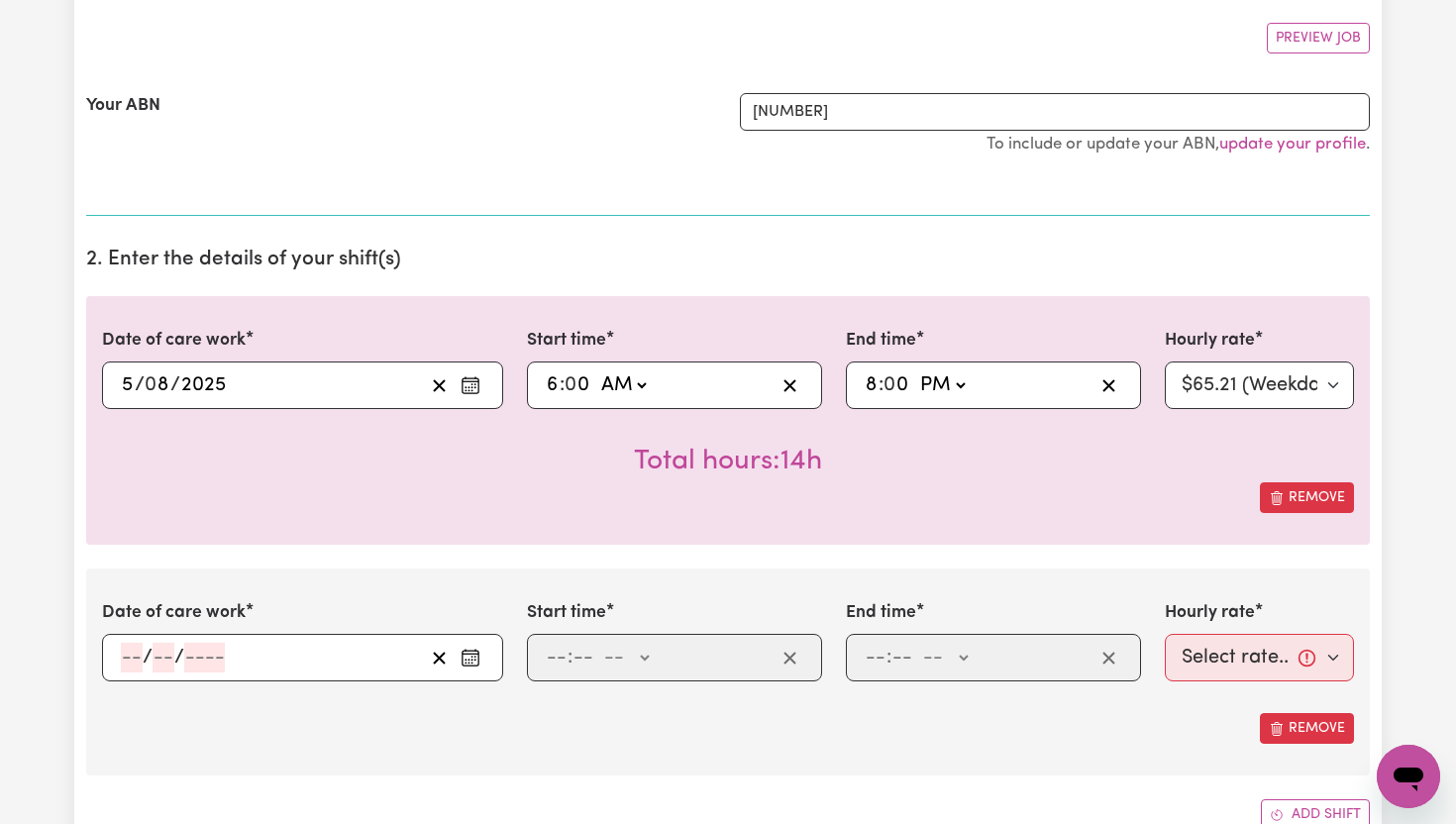 scroll, scrollTop: 372, scrollLeft: 0, axis: vertical 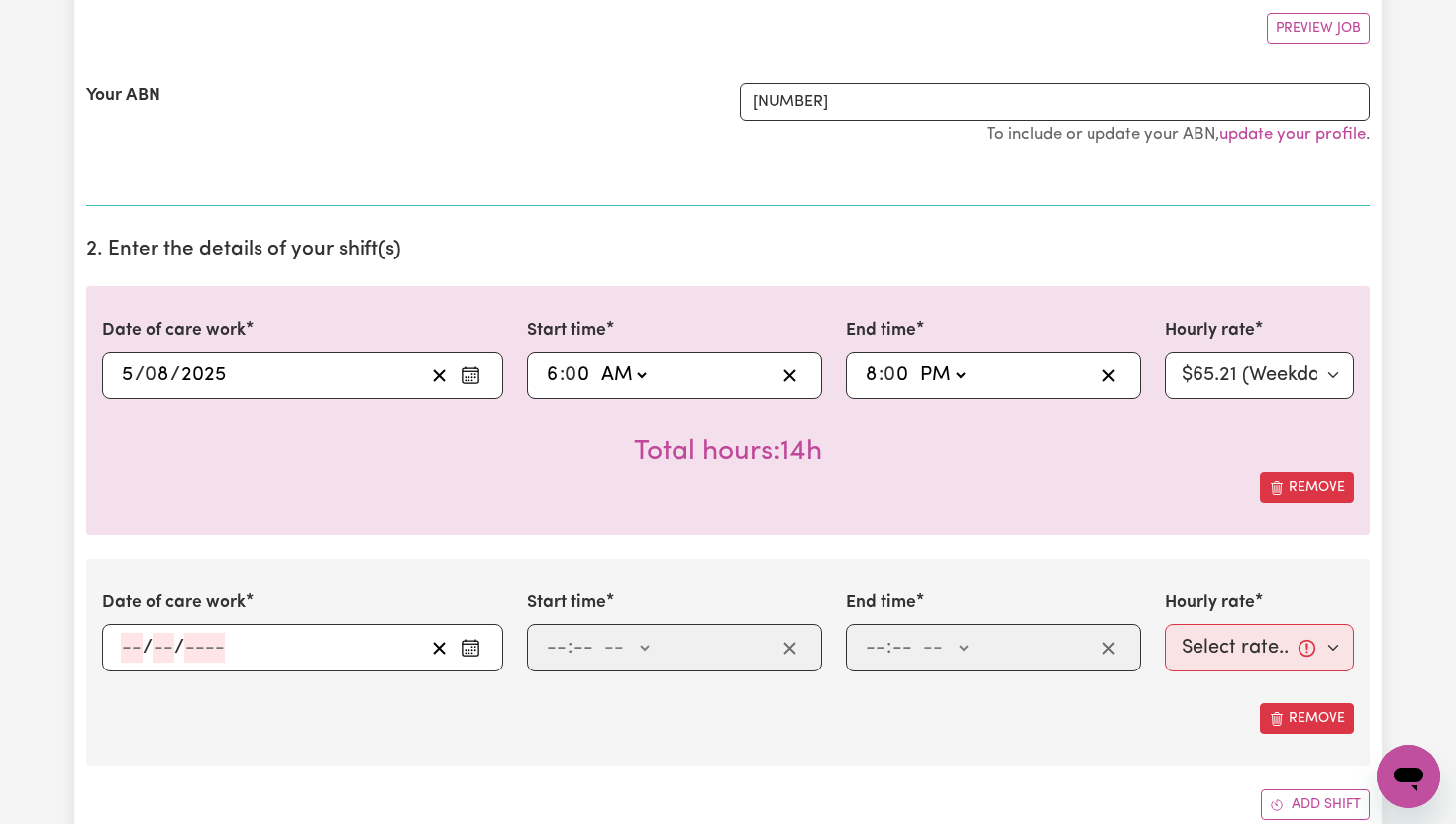 click 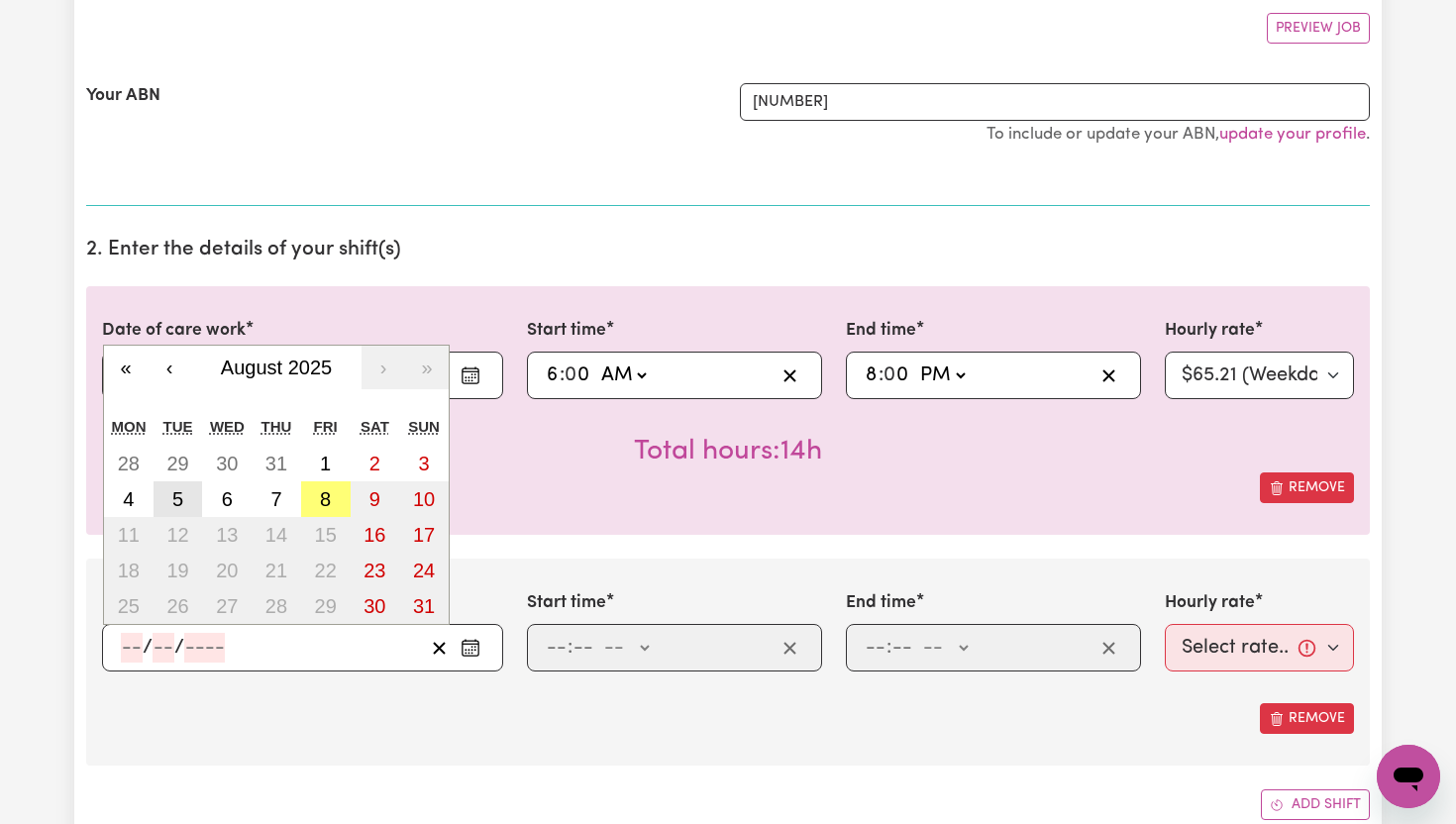 click on "5" at bounding box center [178, 499] 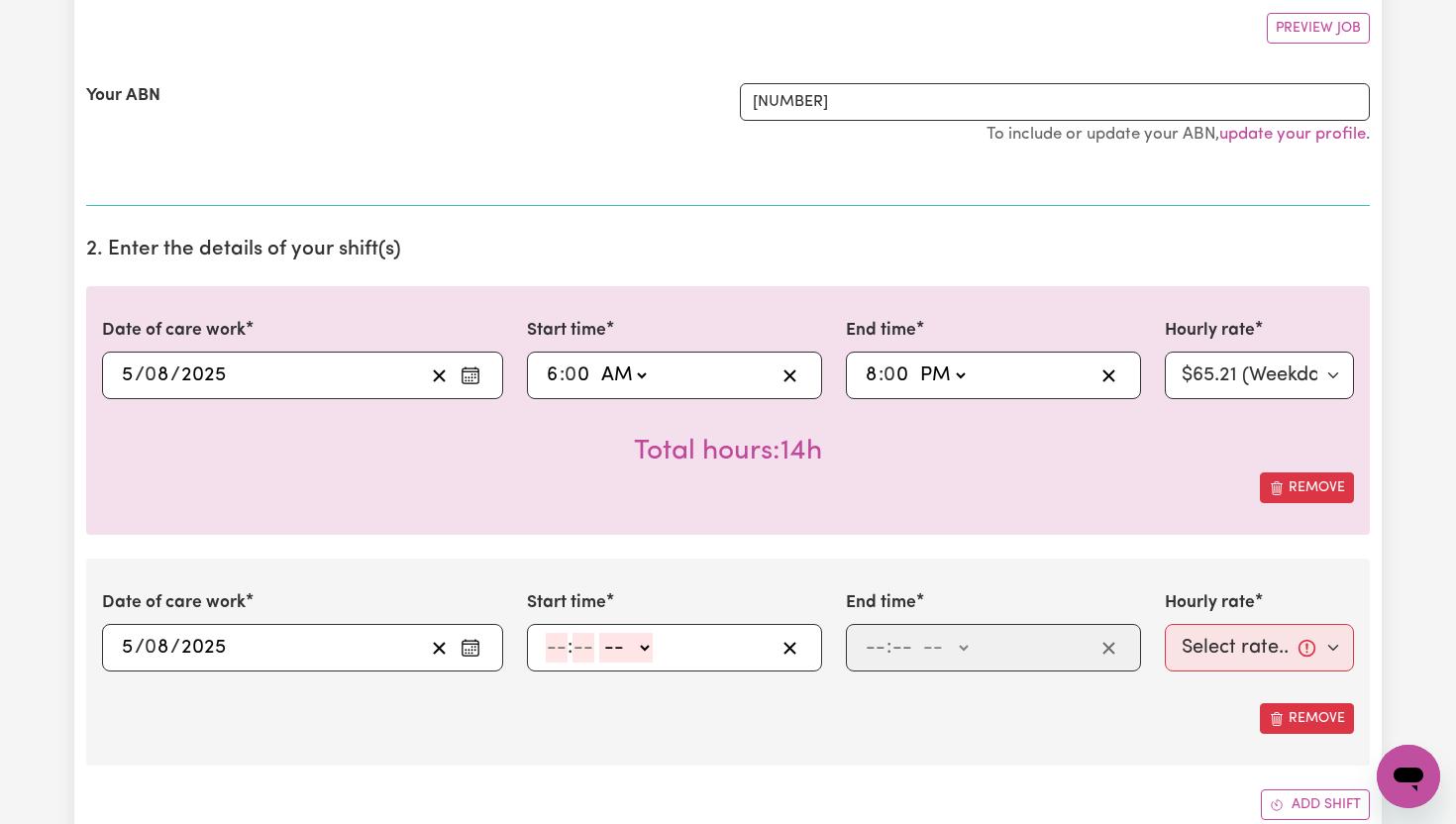 click 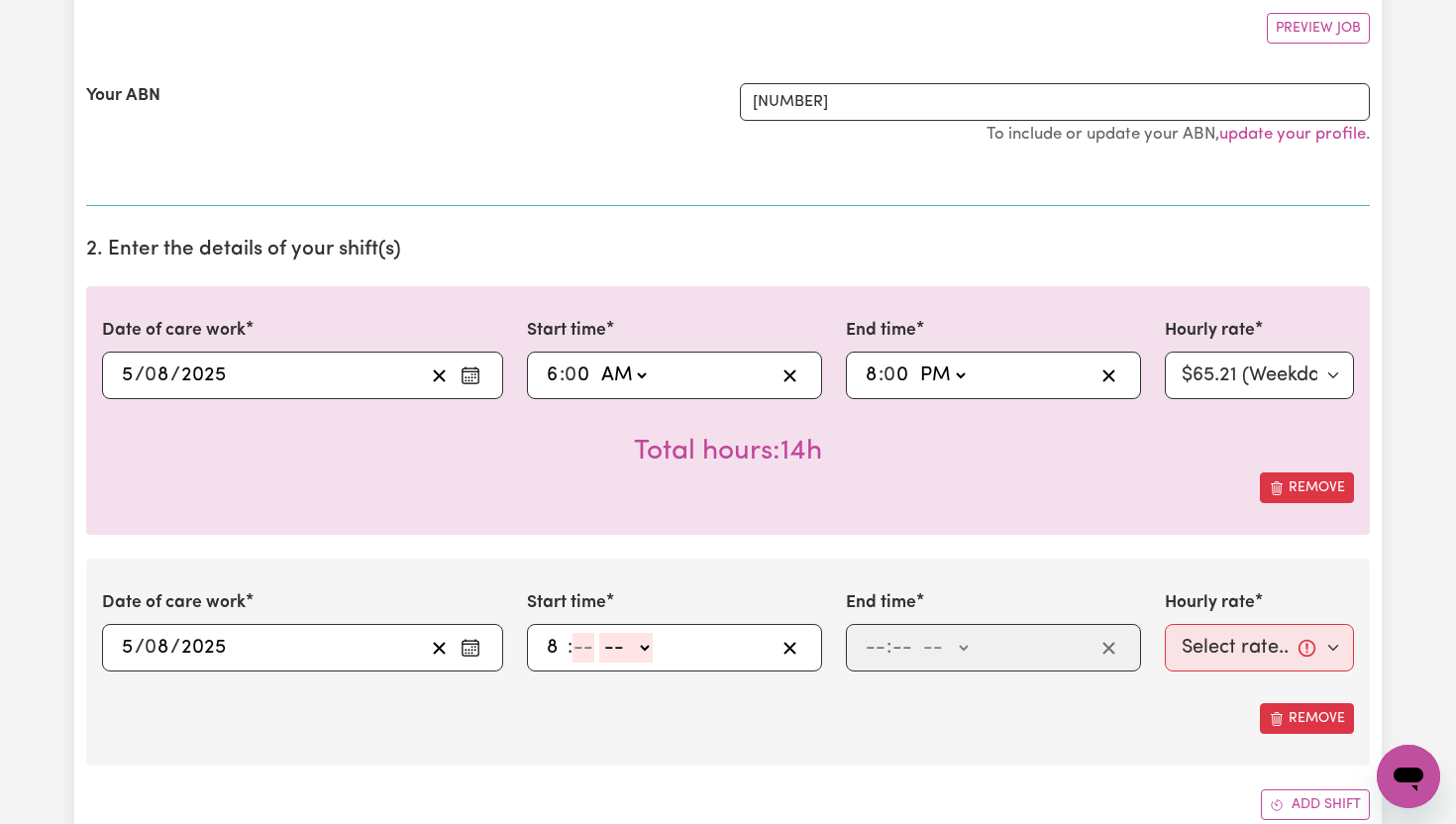 type on "8" 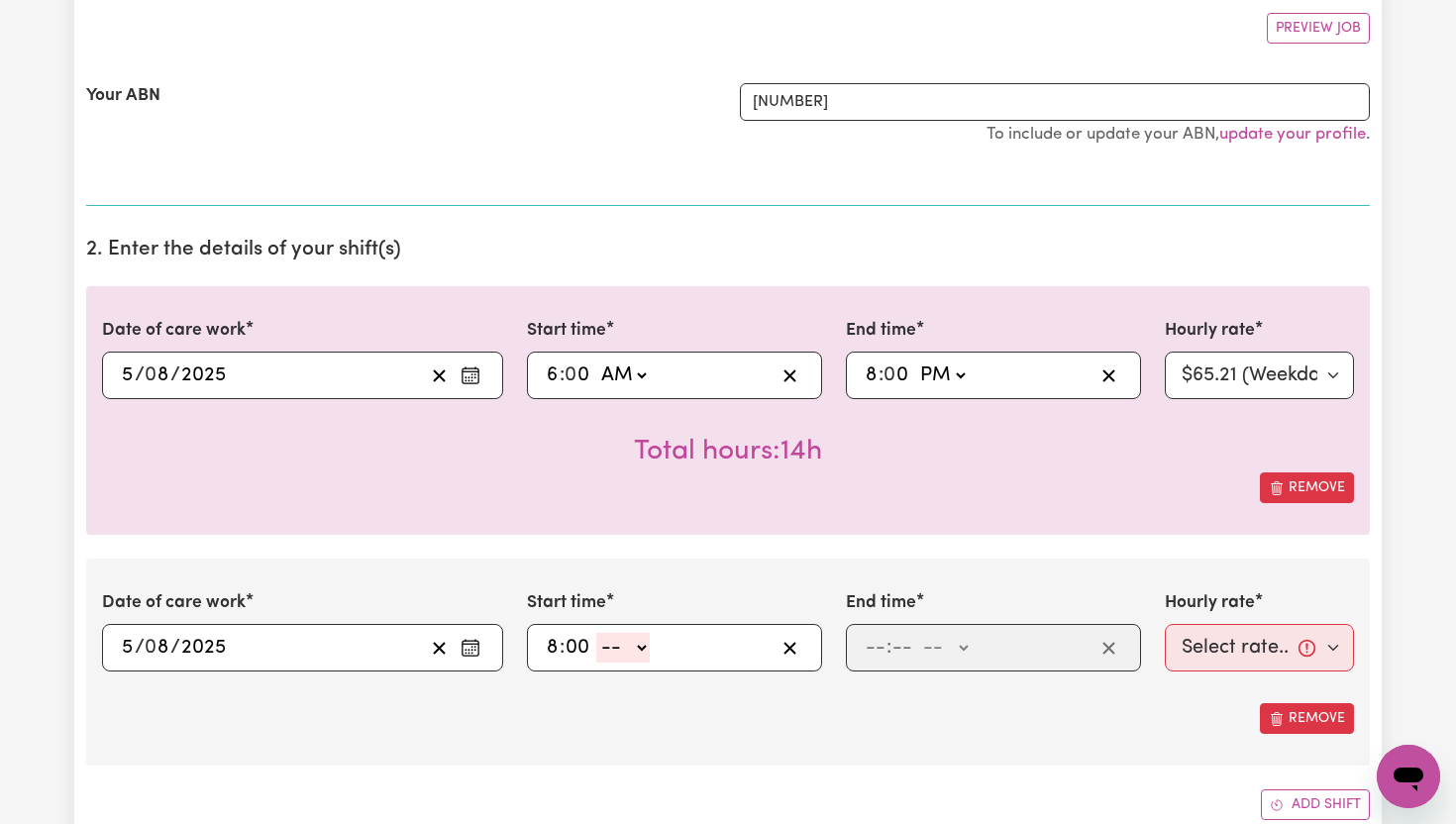 type on "00" 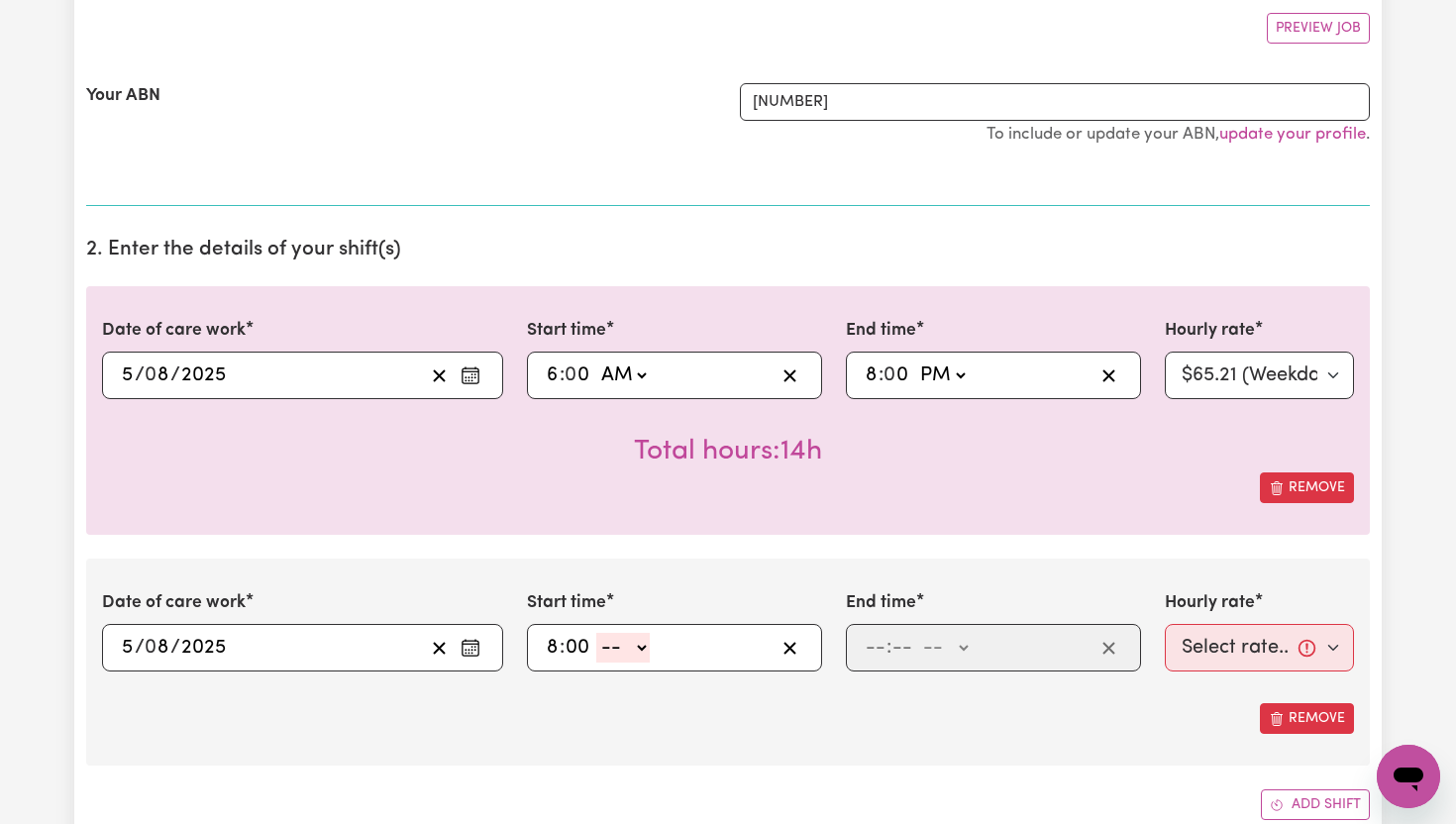 click on "-- AM PM" 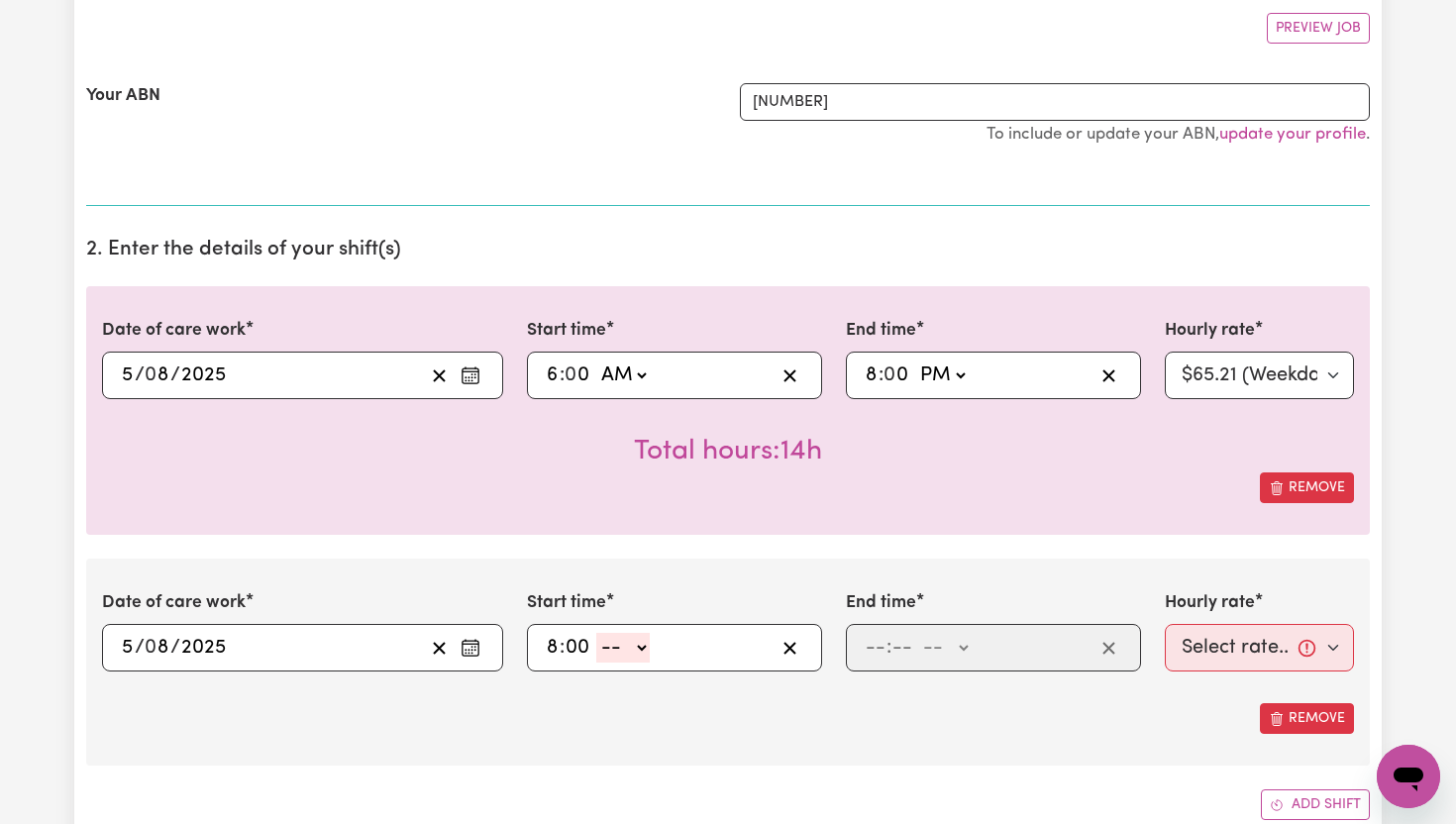 select on "pm" 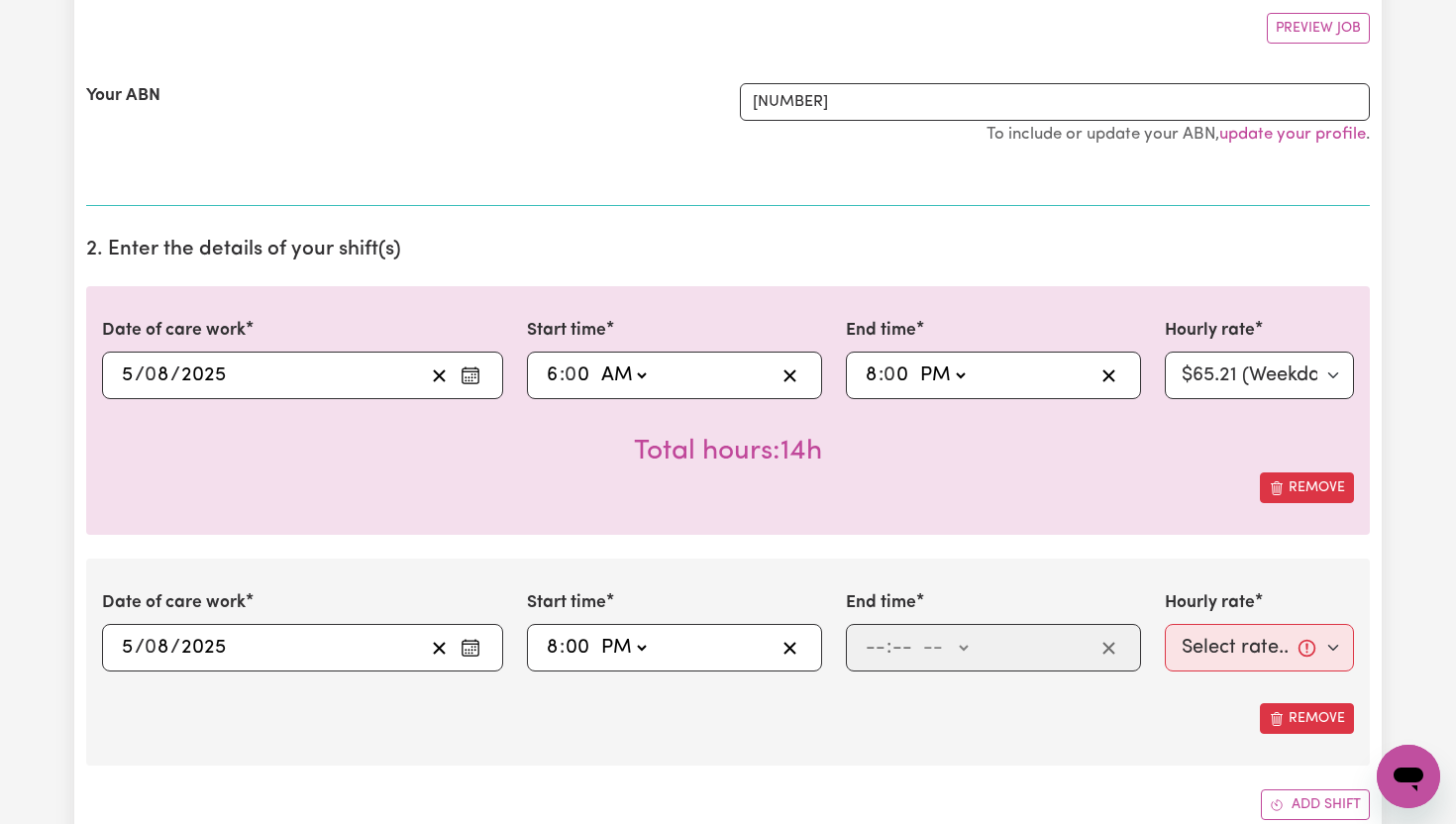 type on "20:00" 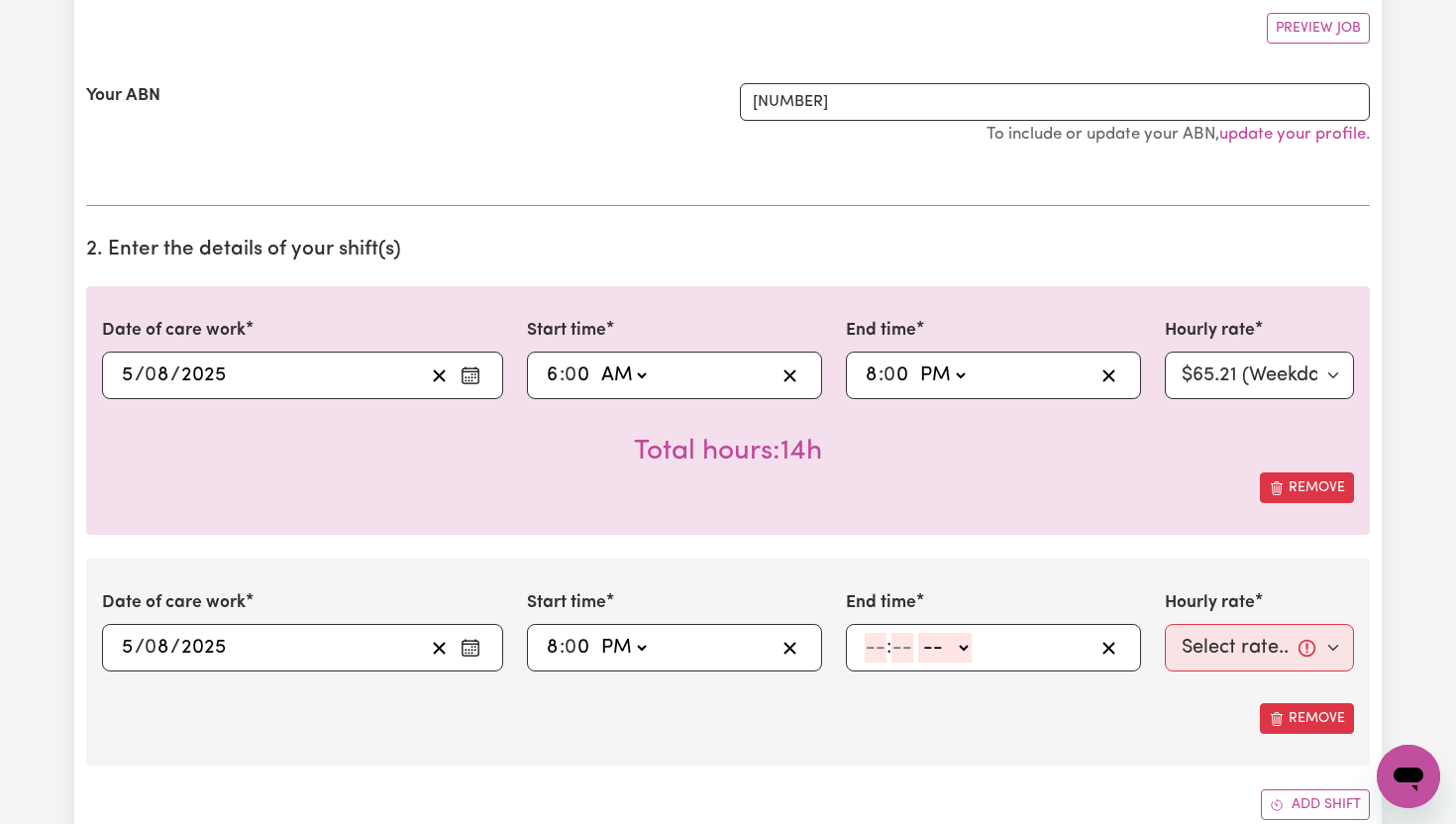 click 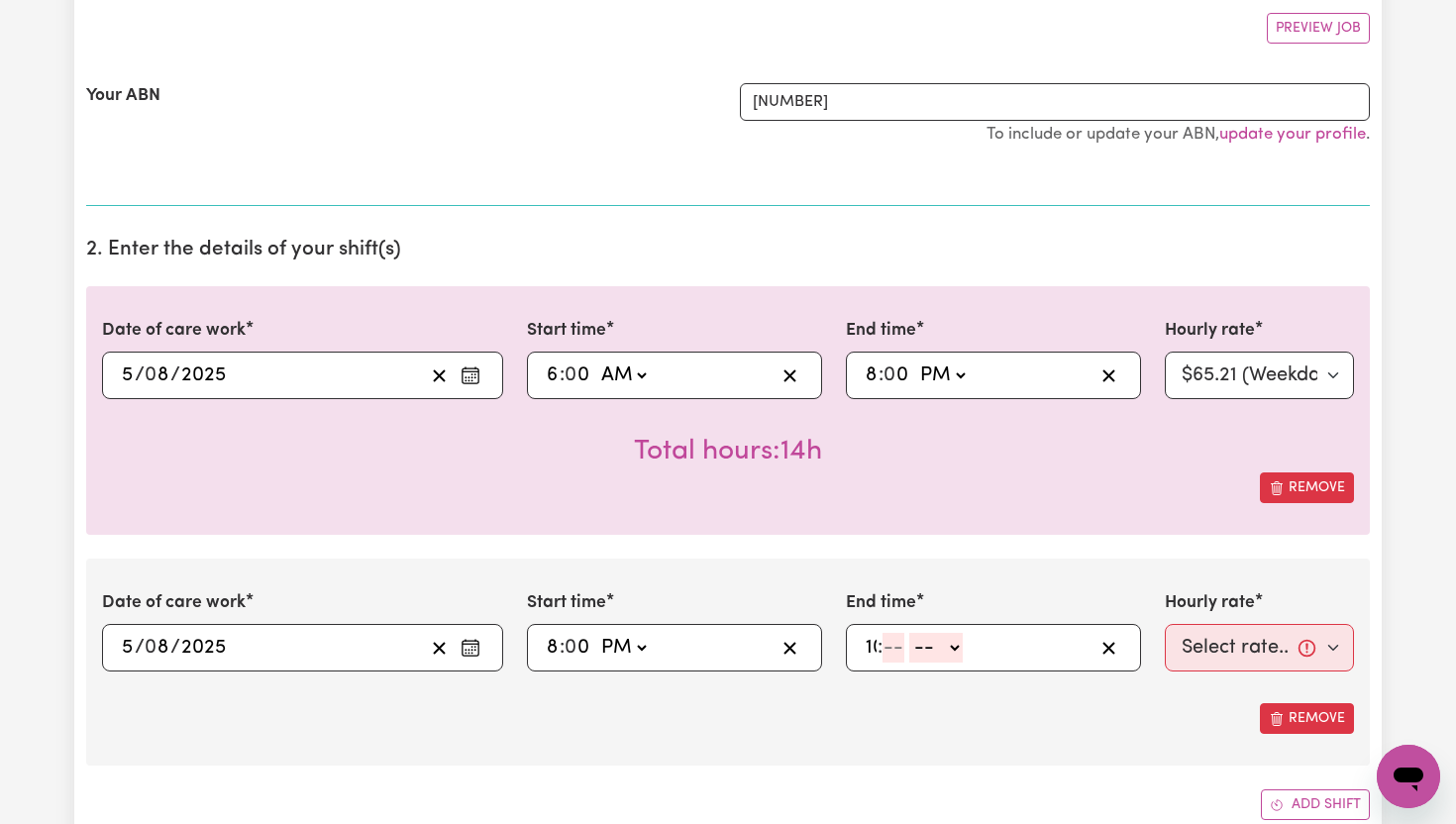 type on "10" 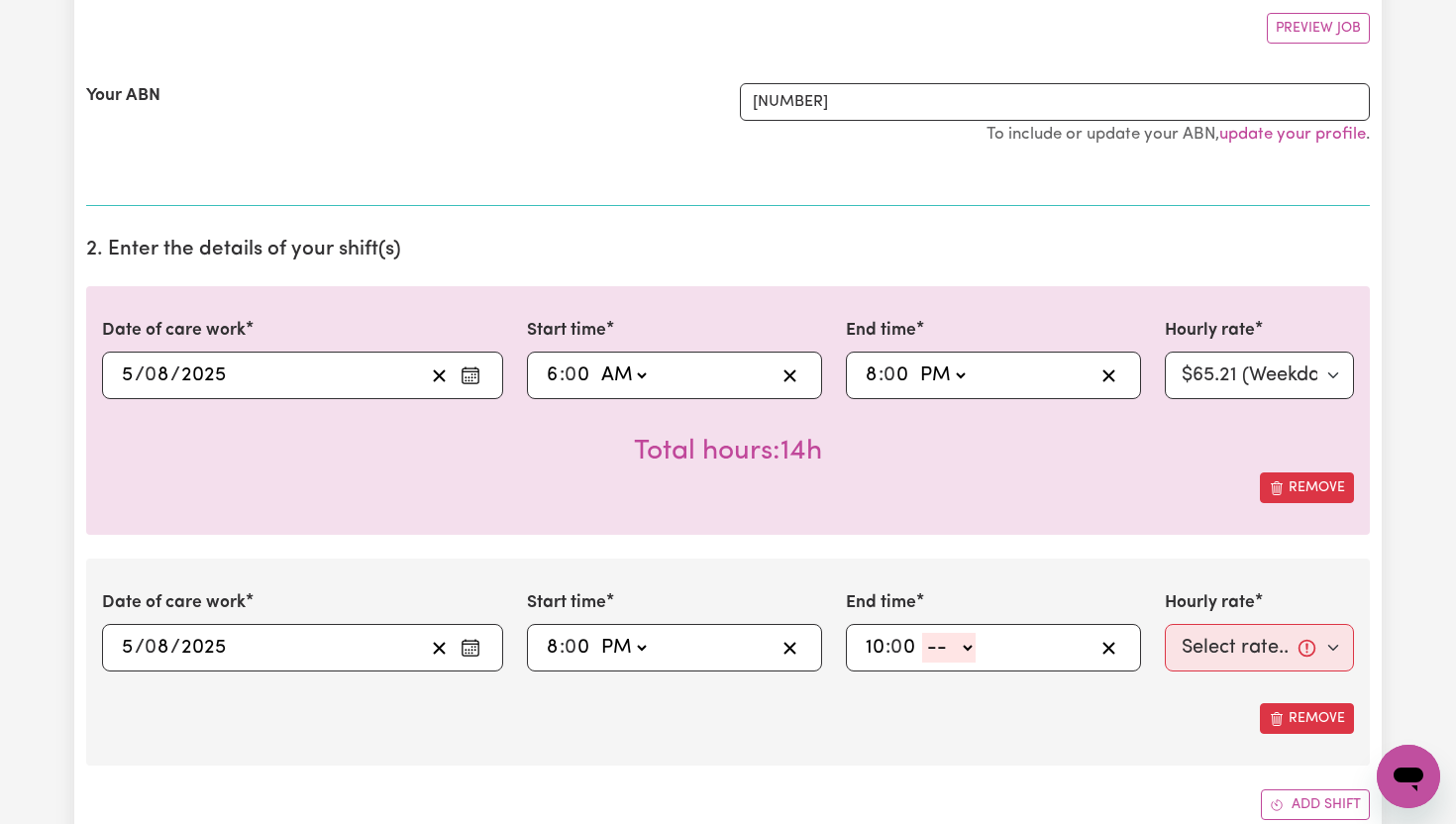 type on "0" 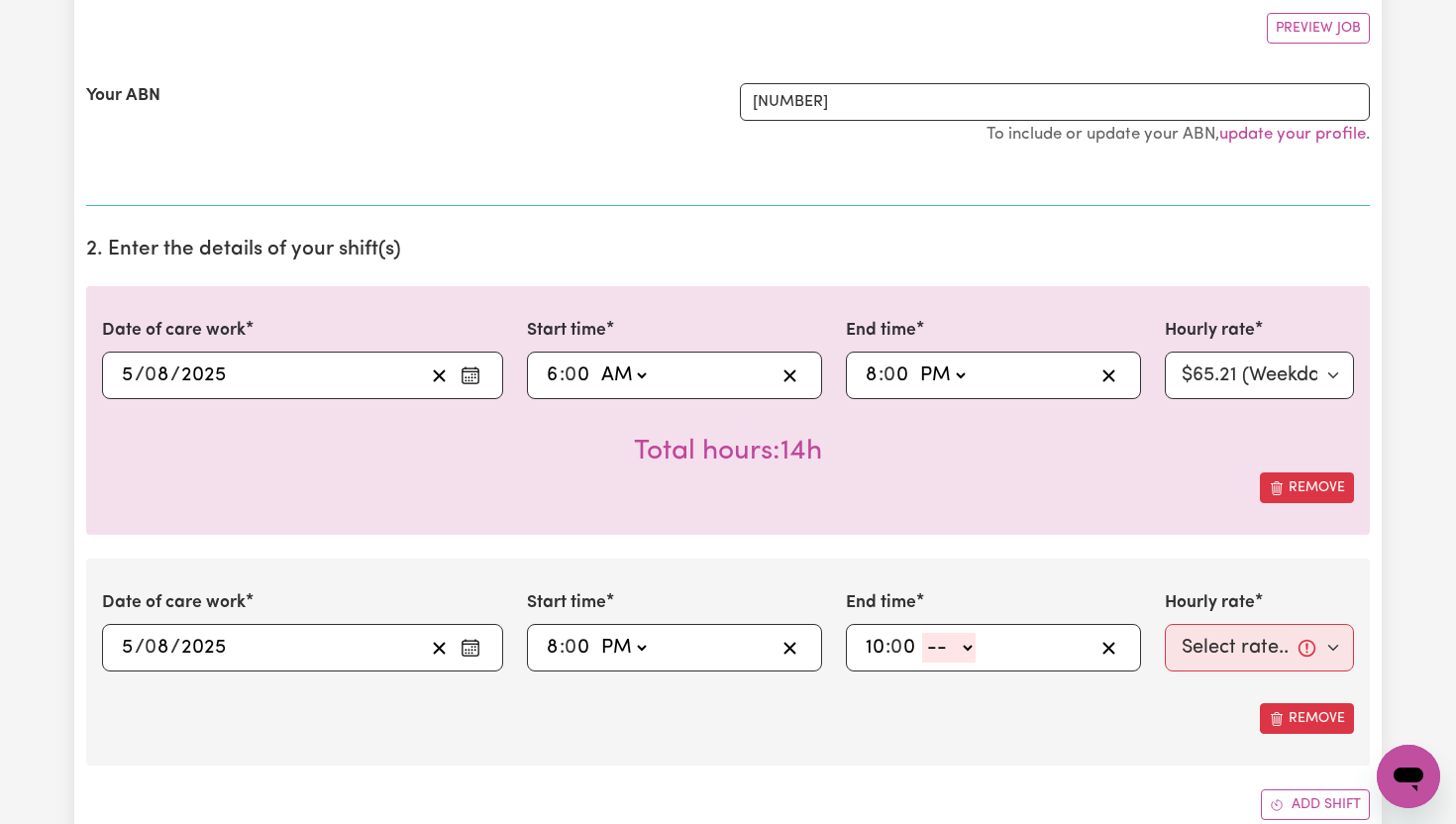 click on "-- AM PM" 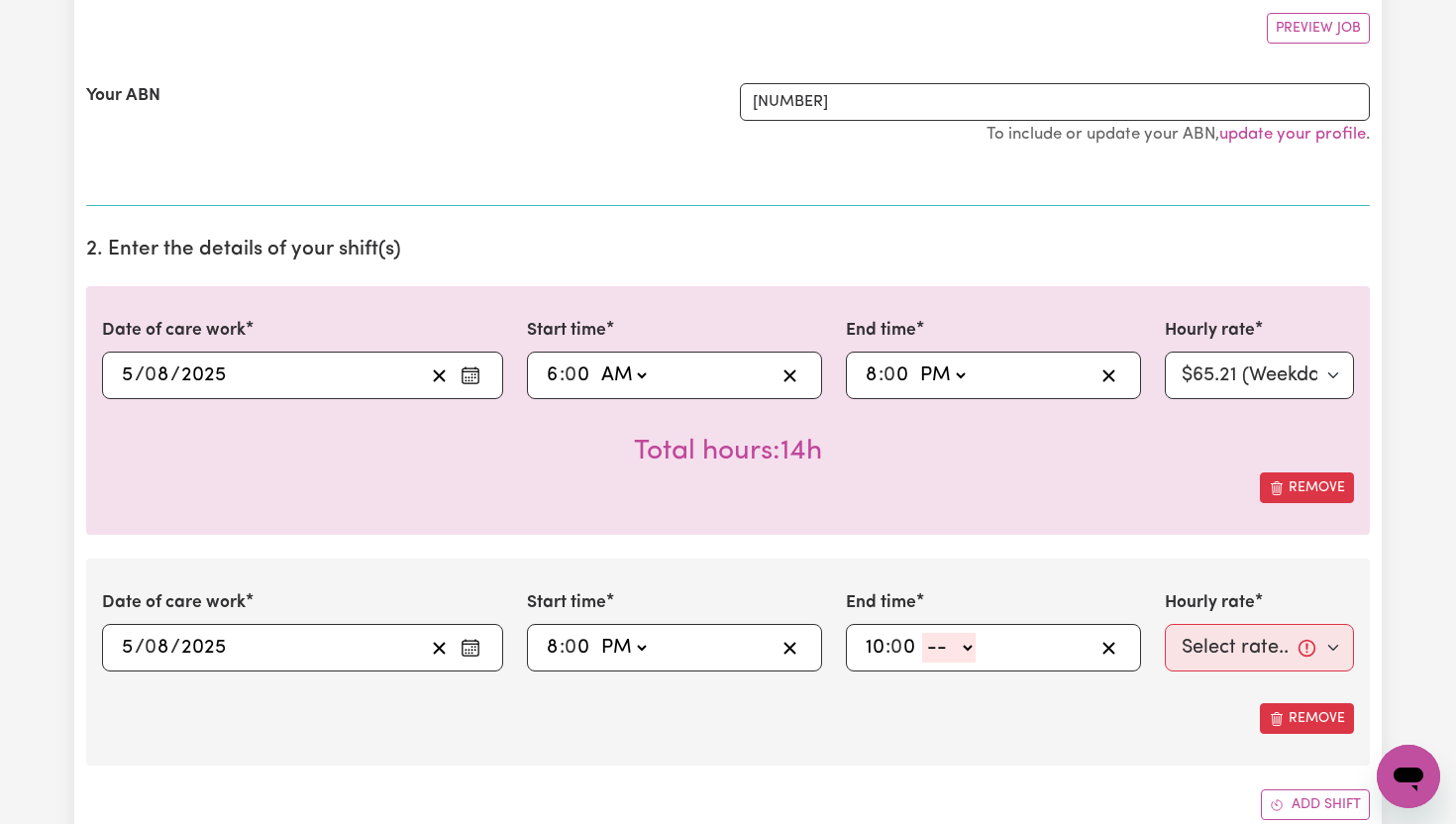 select on "pm" 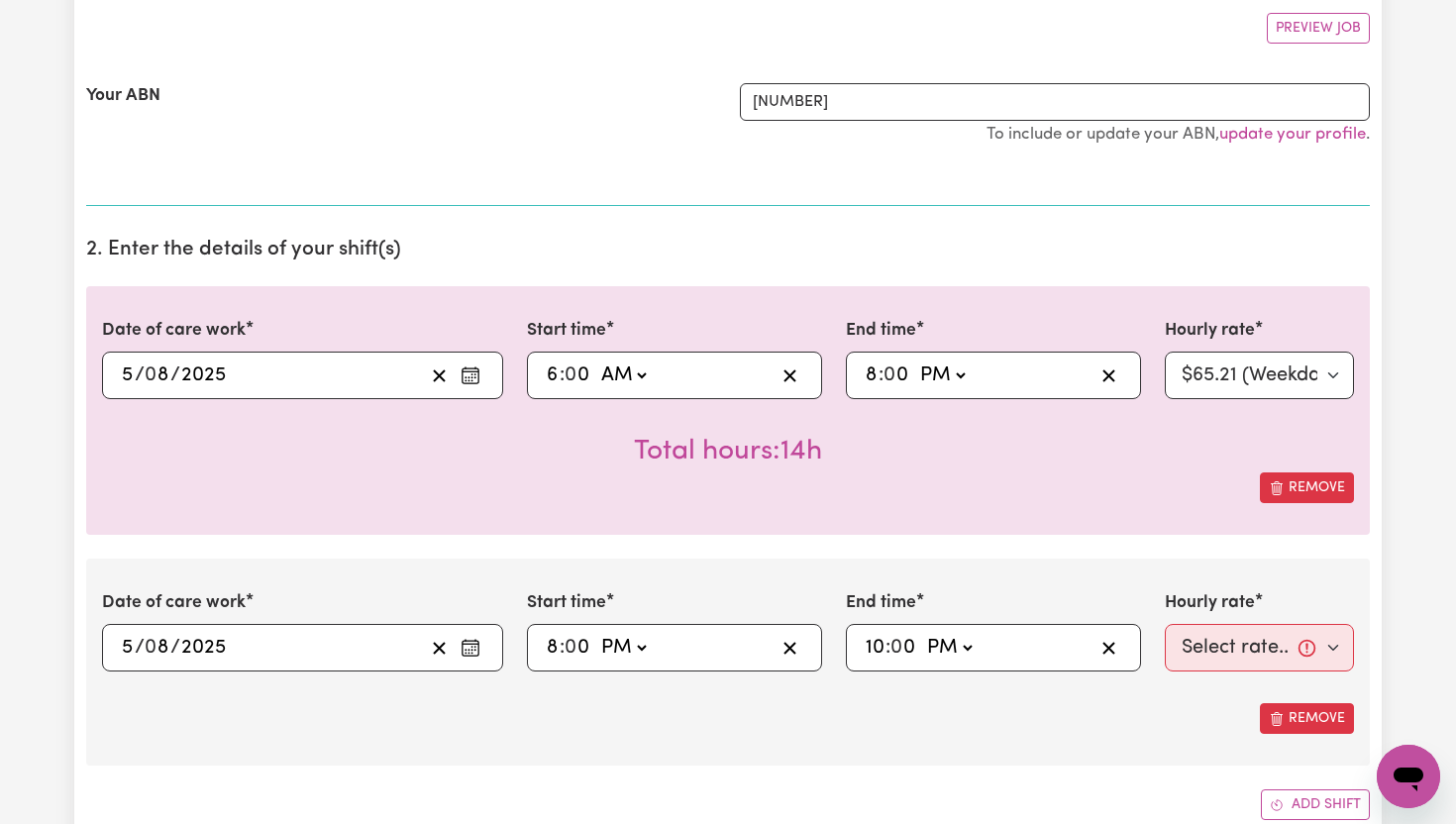 type on "22:00" 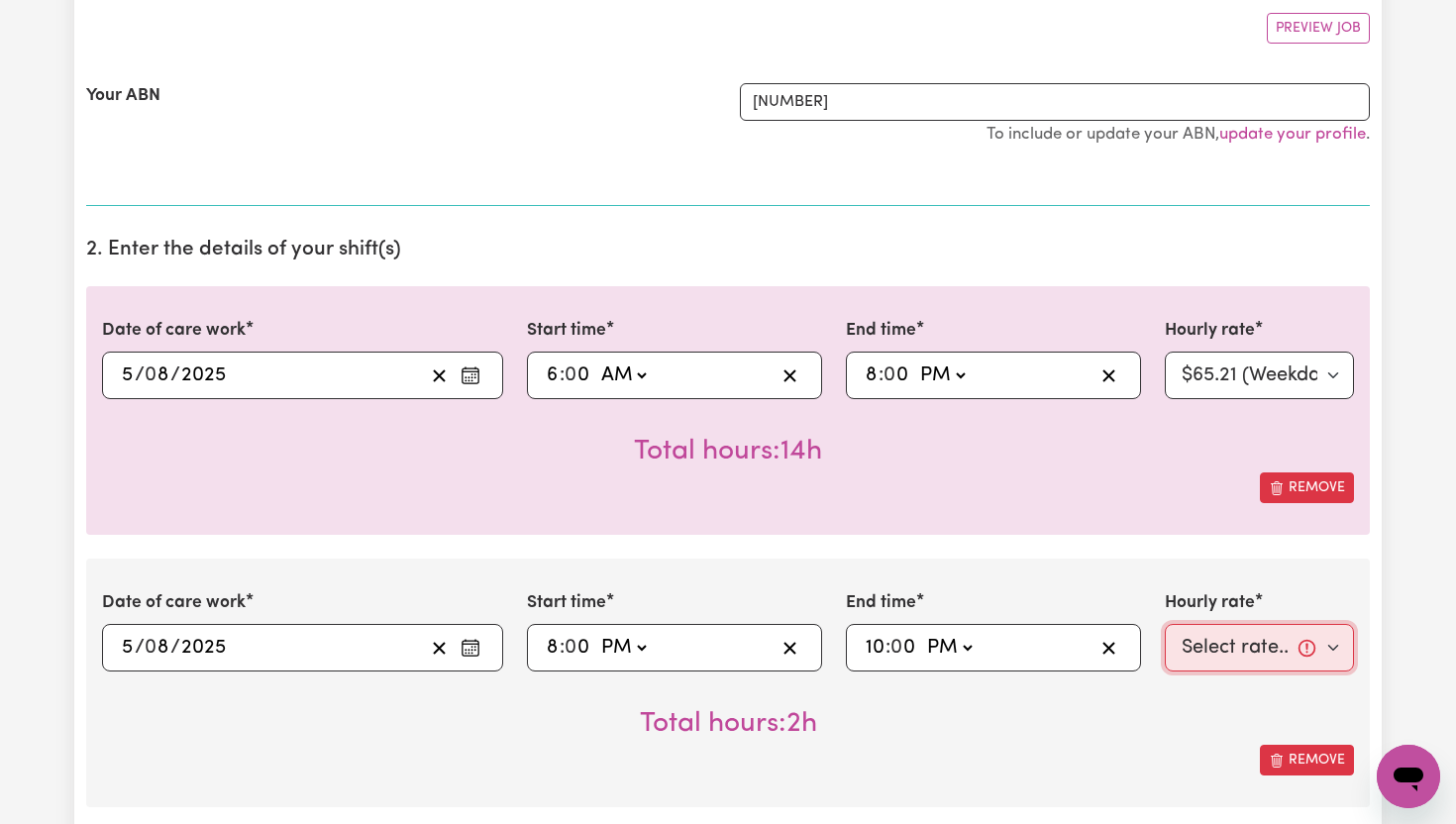 click on "Select rate... $65.21 (Weekday) $91.76 (Saturday) $118.32 (Sunday) $144.87 (Public Holiday) $71.85 (Evening Care) $276.32 (Overnight)" at bounding box center [1259, 648] 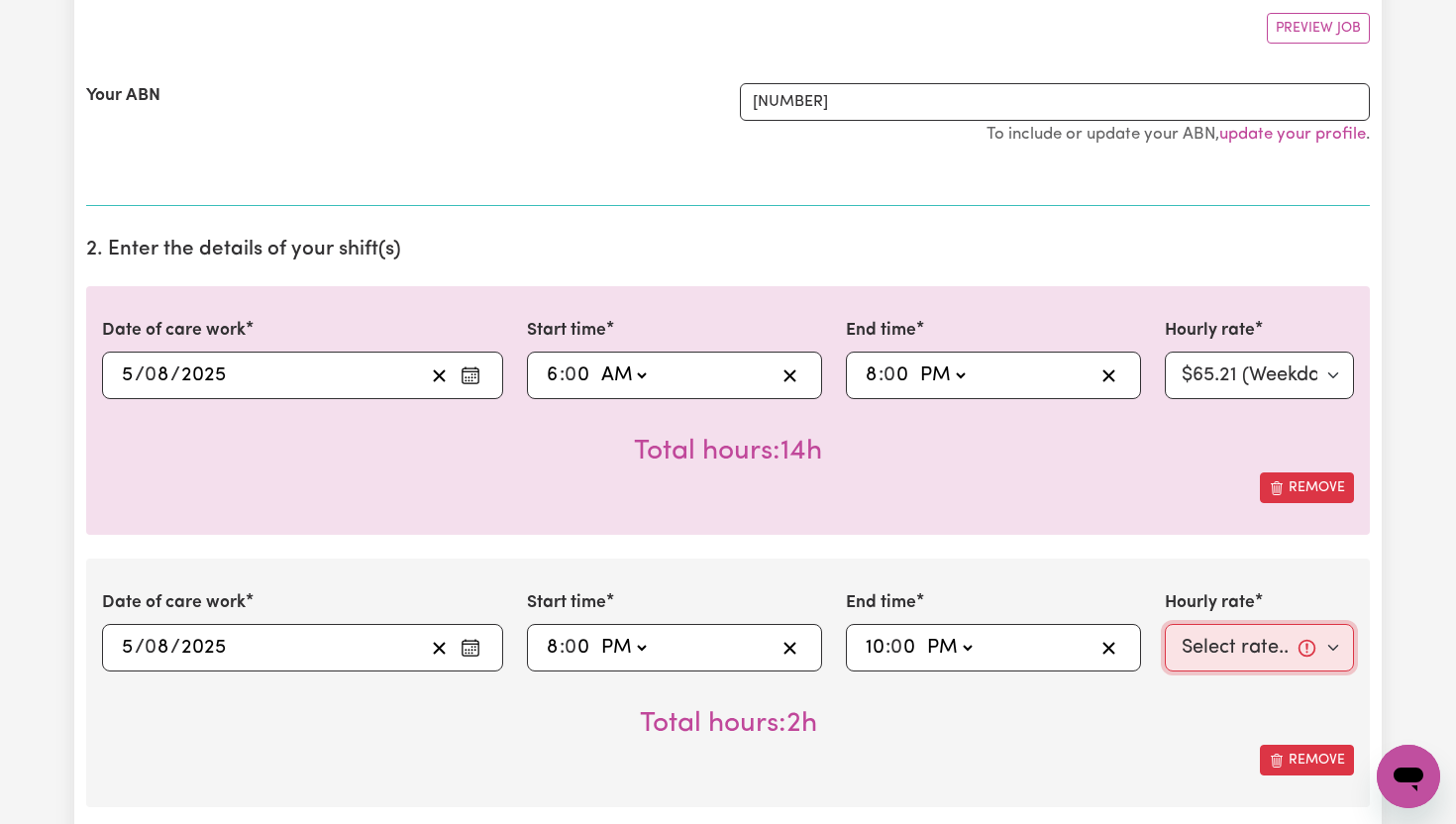 select on "71.85-EveningCare" 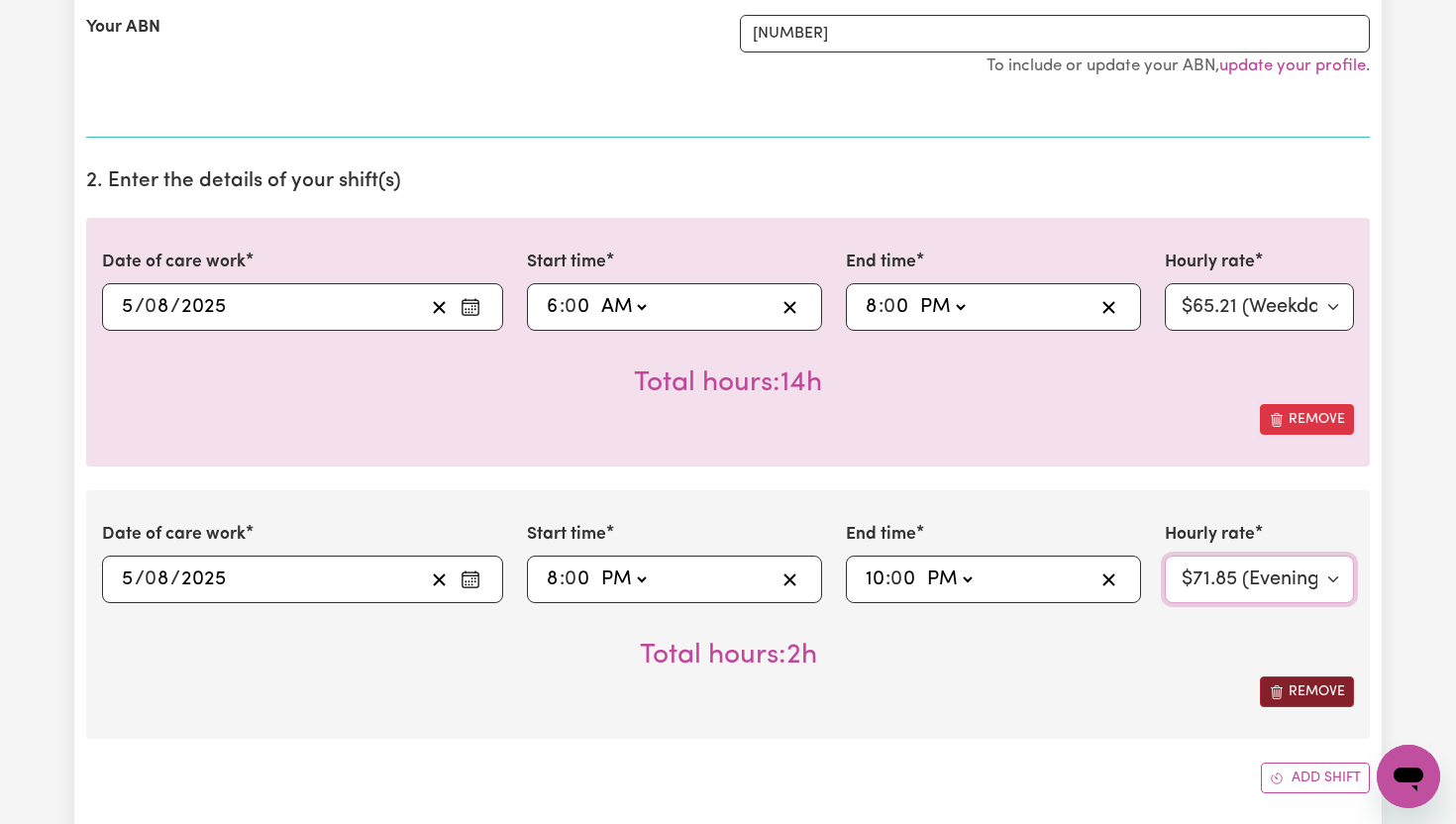 scroll, scrollTop: 448, scrollLeft: 0, axis: vertical 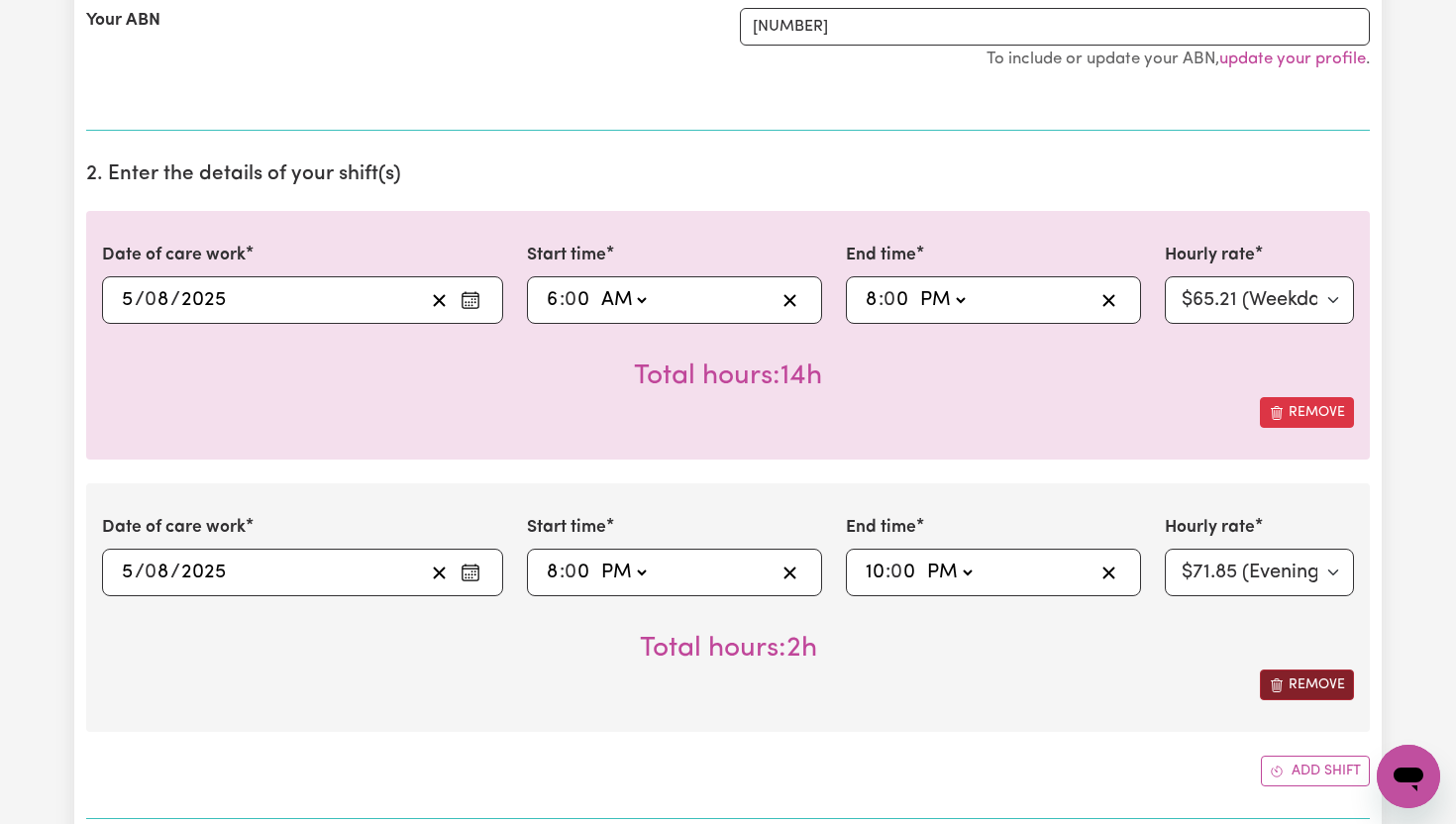 click on "Add shift" at bounding box center [1315, 771] 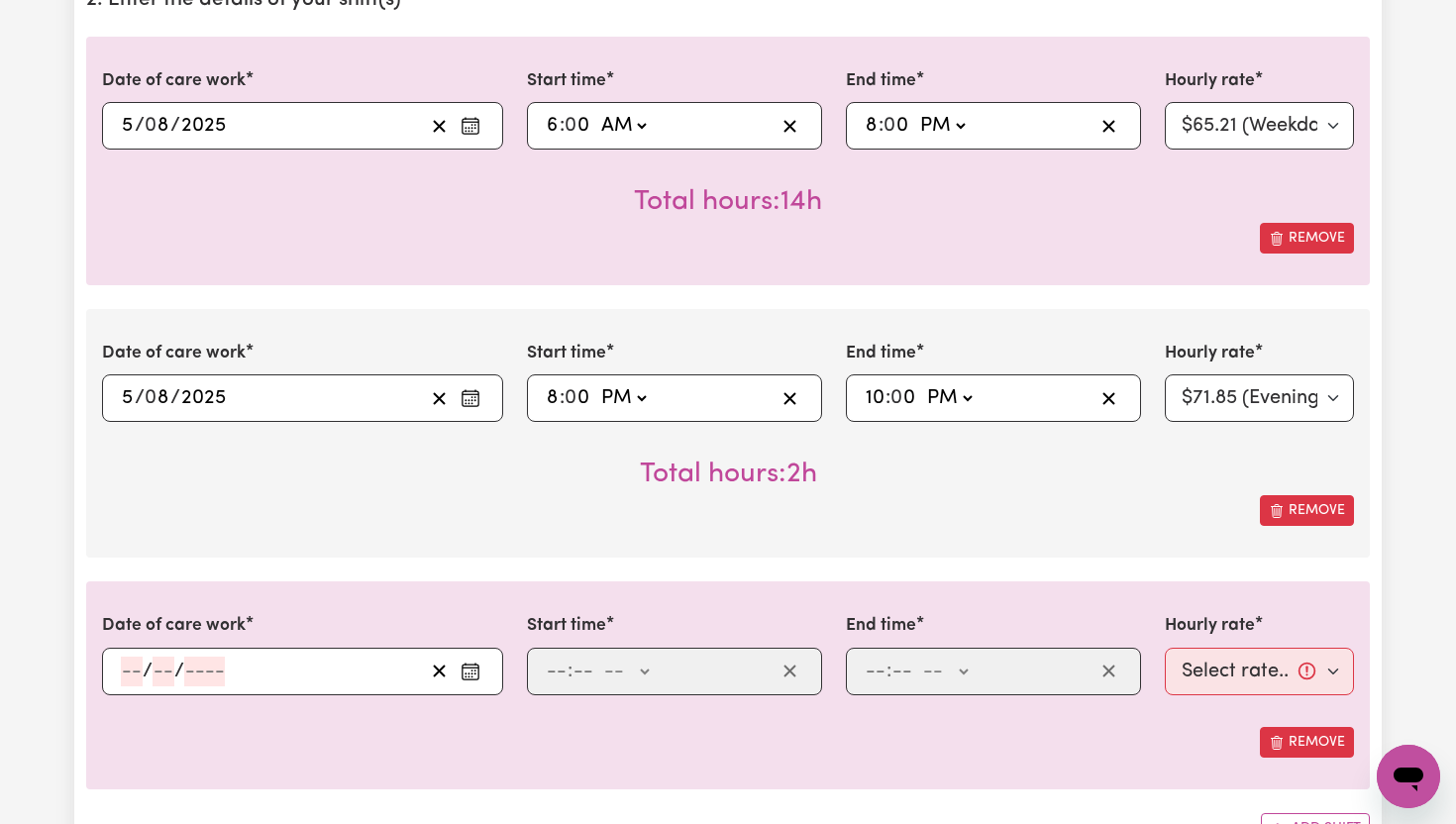 scroll, scrollTop: 630, scrollLeft: 0, axis: vertical 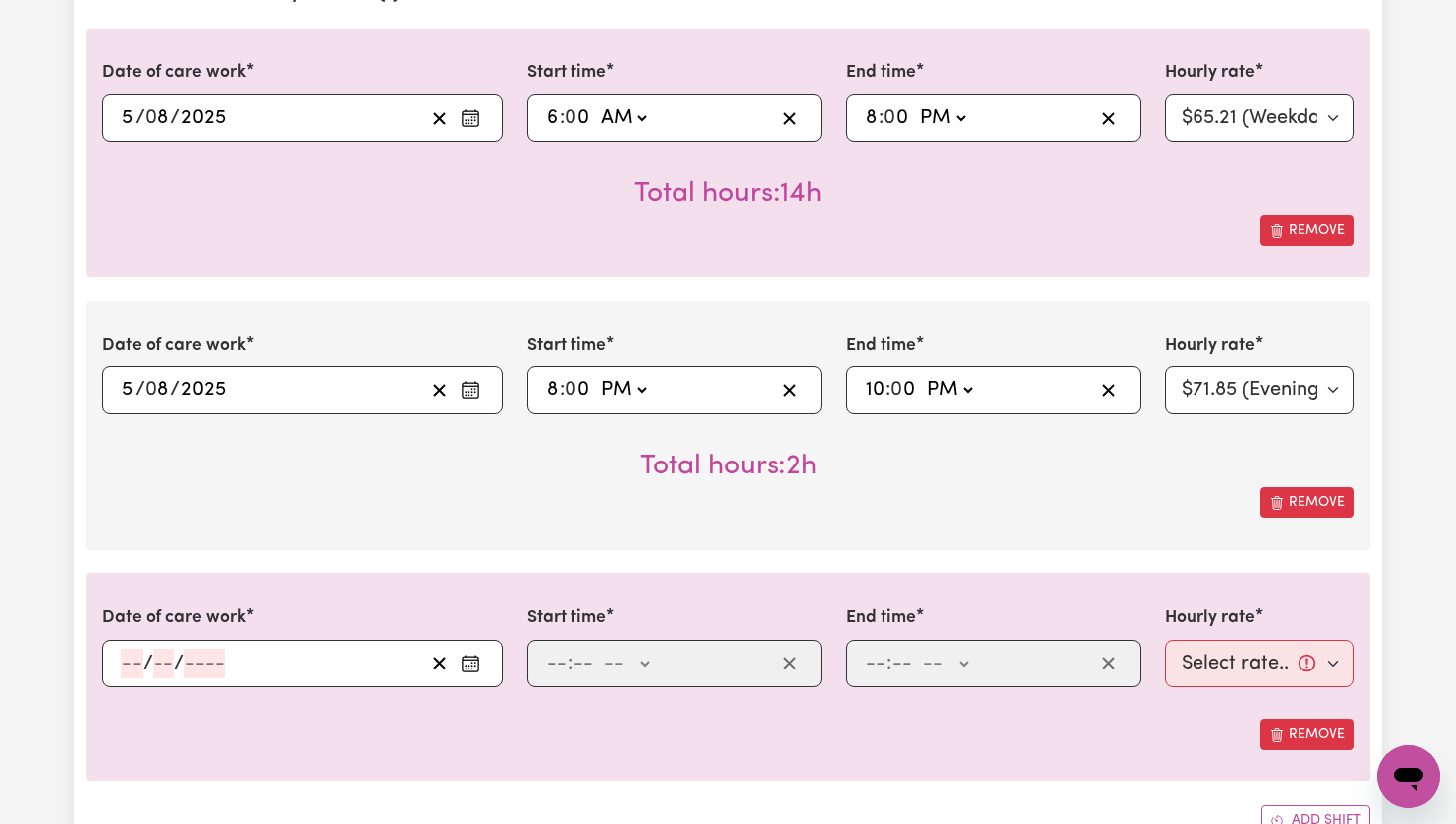 click 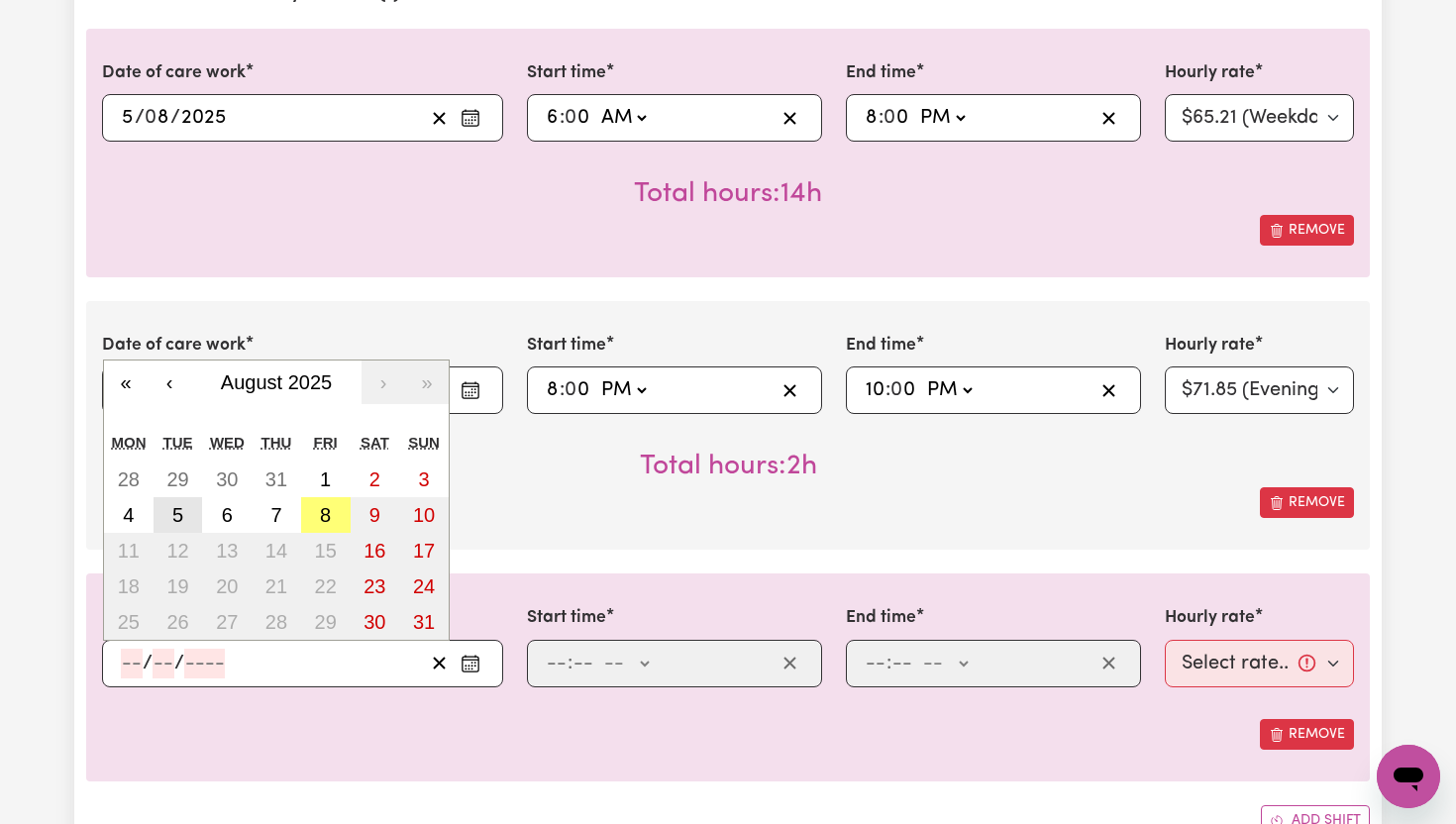 click on "5" at bounding box center (177, 515) 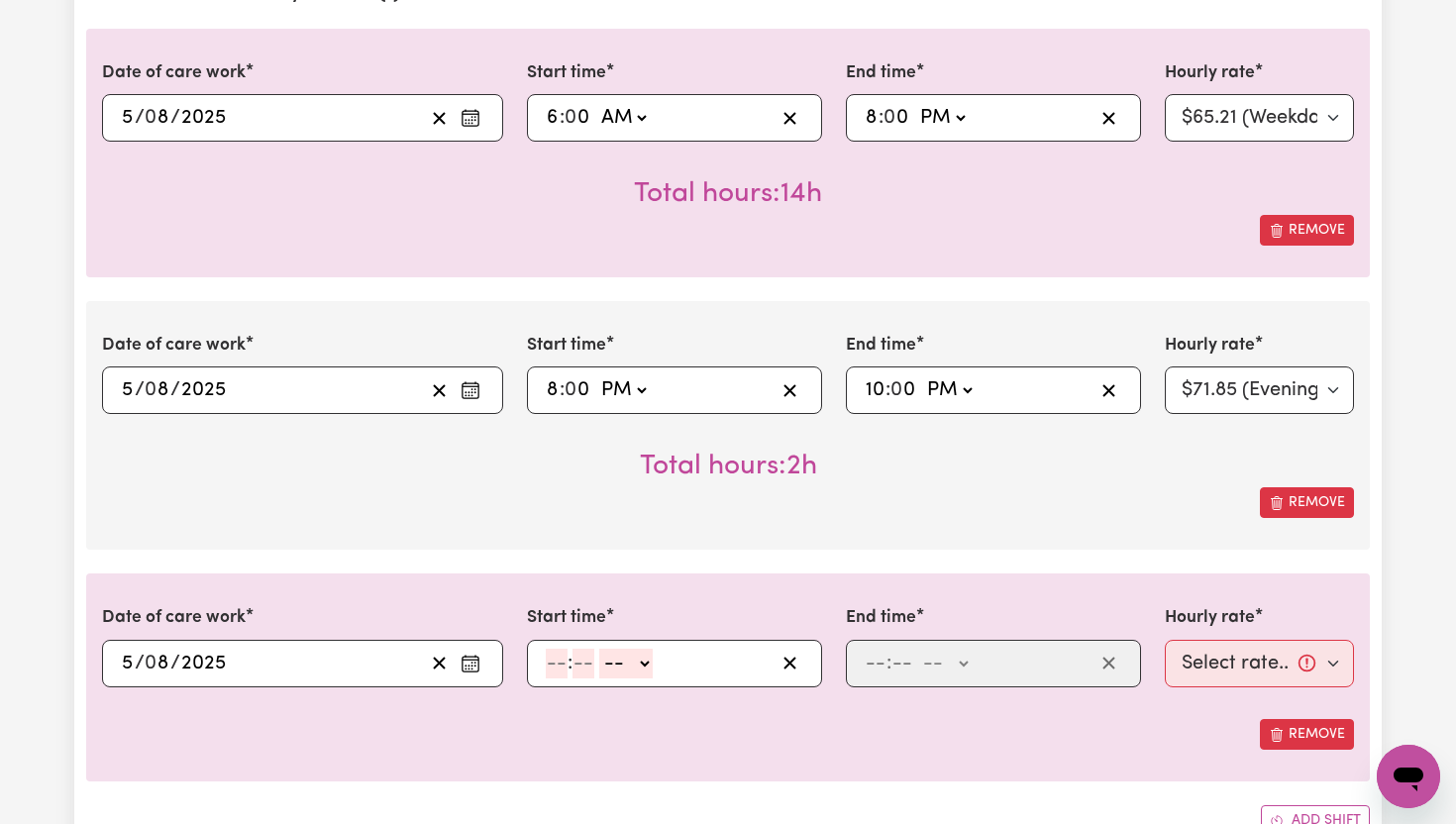 click 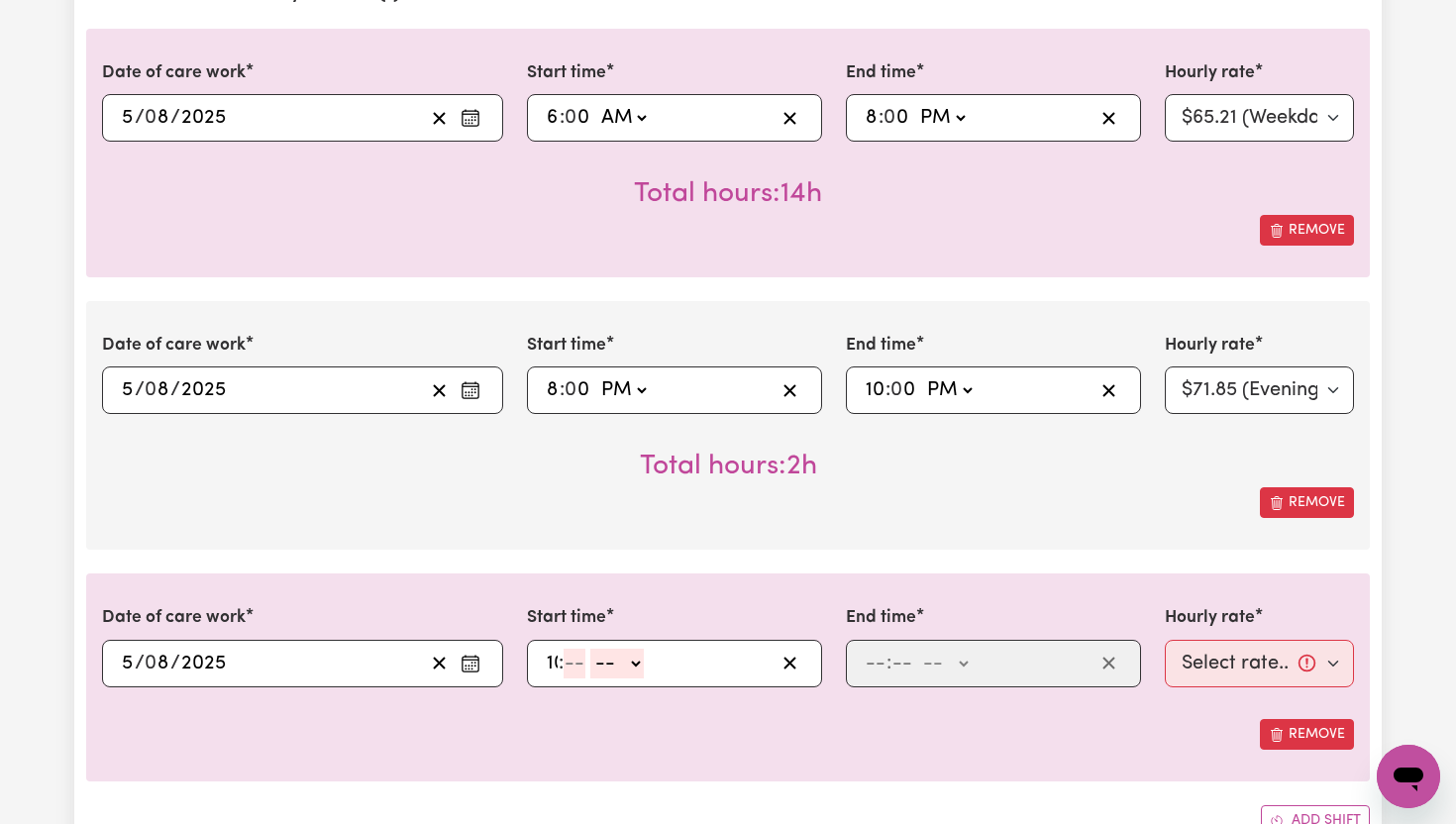 type on "10" 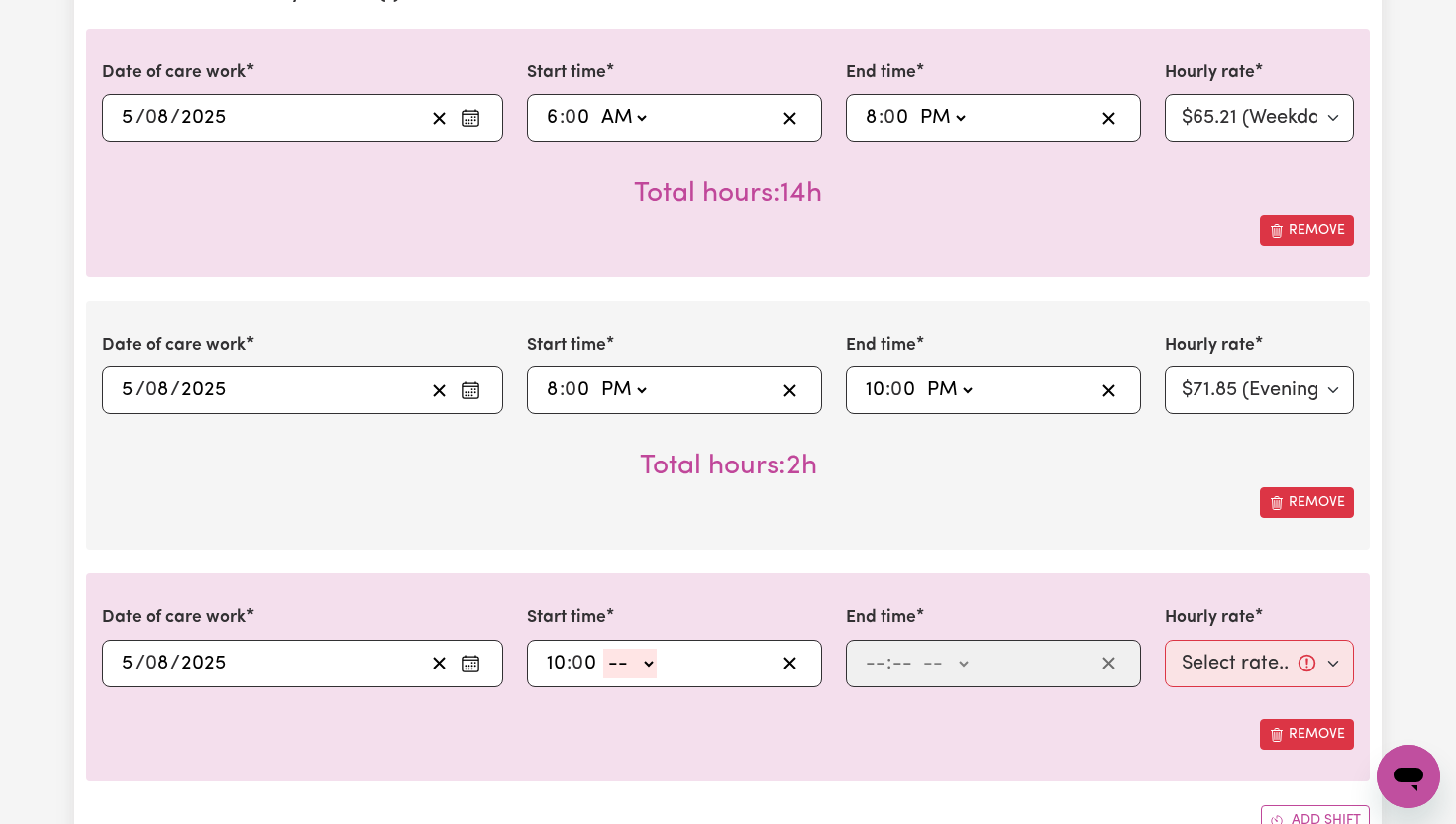 type on "0" 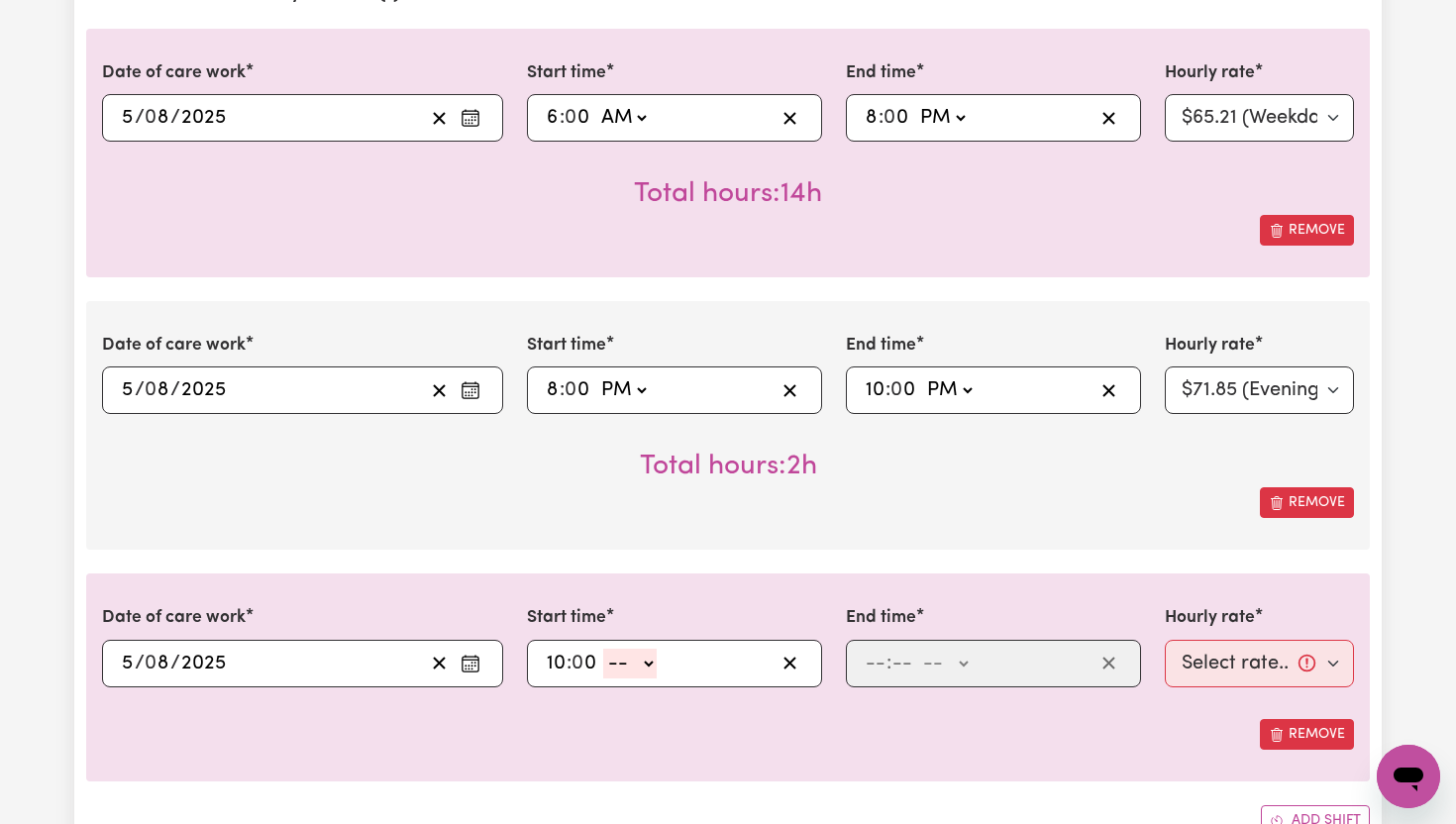 click on "-- AM PM" 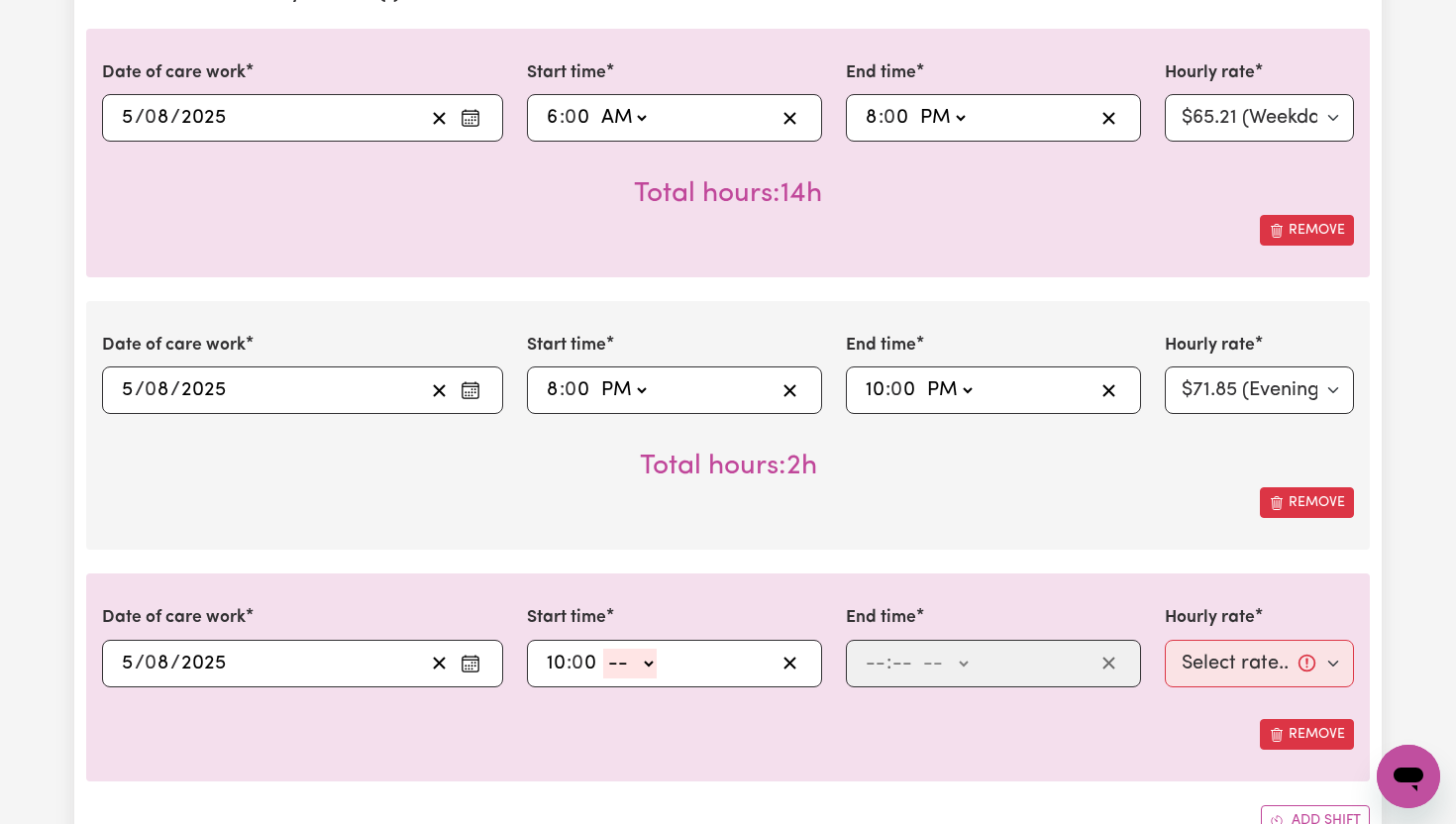 select on "pm" 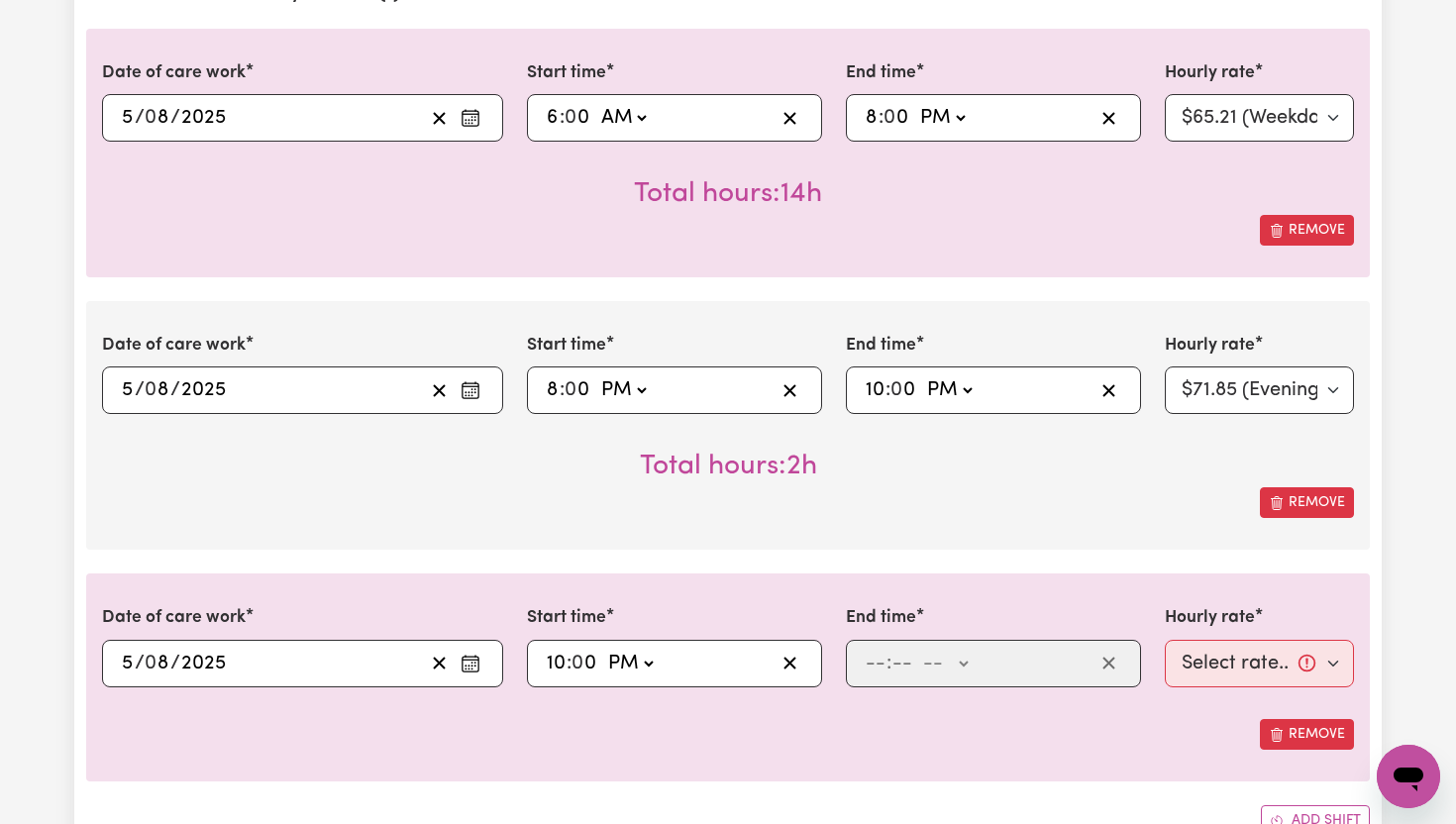 type on "22:00" 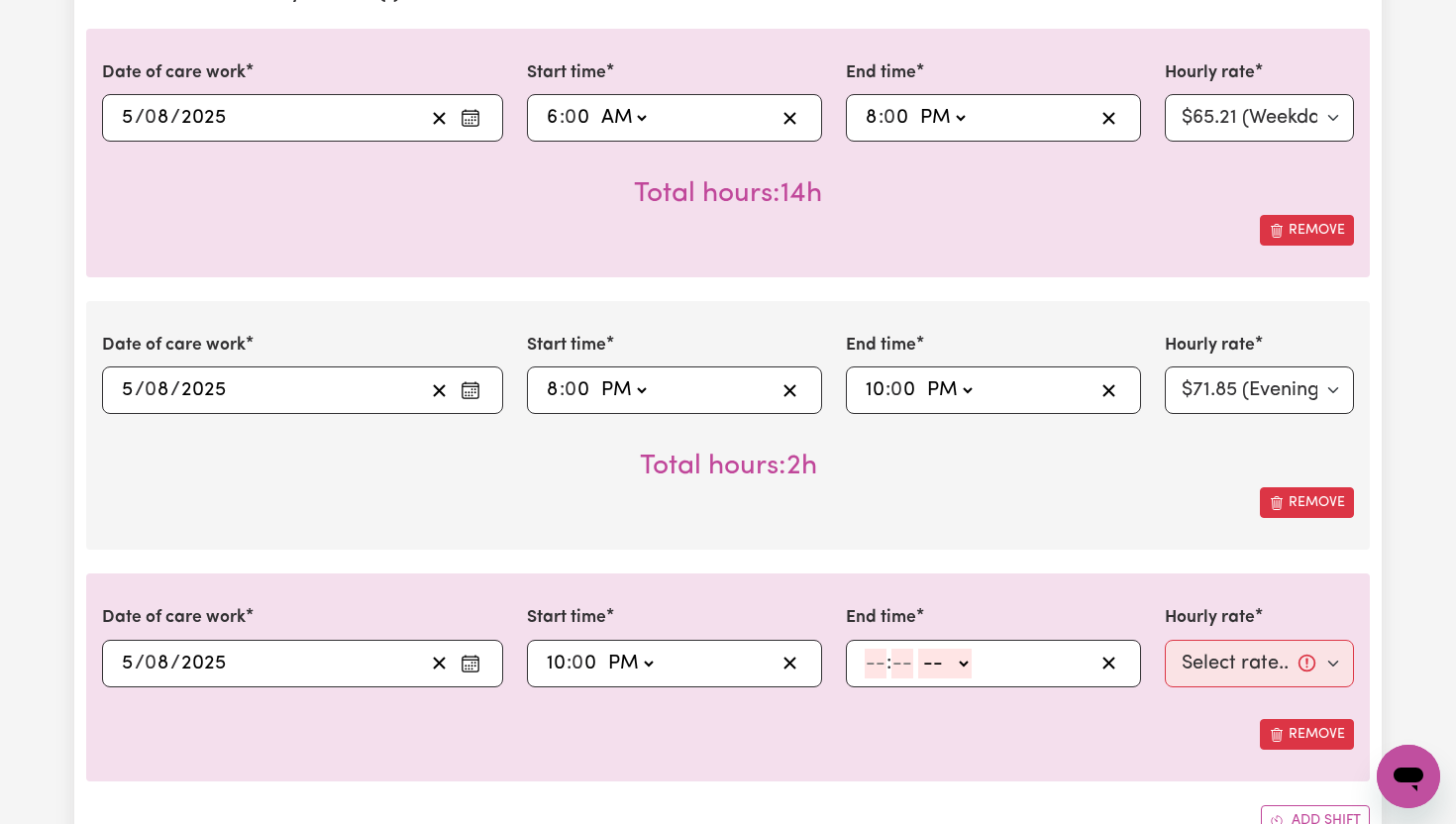 click 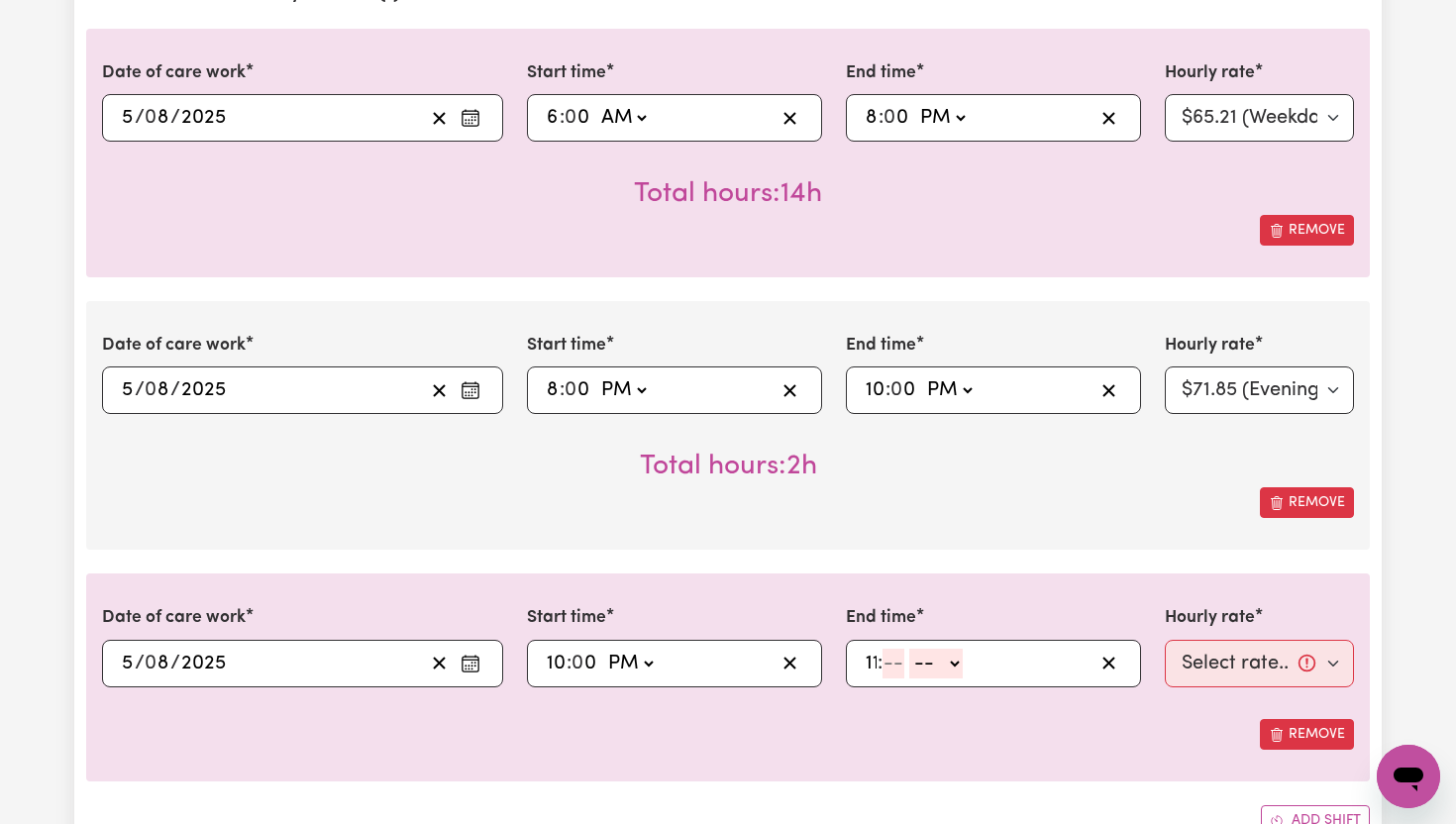 type on "11" 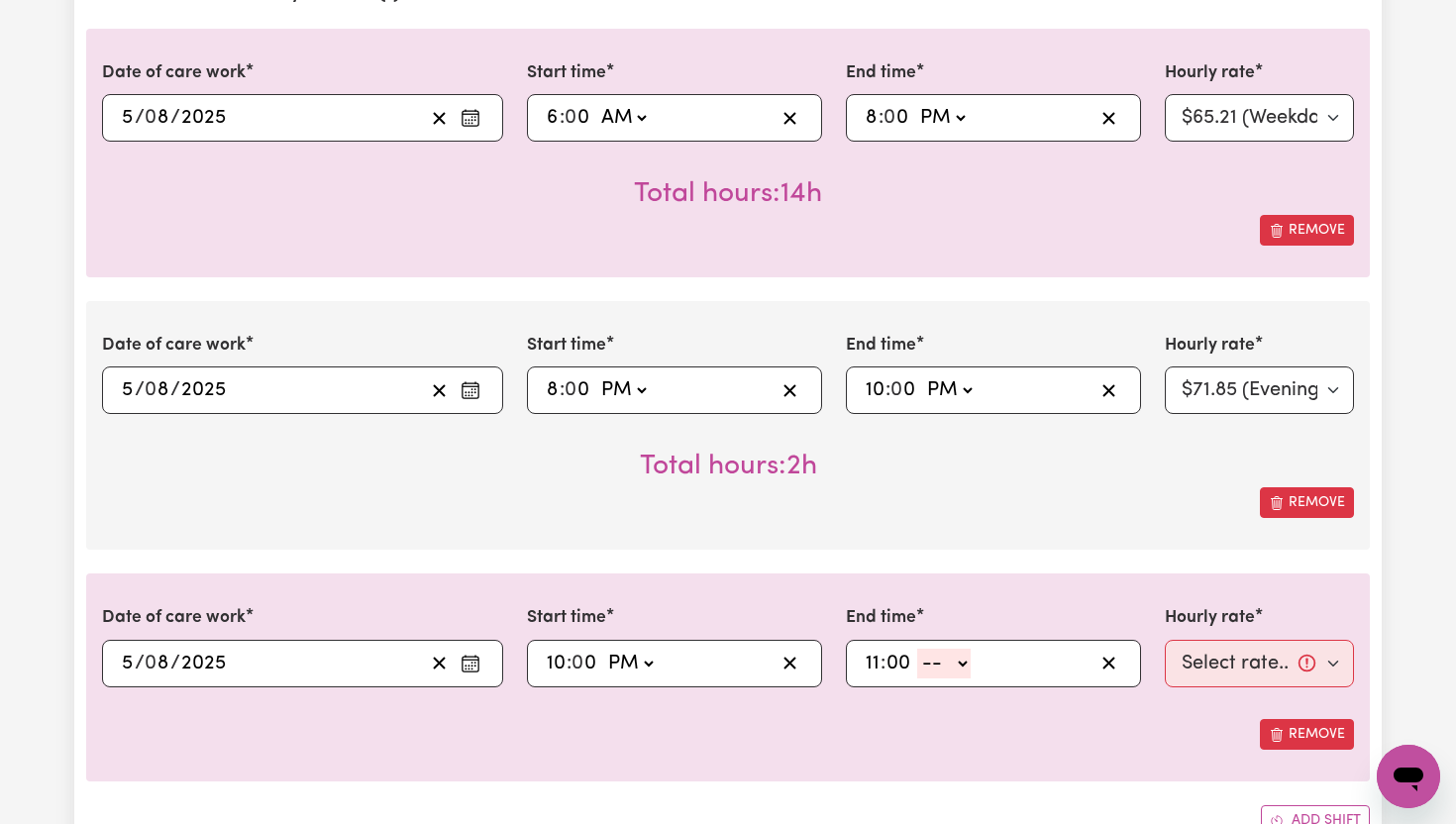 type on "00" 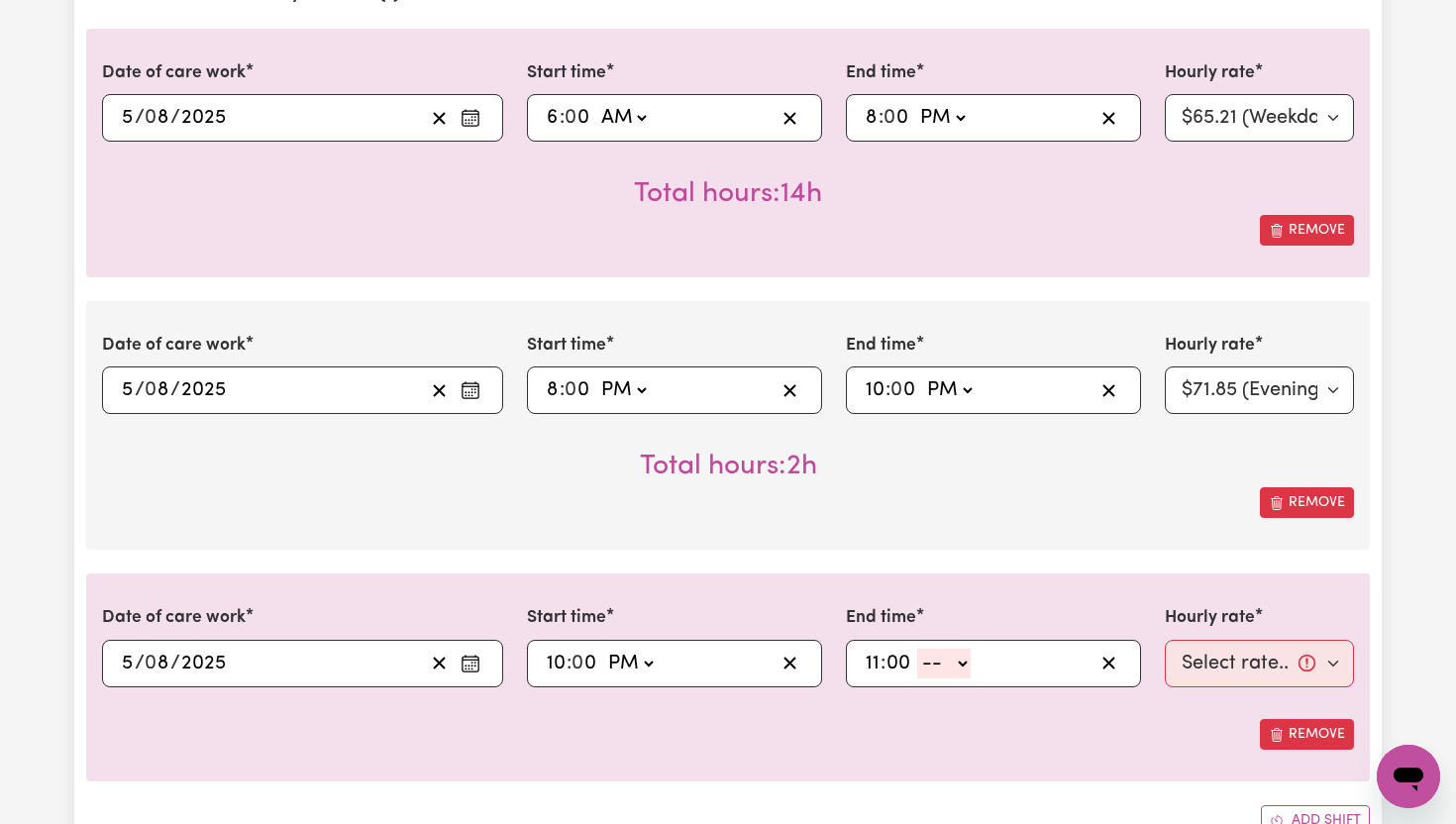 click on "-- AM PM" 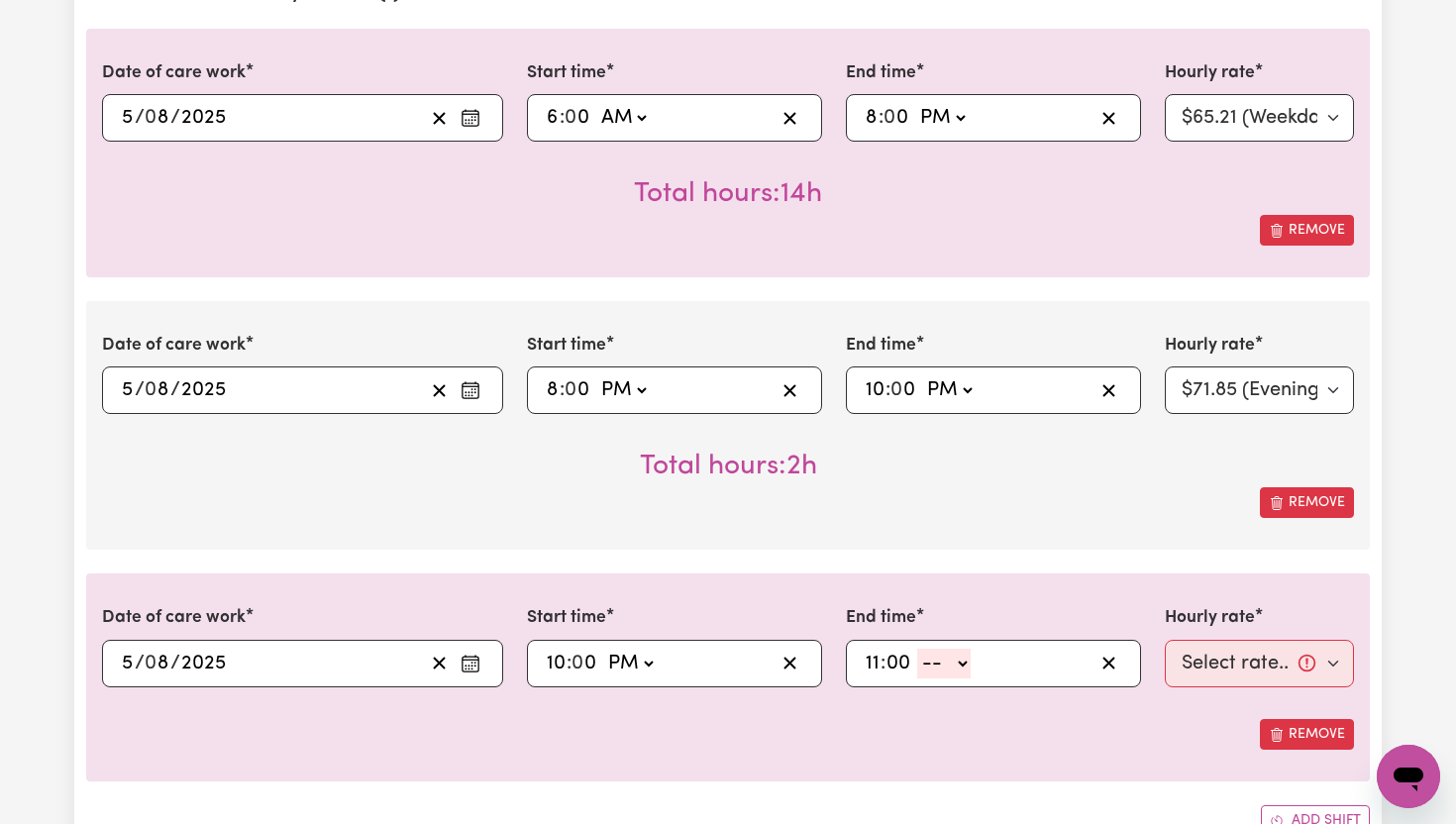 select on "pm" 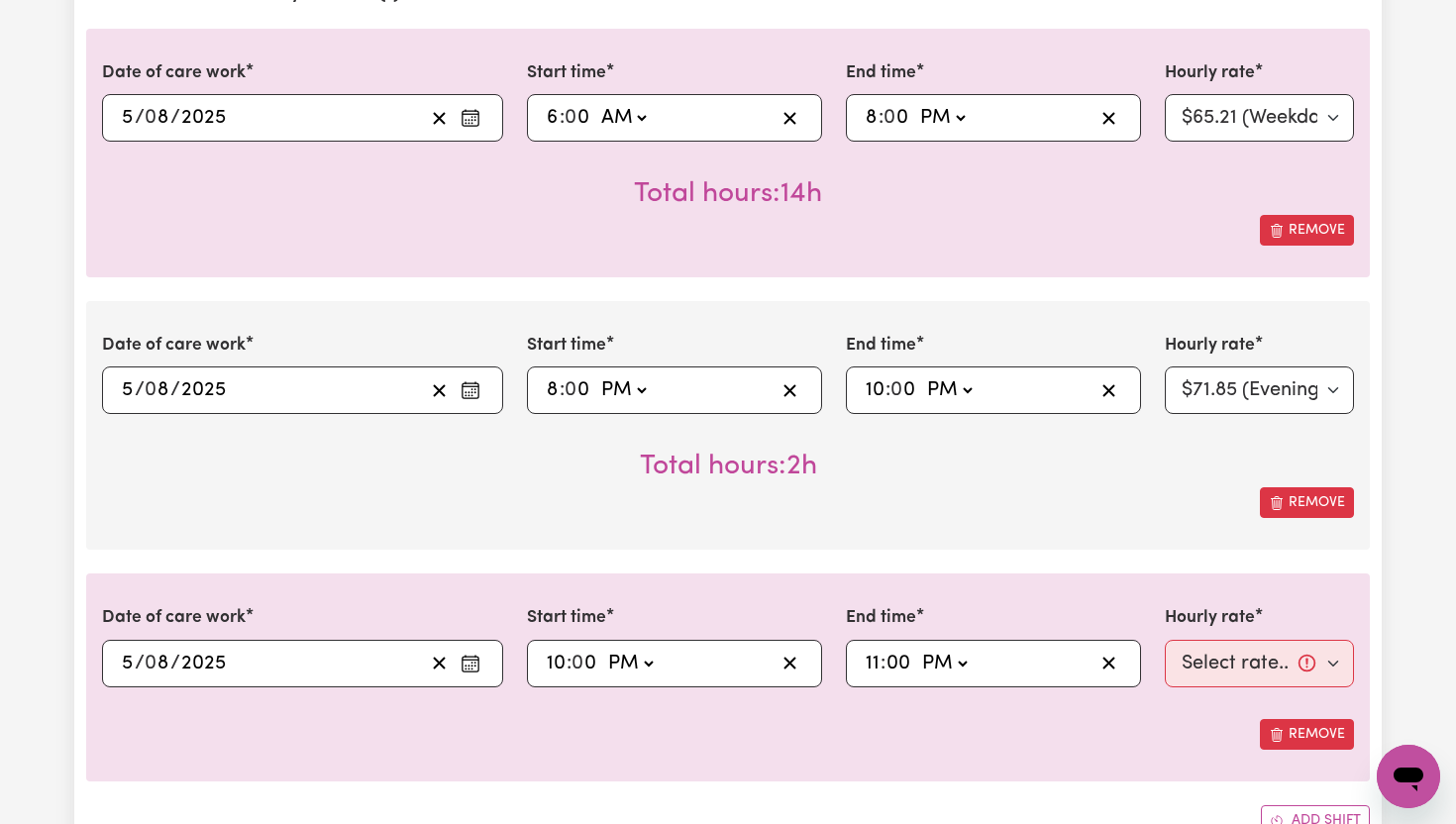 type on "23:00" 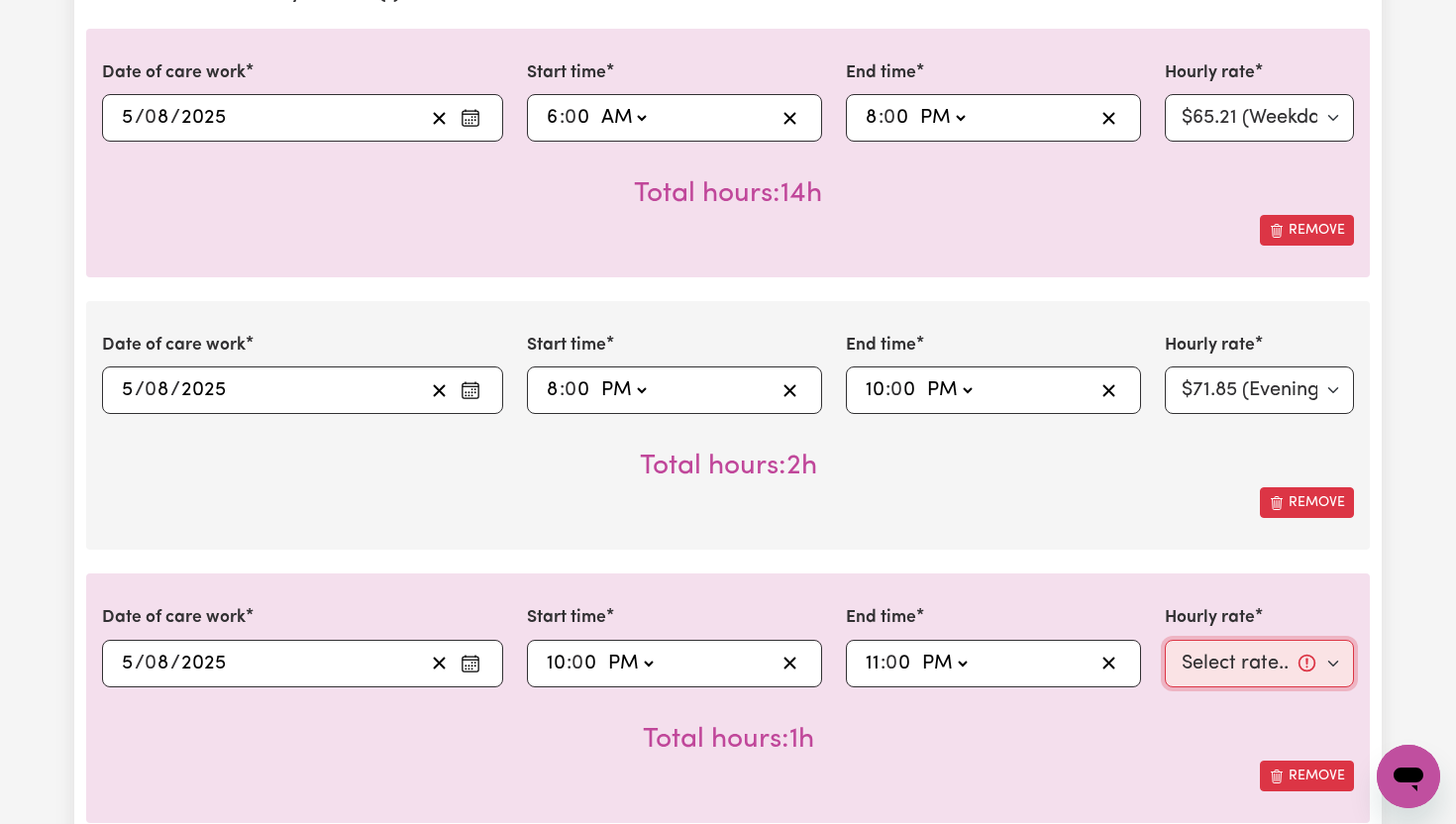 click on "Select rate... $65.21 (Weekday) $91.76 (Saturday) $118.32 (Sunday) $144.87 (Public Holiday) $71.85 (Evening Care) $276.32 (Overnight)" at bounding box center [1259, 664] 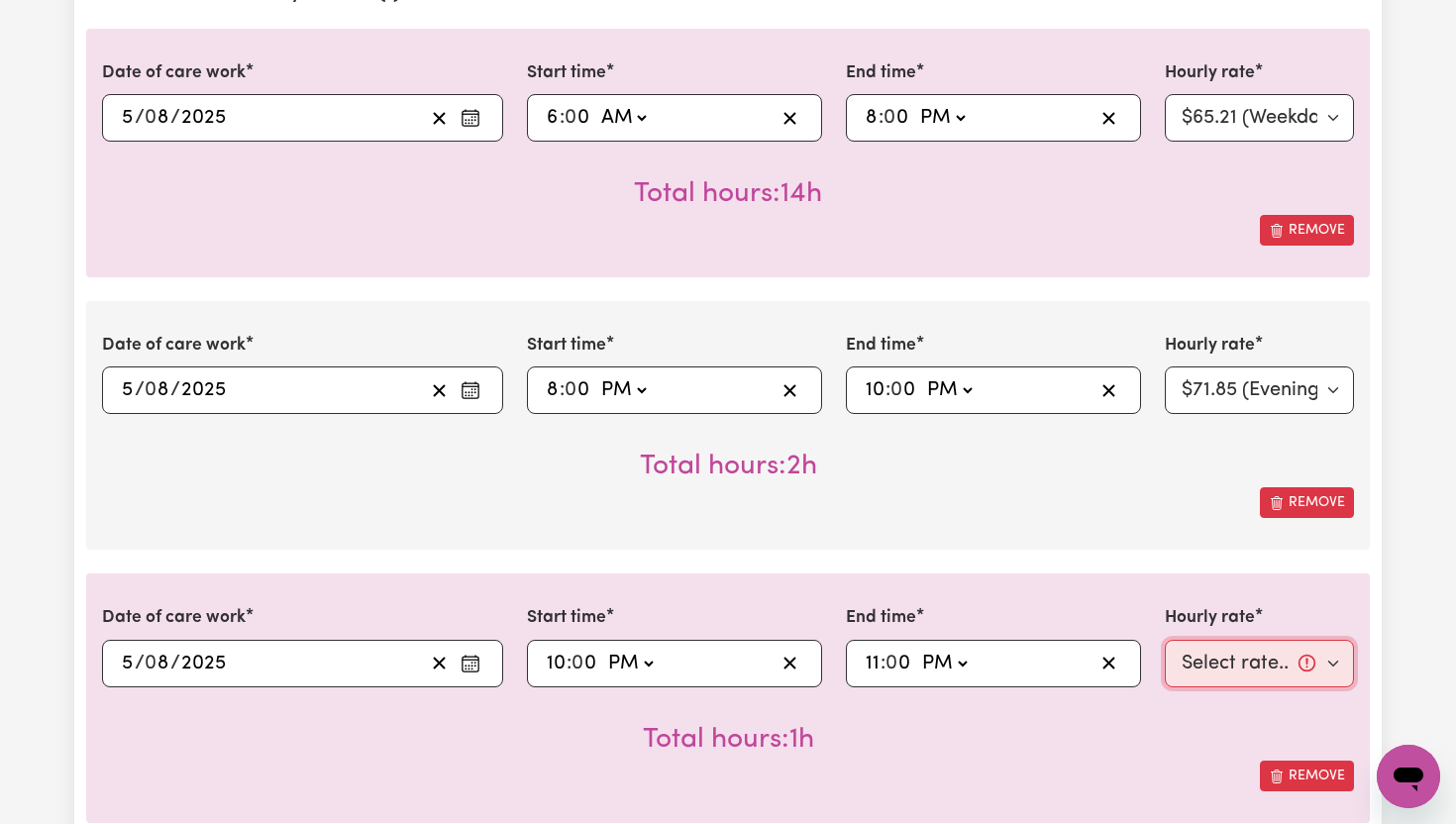 select on "276.32-Overnight" 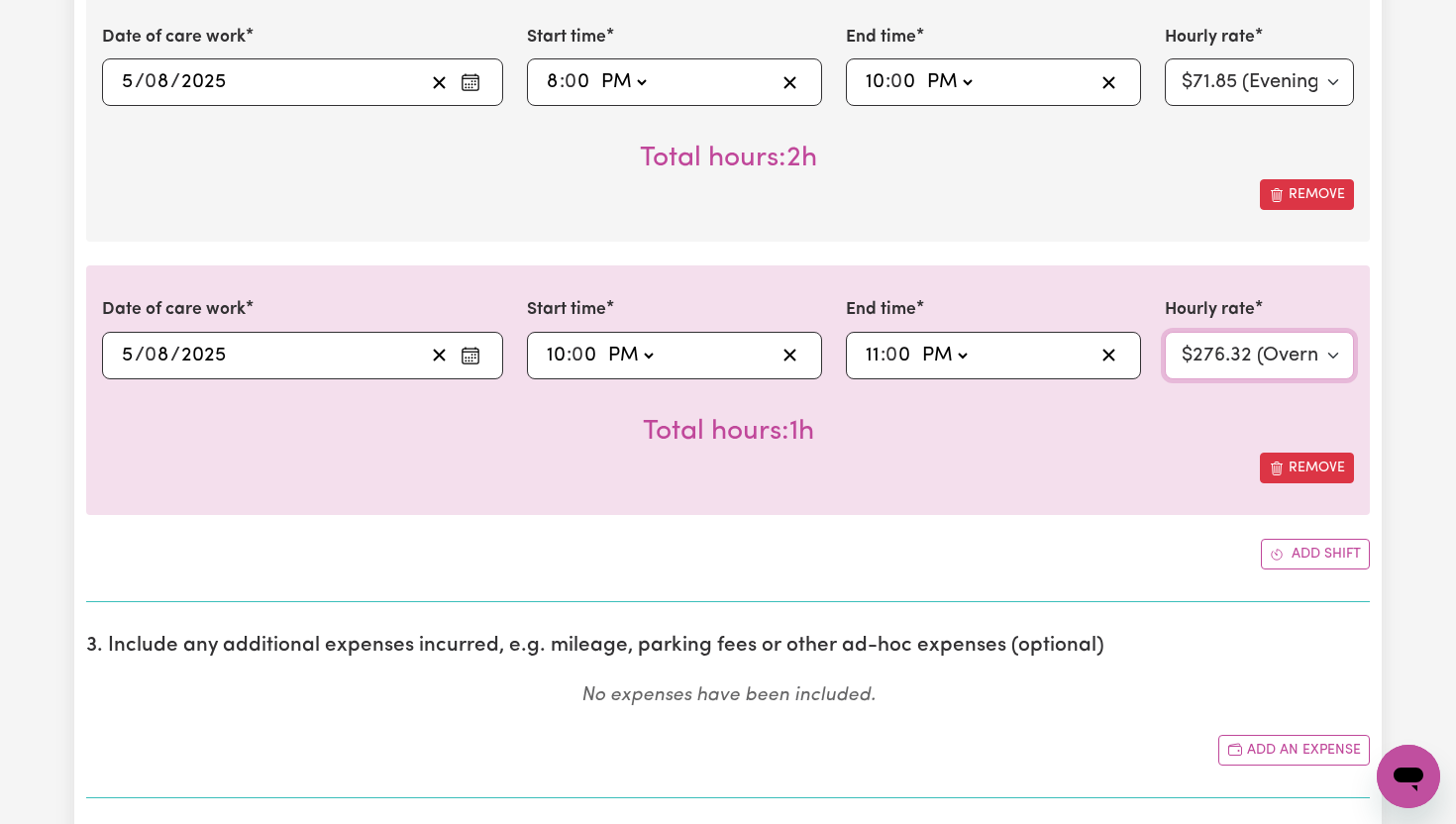 scroll, scrollTop: 937, scrollLeft: 0, axis: vertical 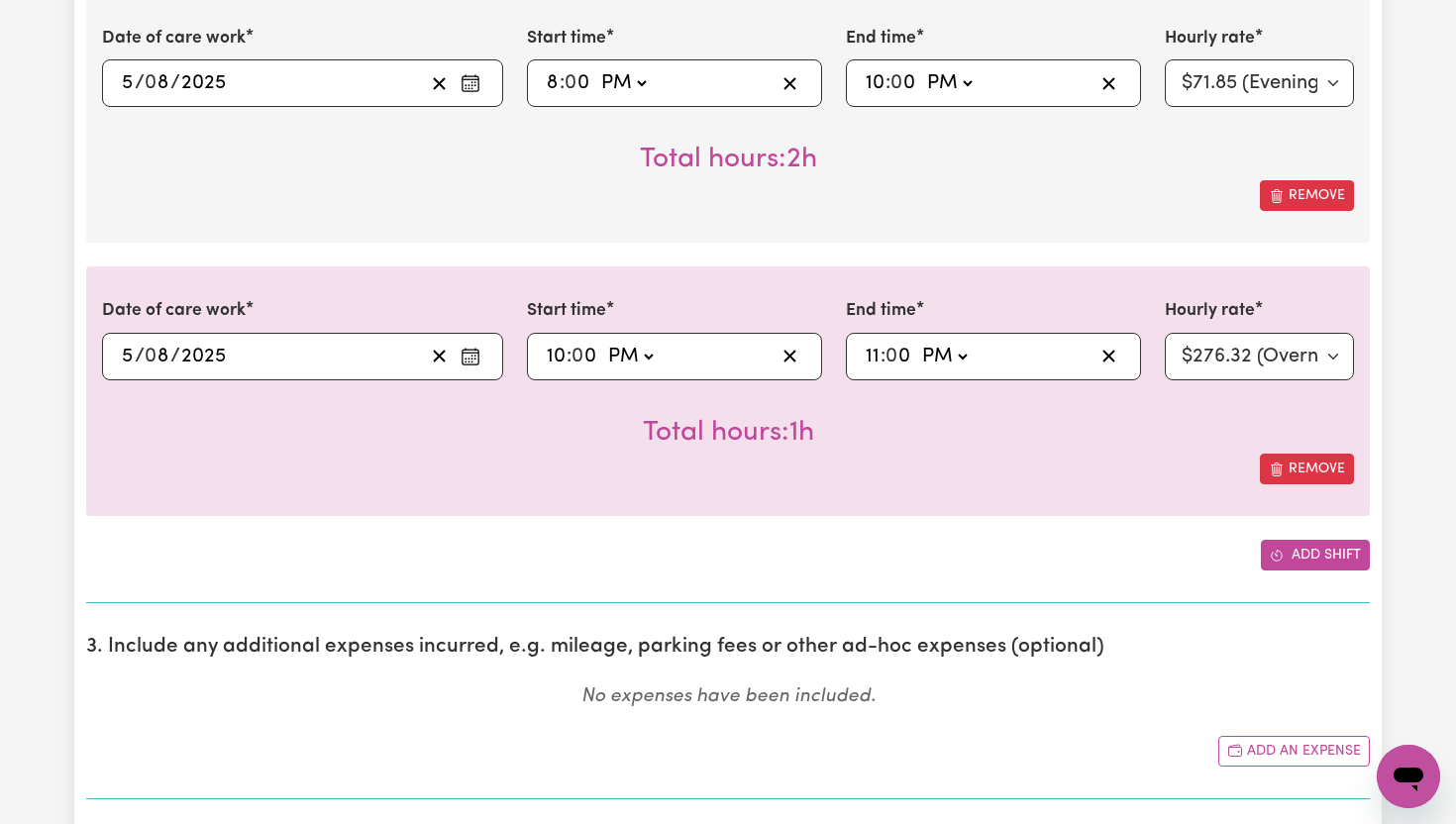 click on "Add shift" at bounding box center (1315, 555) 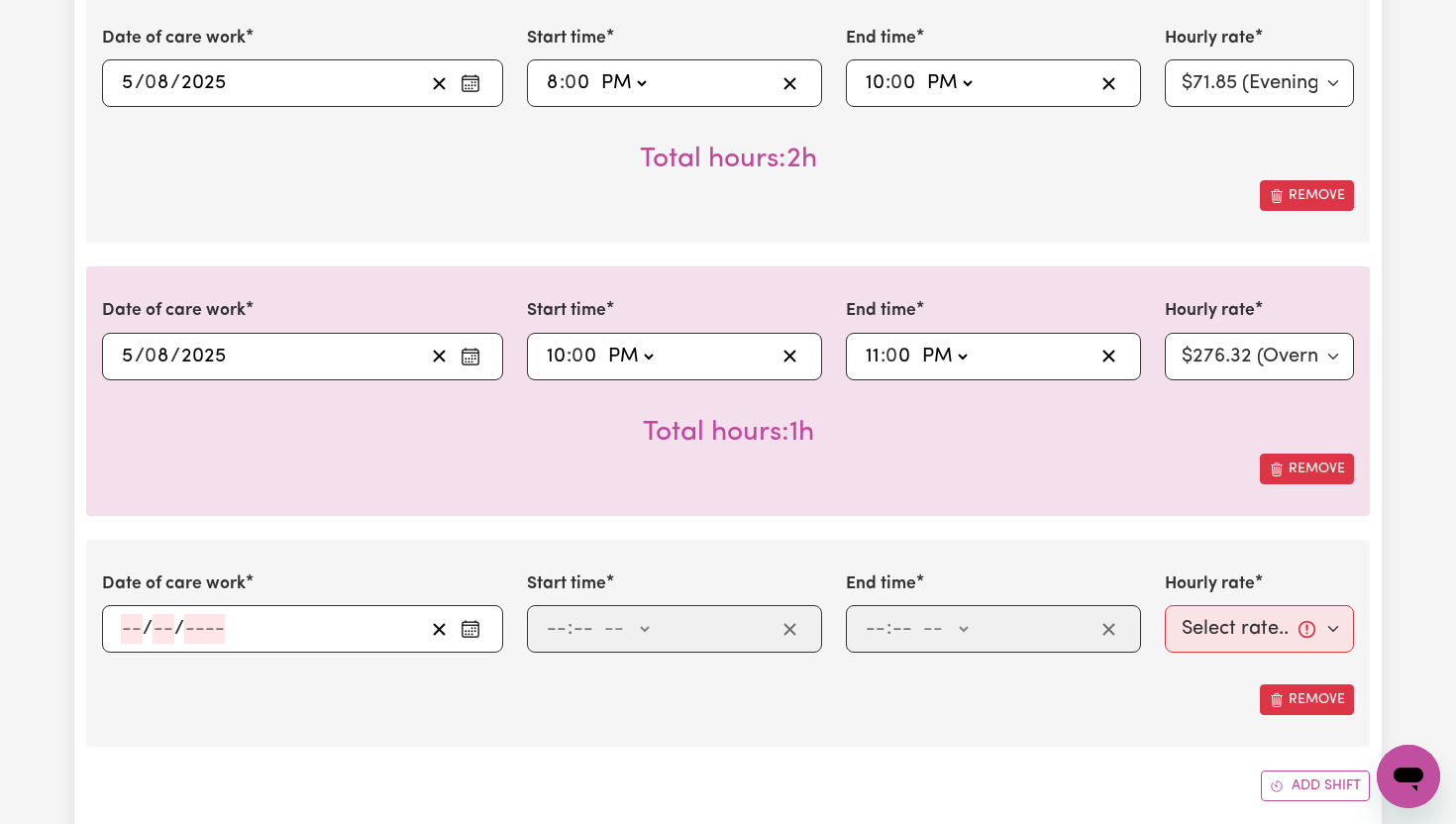 click 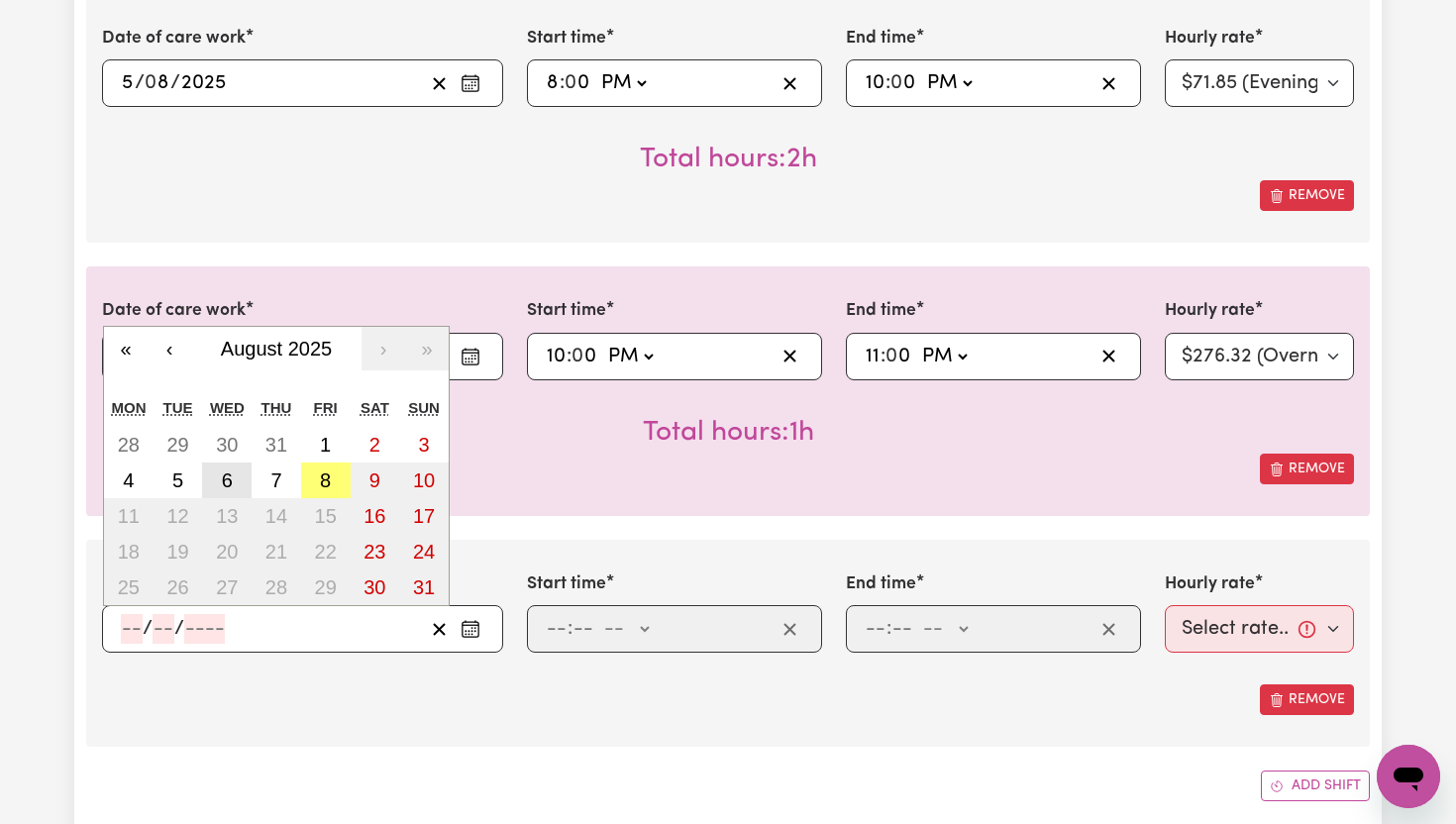 click on "6" at bounding box center [227, 480] 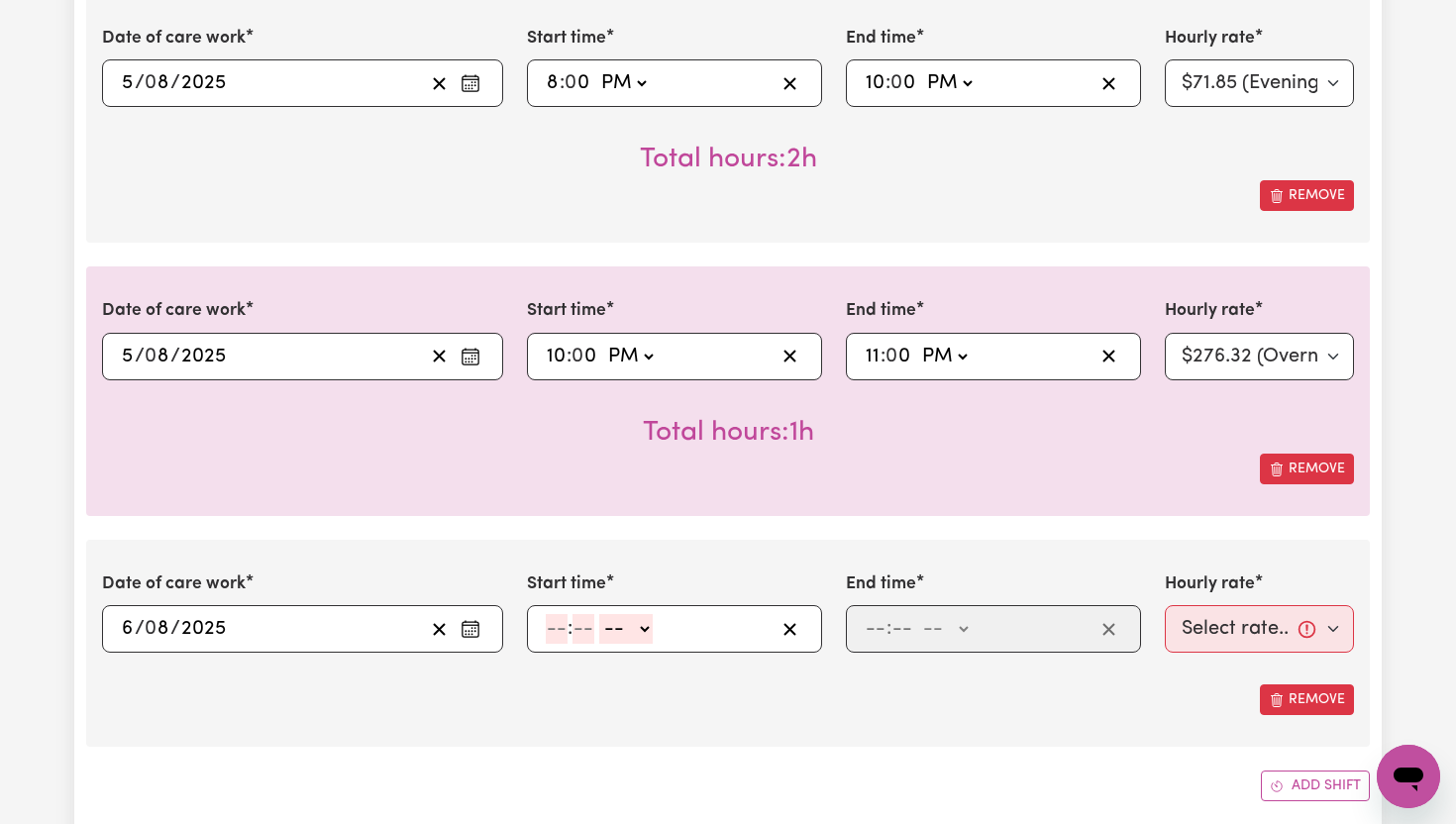 click 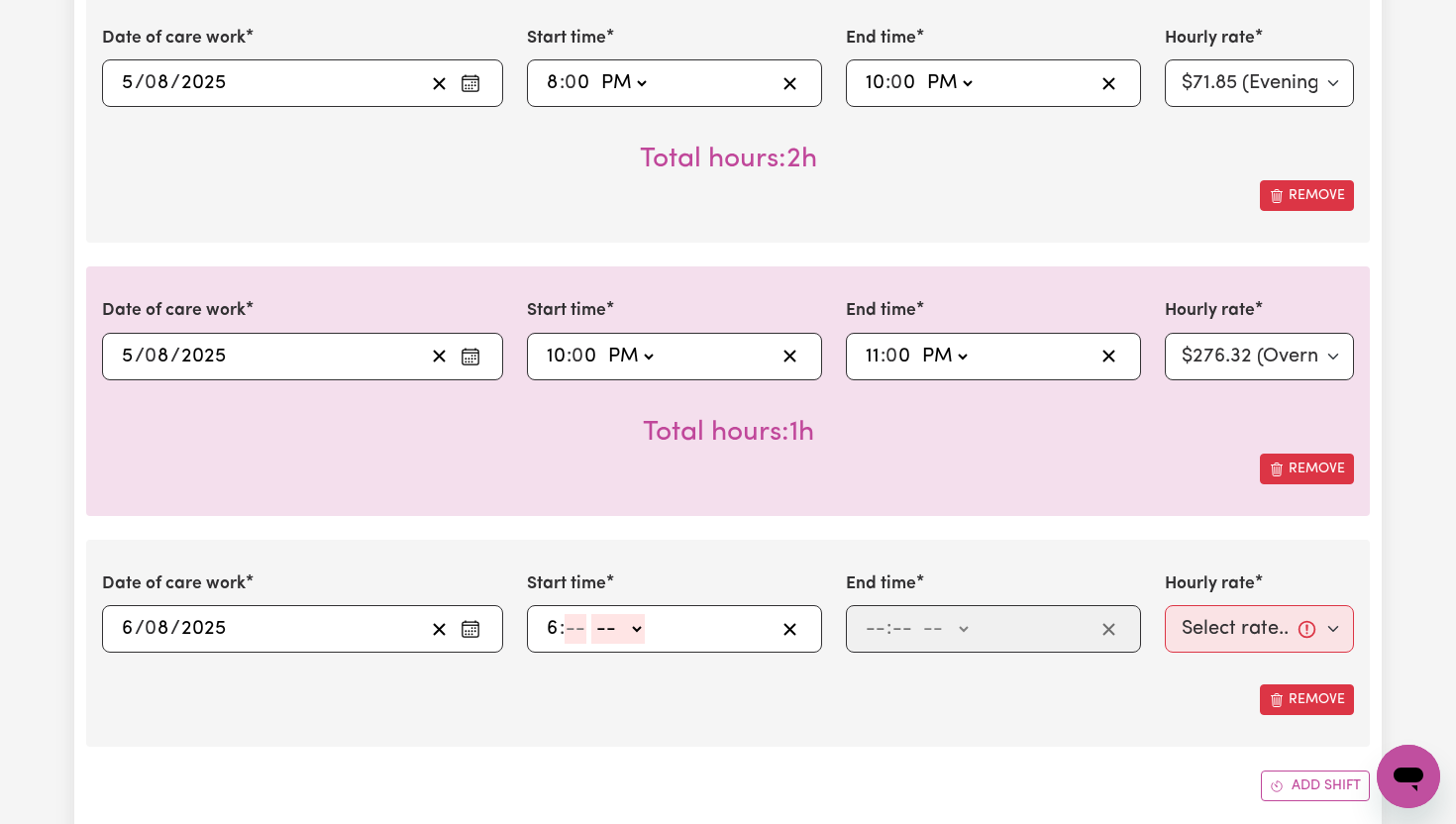 type on "6" 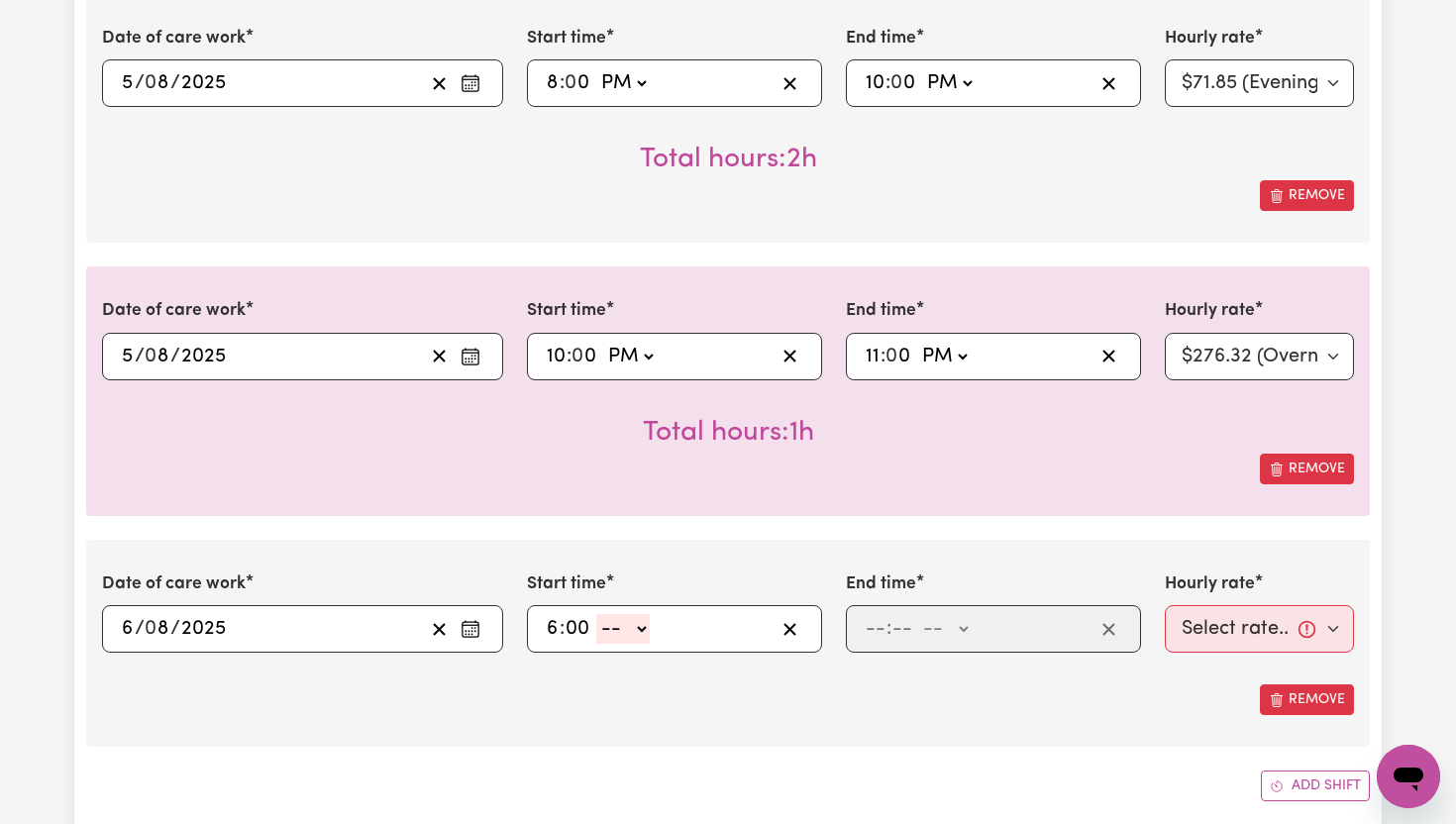 type on "00" 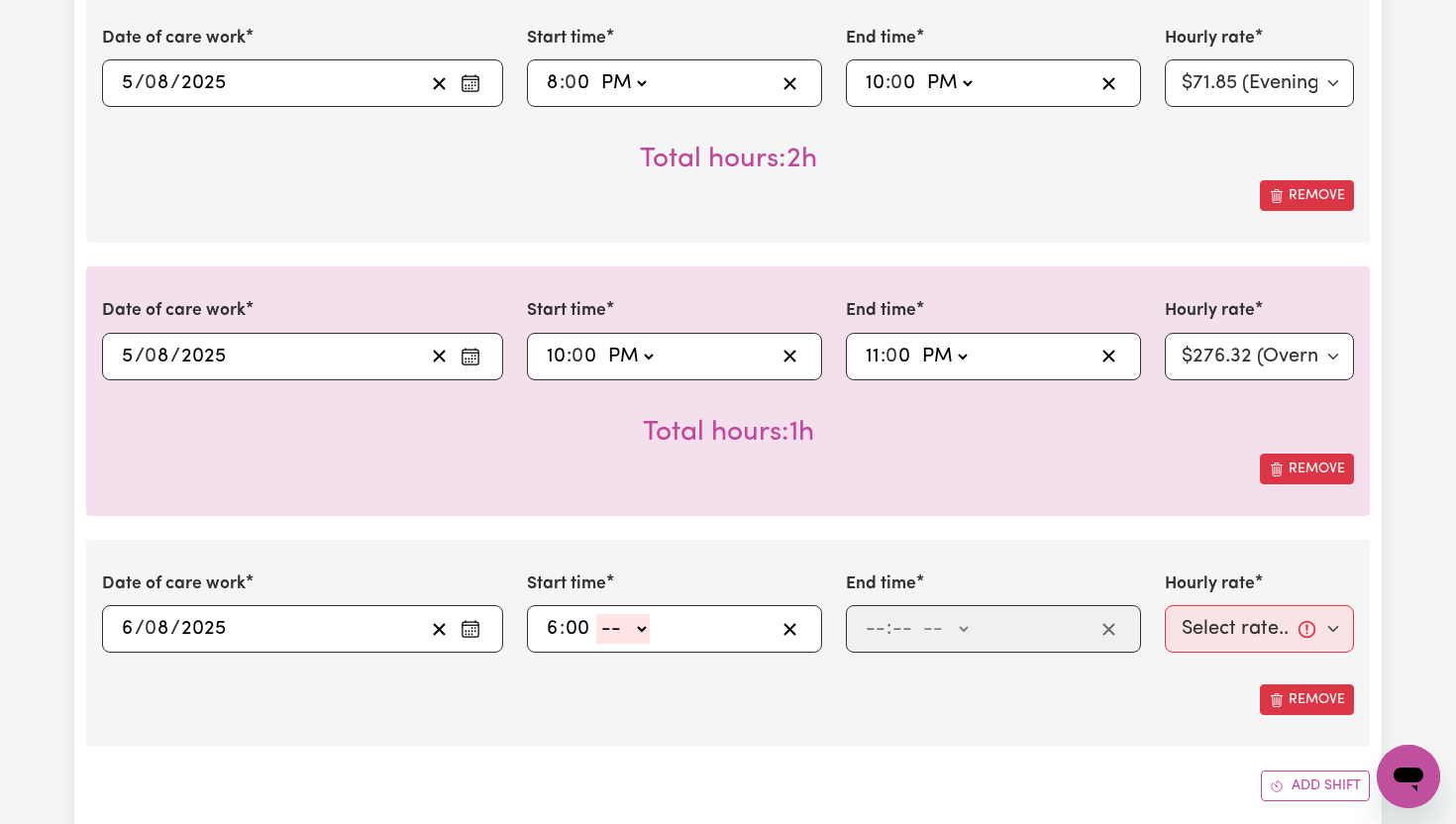 select on "am" 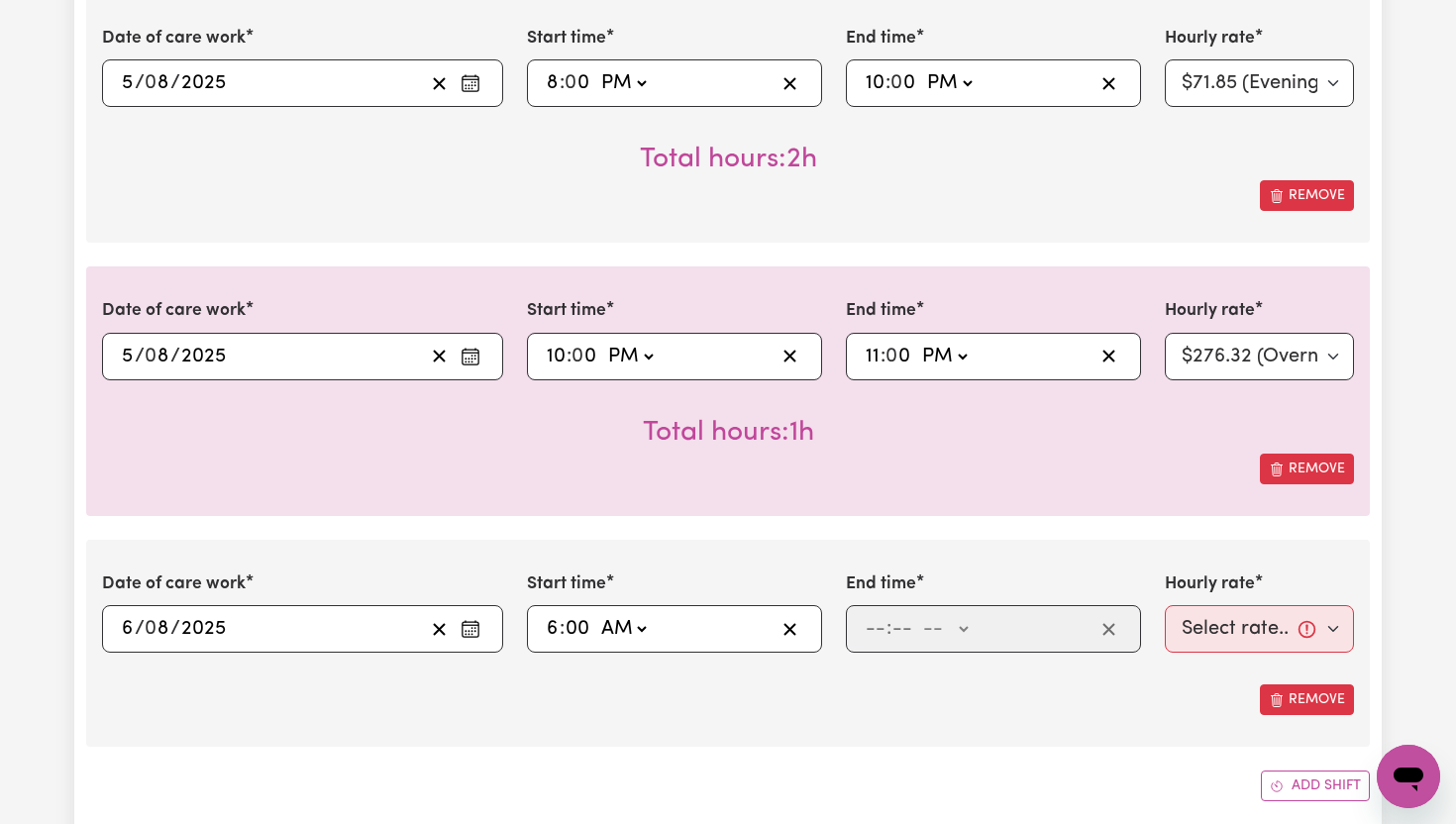 type on "06:00" 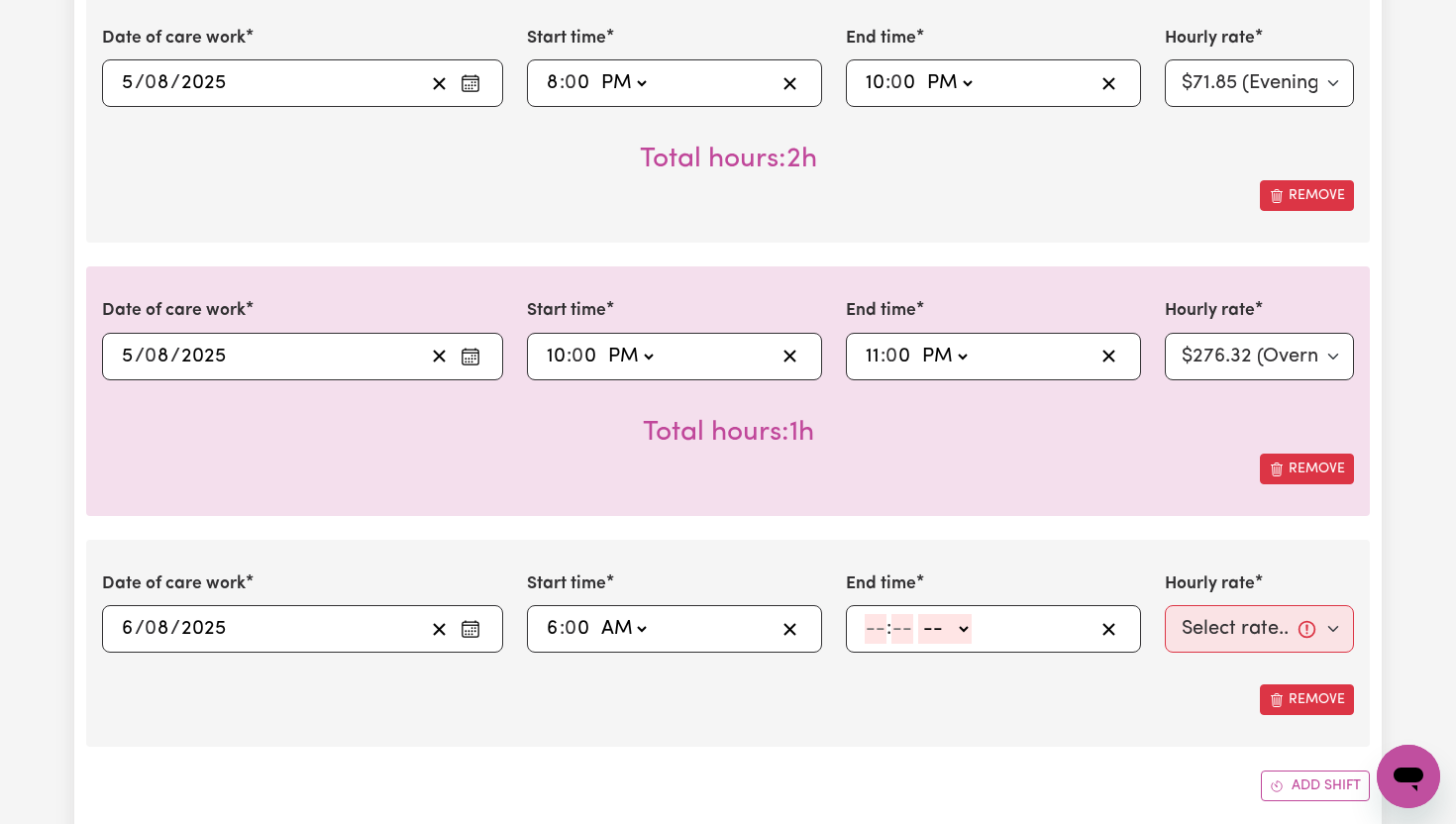 click 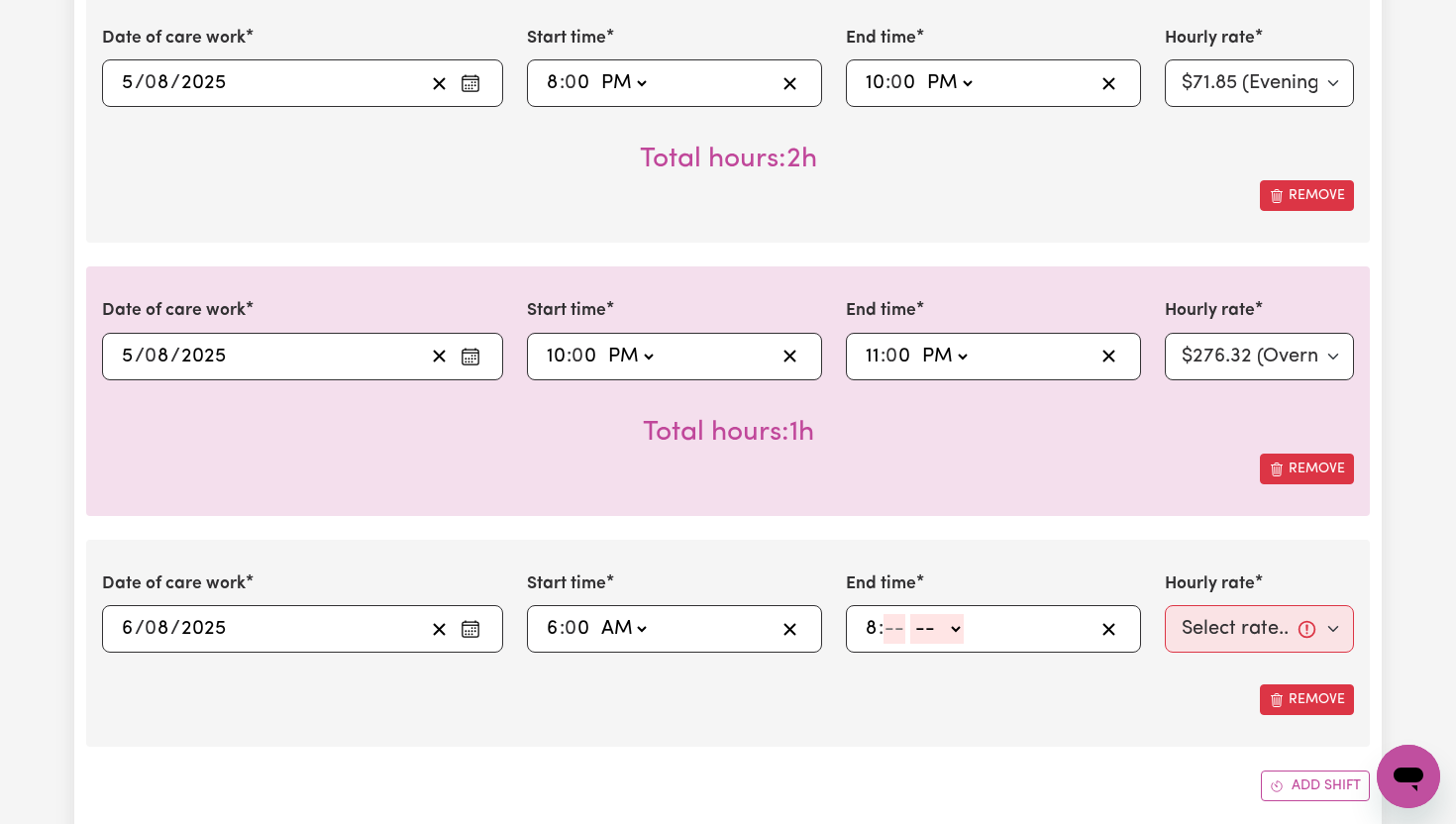 type on "8" 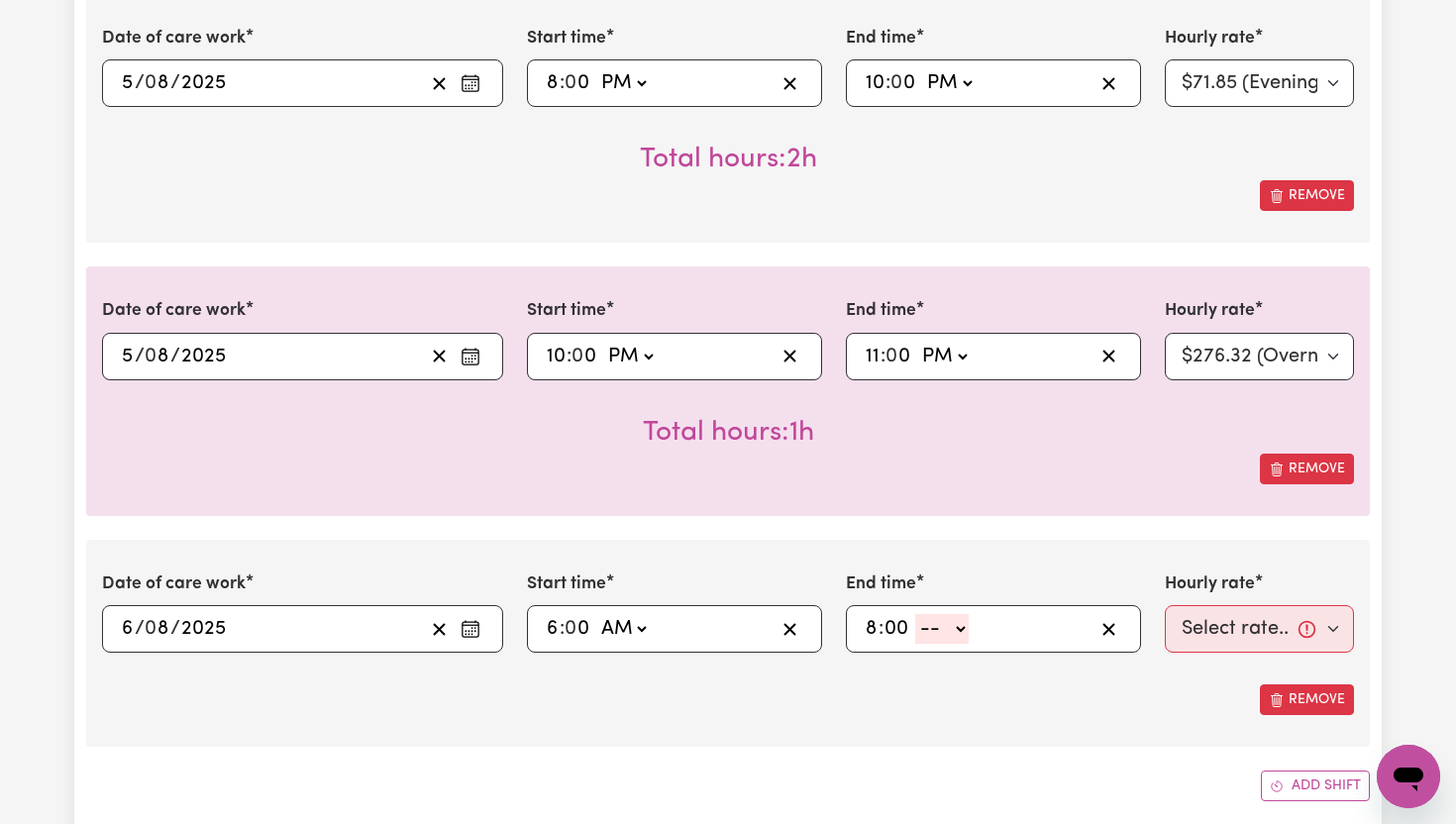 type on "00" 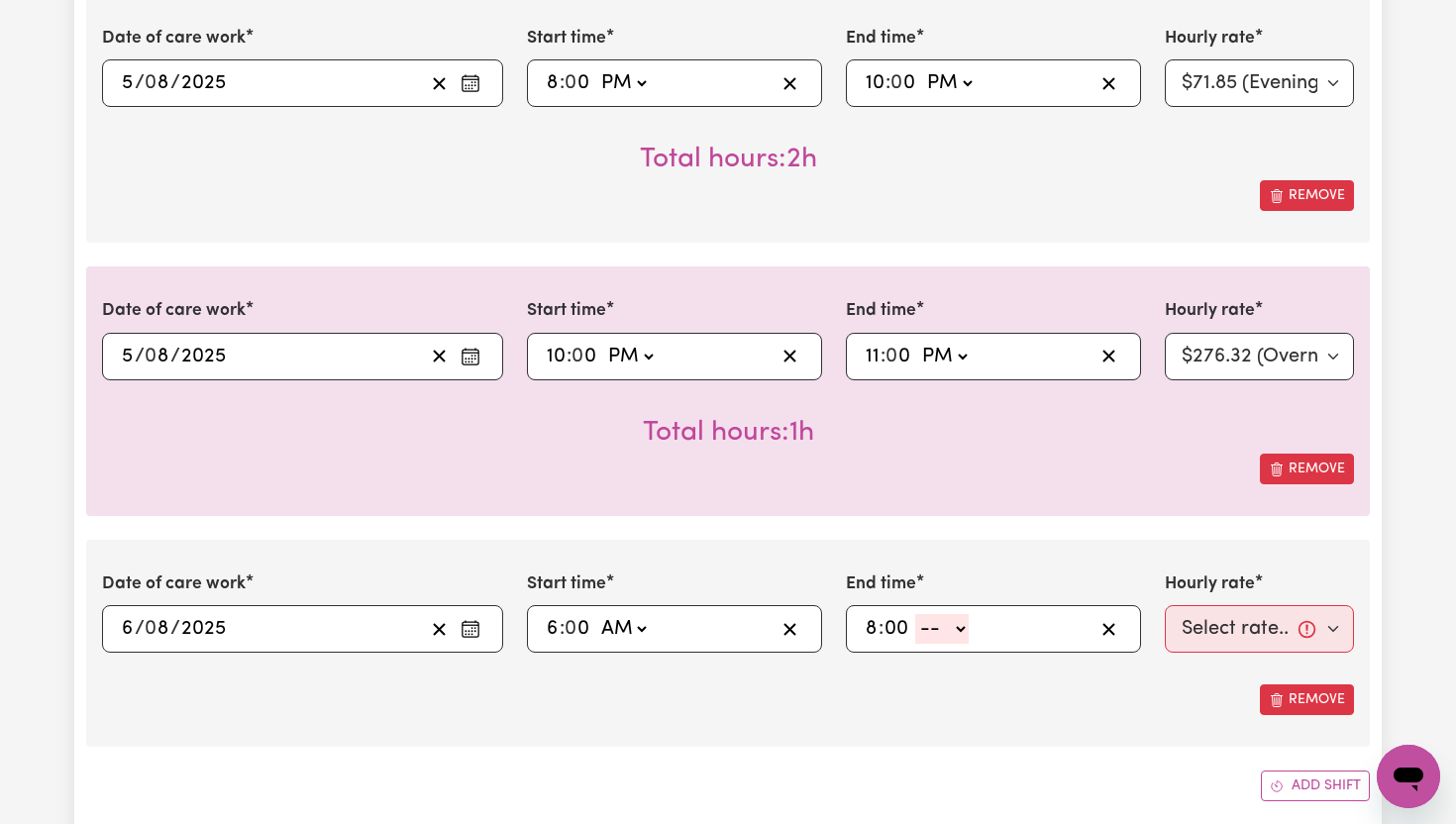 select on "pm" 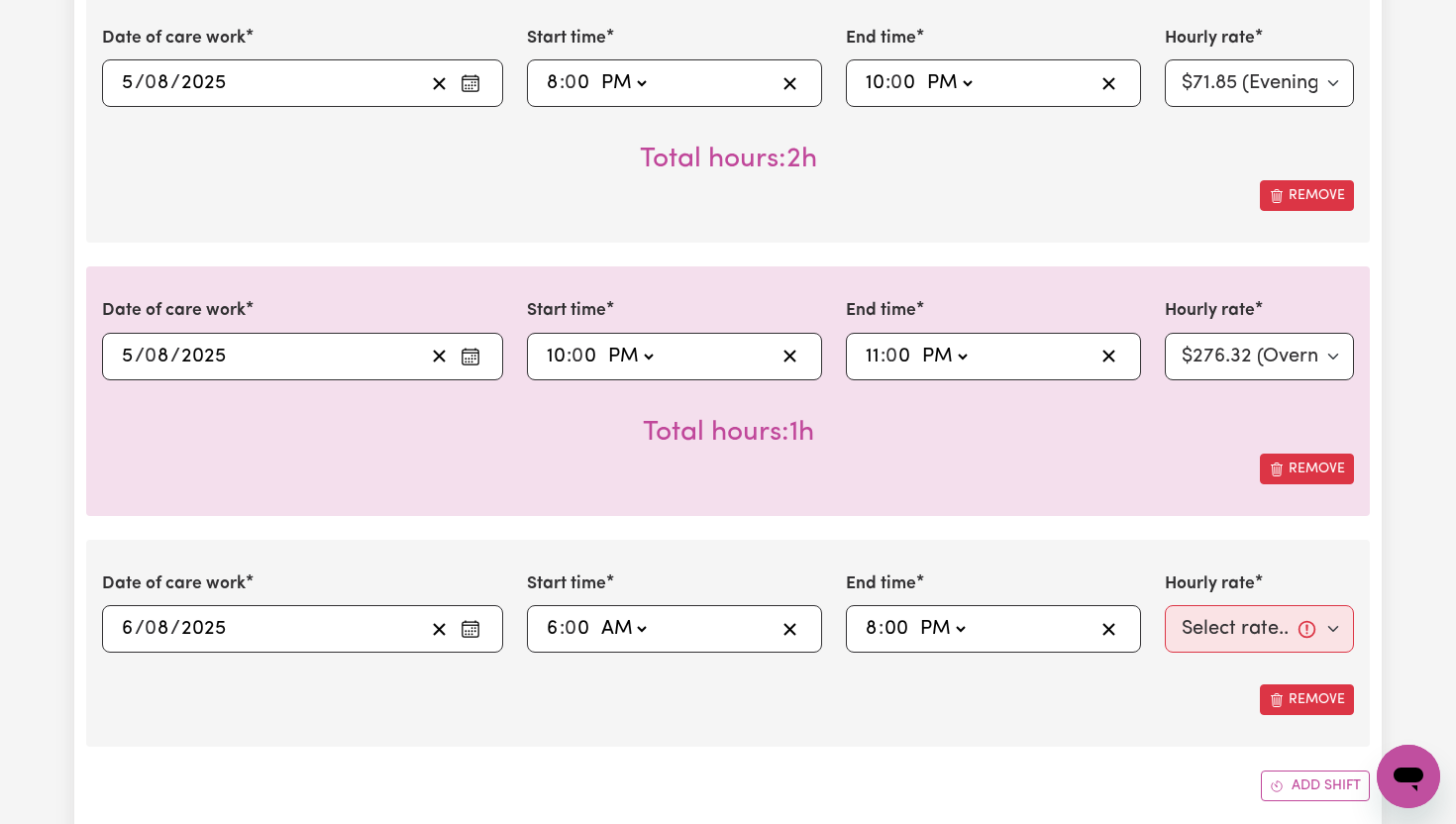 type on "20:00" 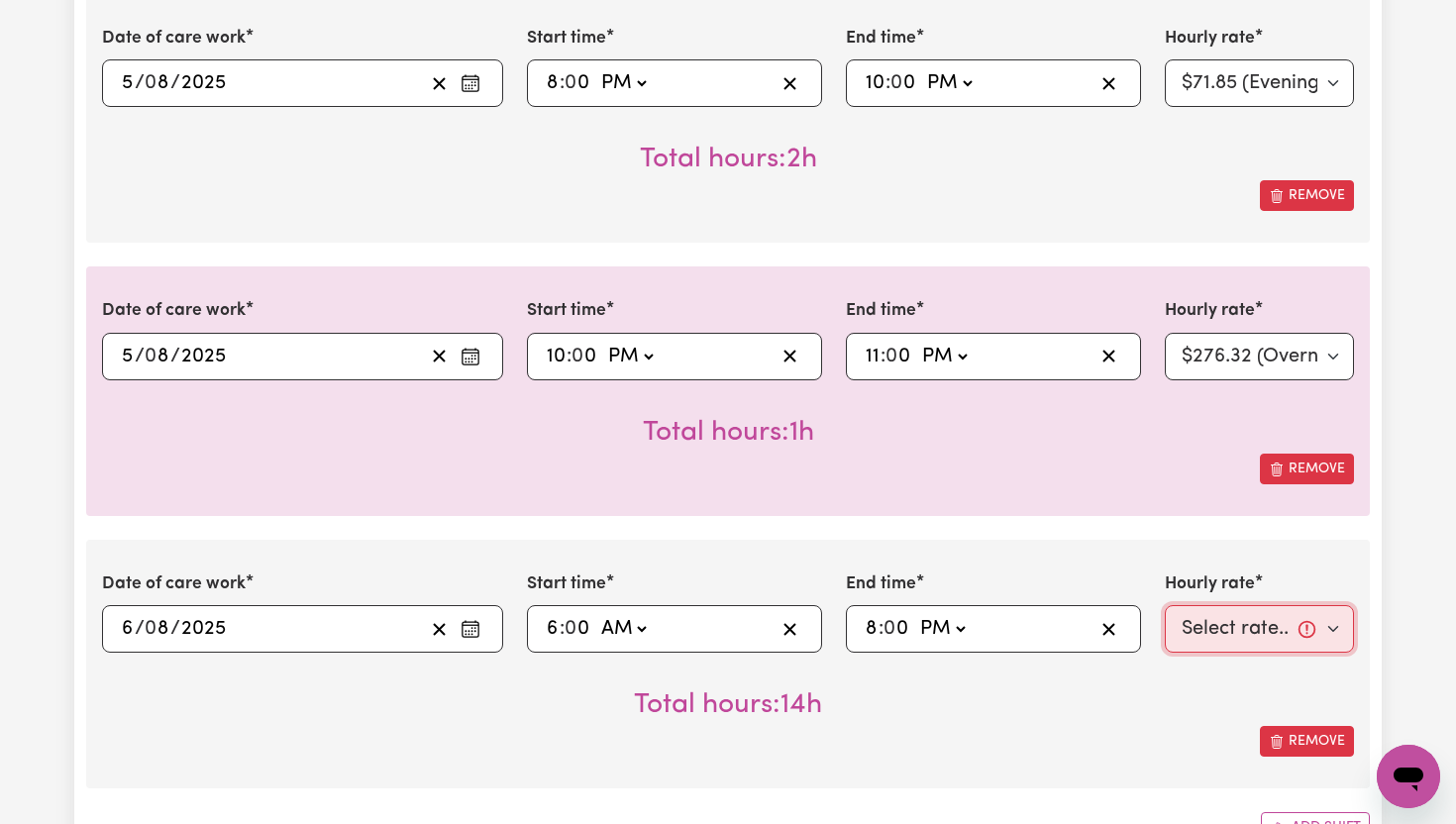 click on "Select rate... $65.21 (Weekday) $91.76 (Saturday) $118.32 (Sunday) $144.87 (Public Holiday) $71.85 (Evening Care) $276.32 (Overnight)" at bounding box center (1259, 629) 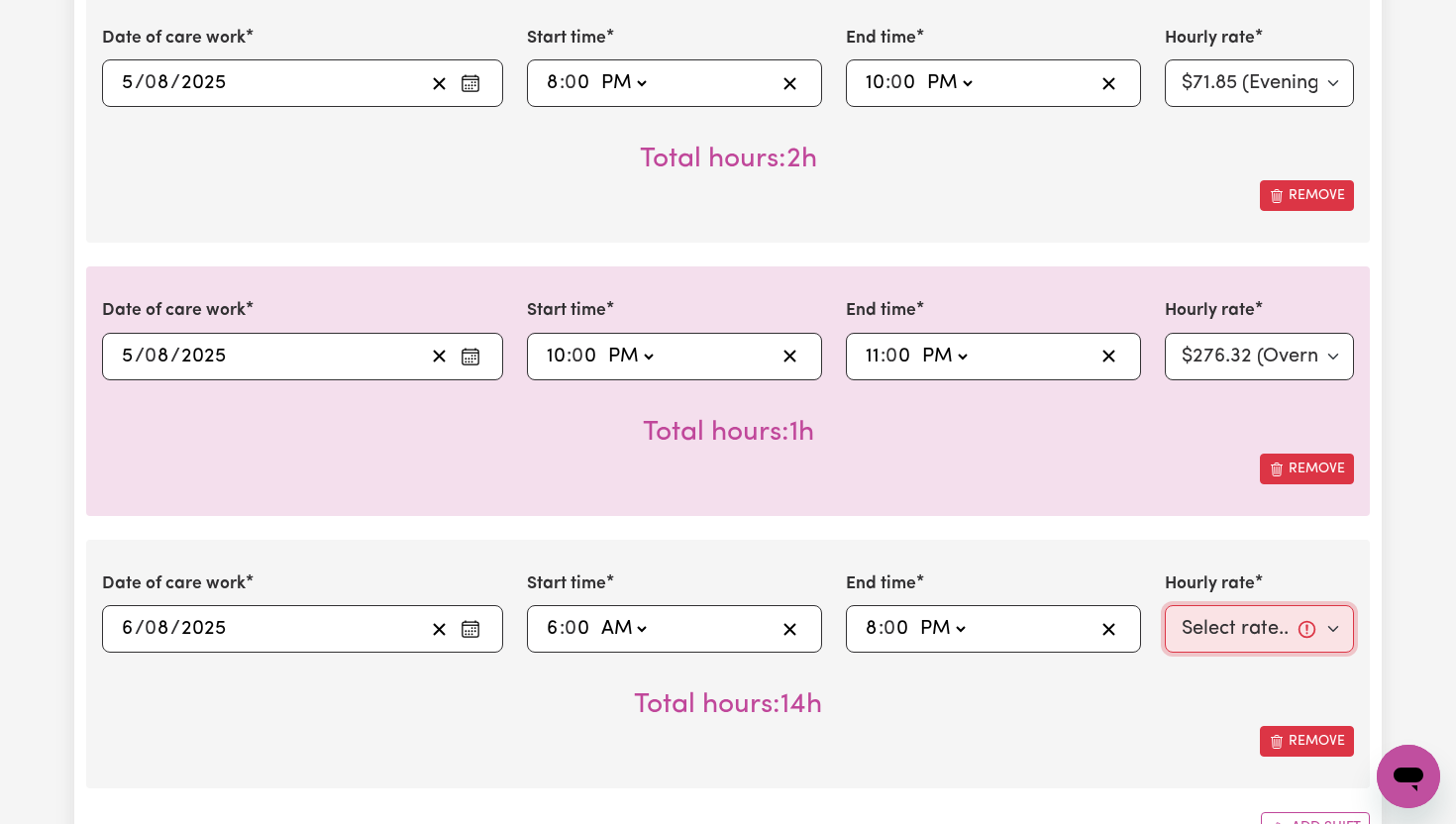 select on "65.21-Weekday" 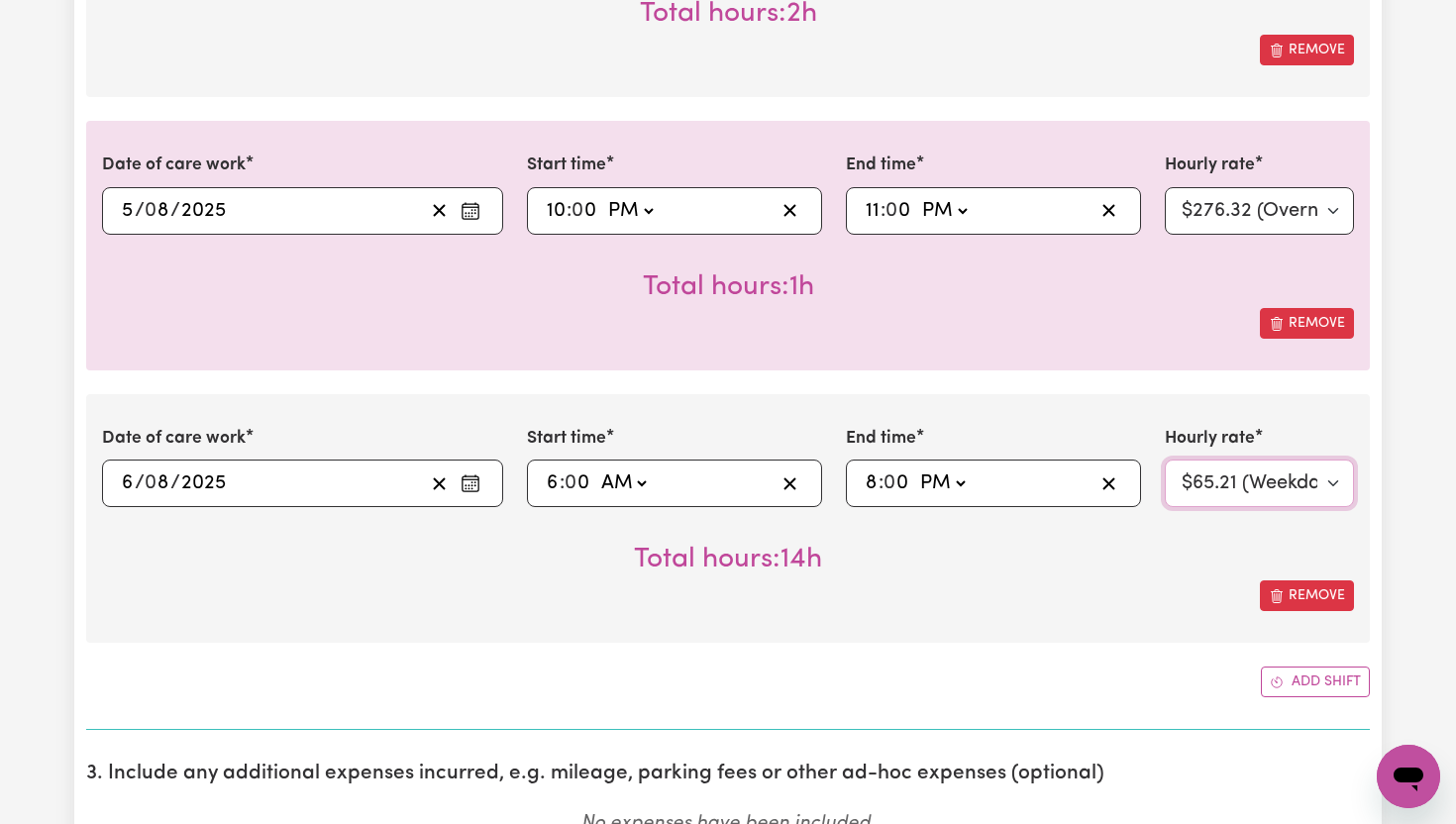 scroll, scrollTop: 1088, scrollLeft: 0, axis: vertical 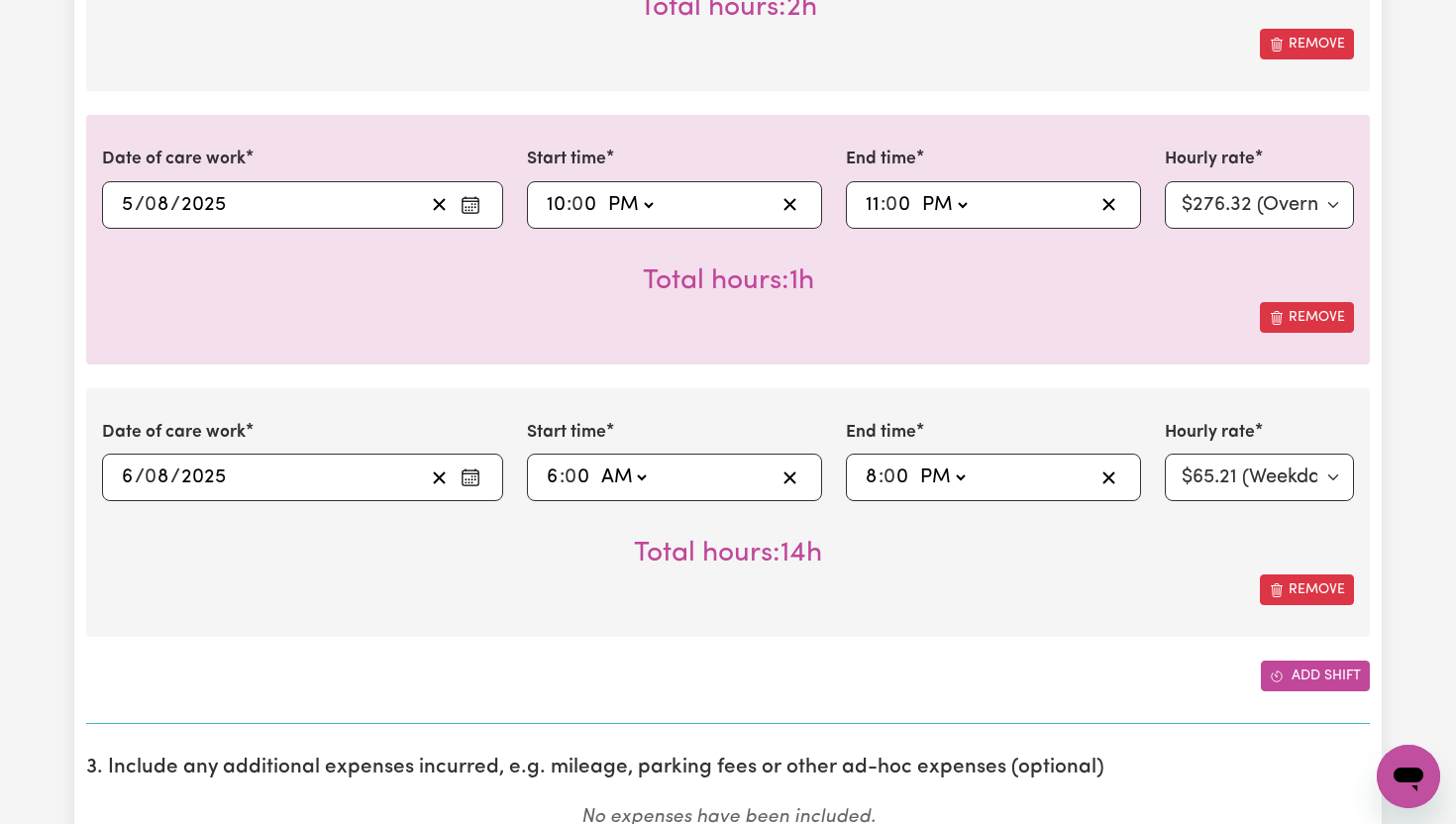 click on "Add shift" at bounding box center (1315, 675) 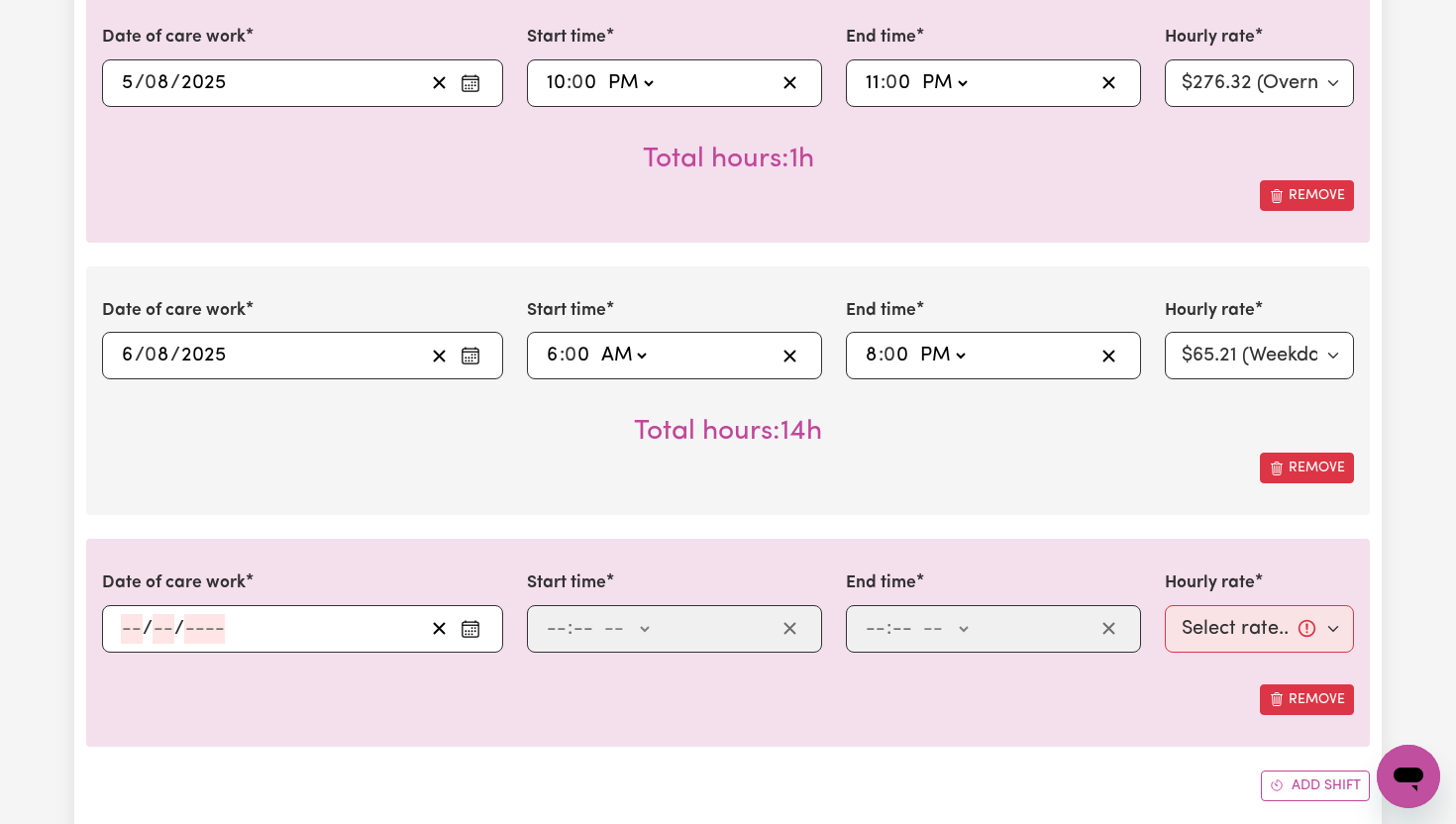 scroll, scrollTop: 1218, scrollLeft: 0, axis: vertical 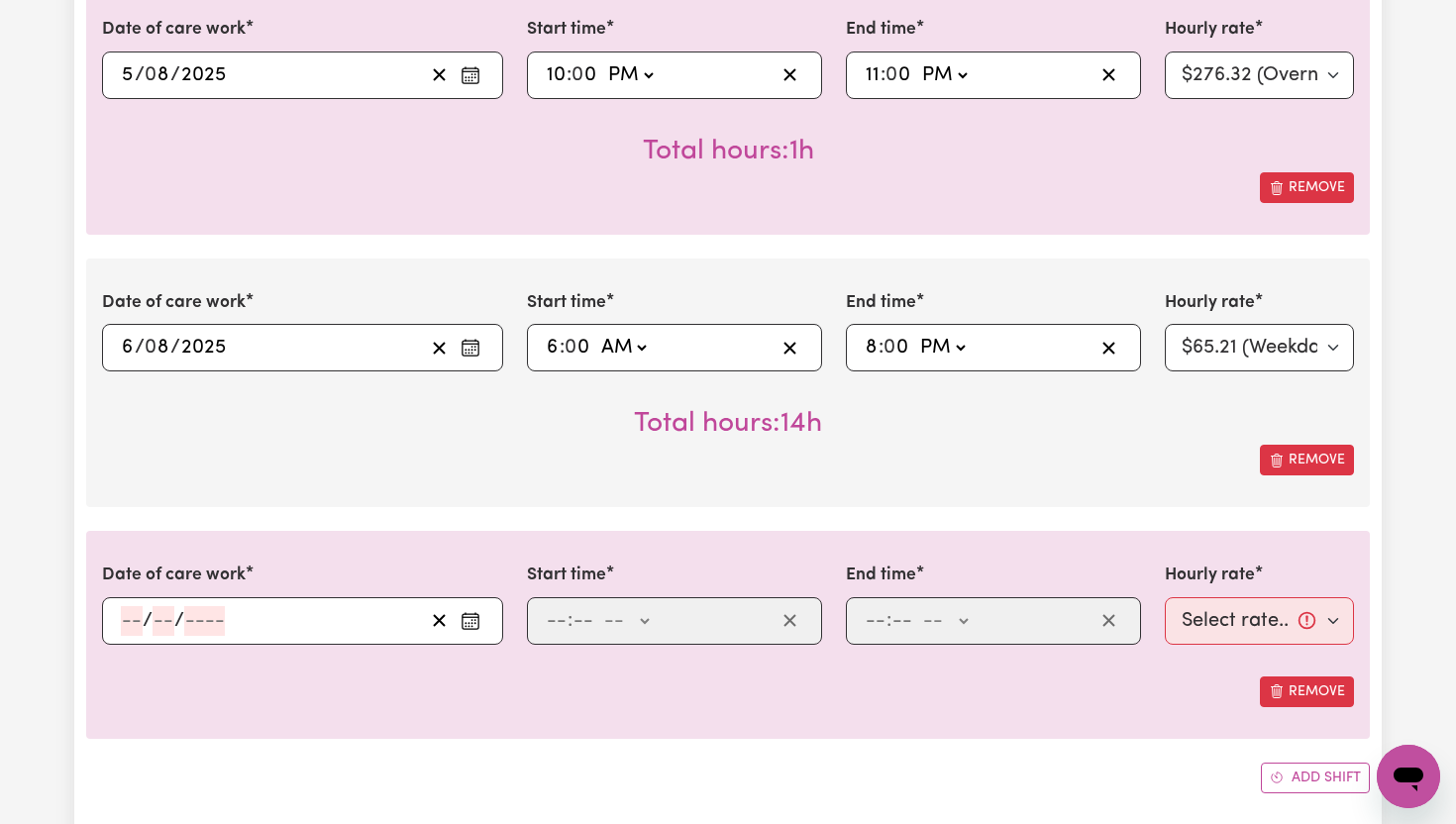 click 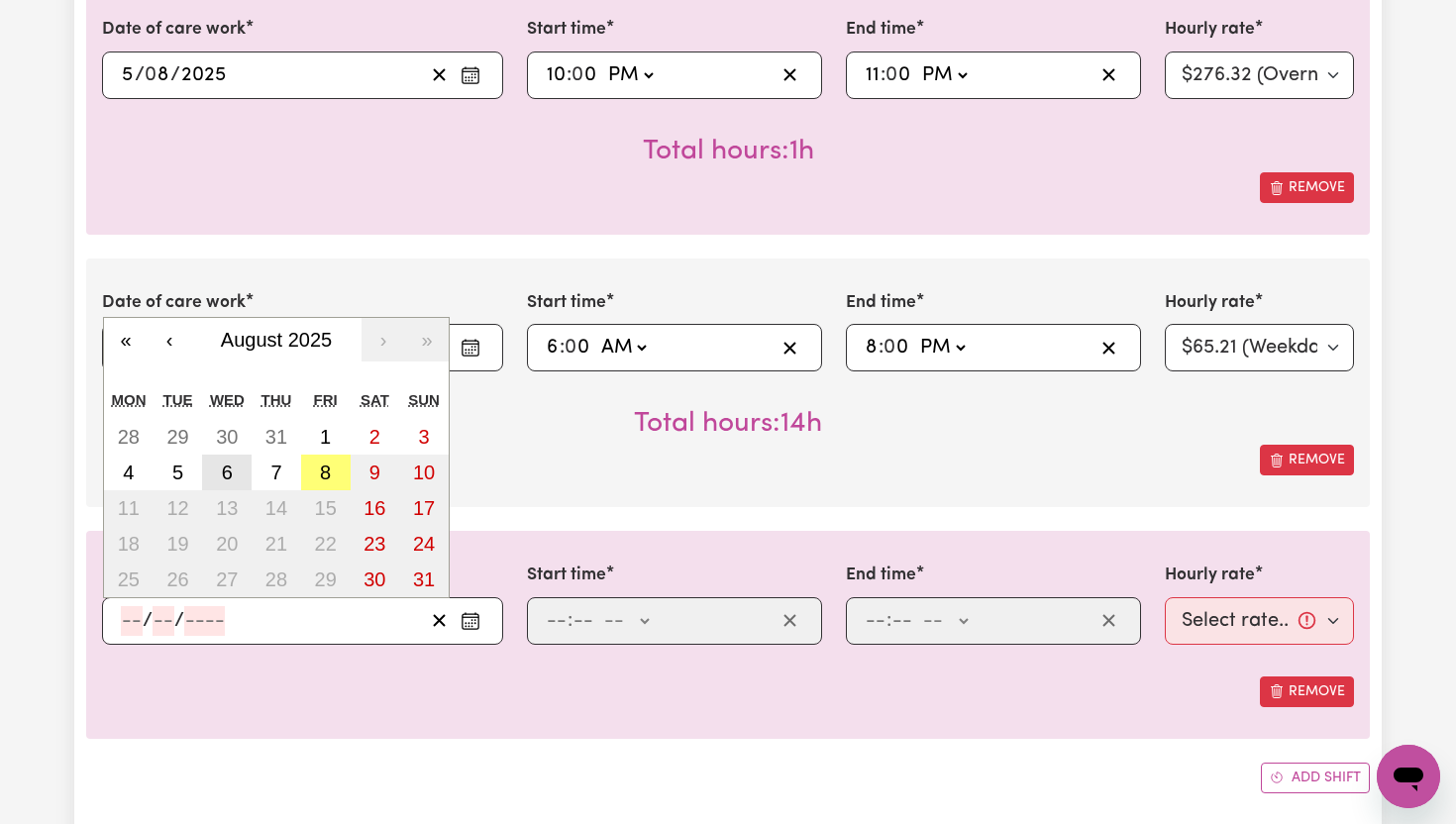 click on "6" at bounding box center [227, 472] 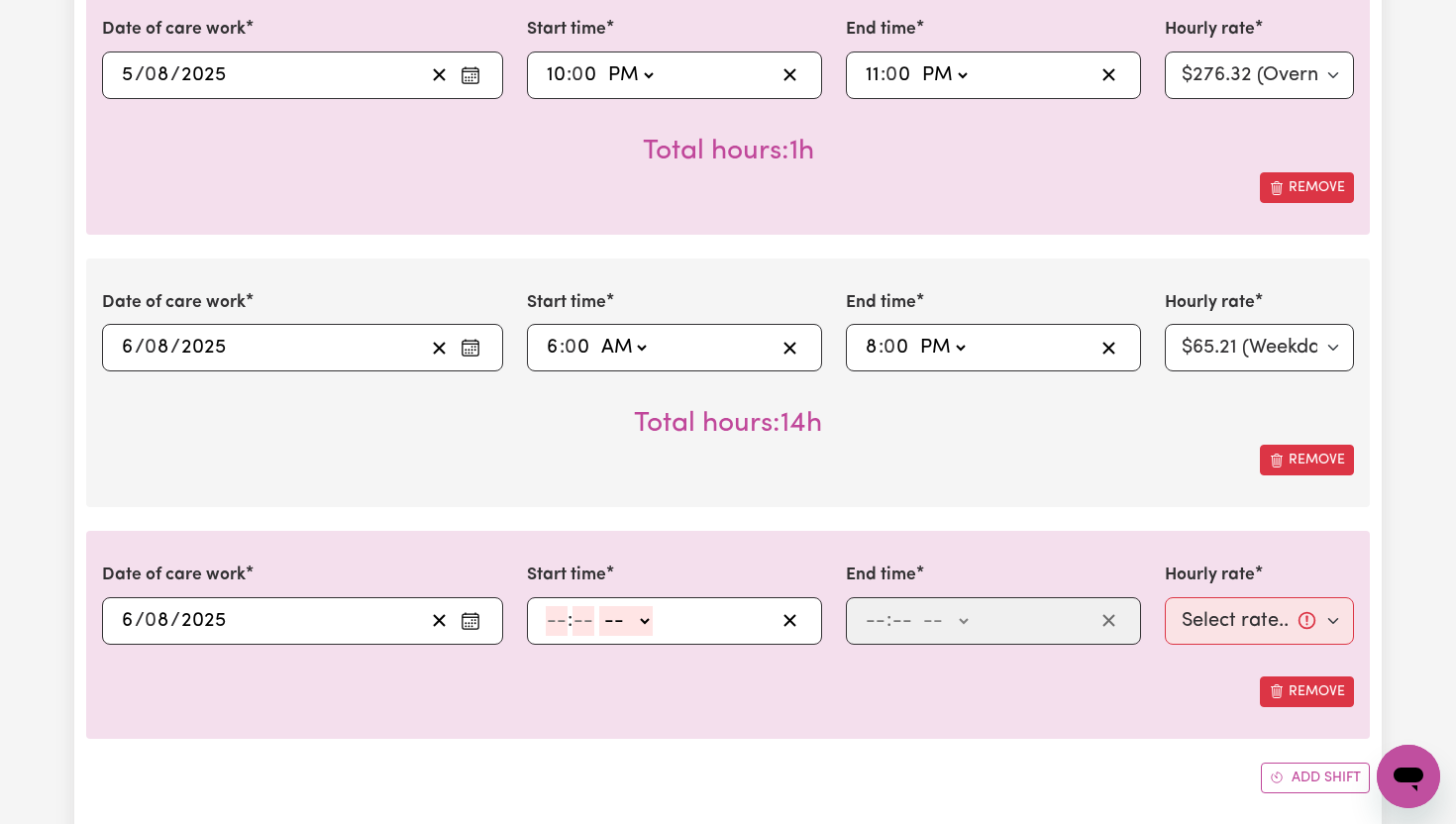 click 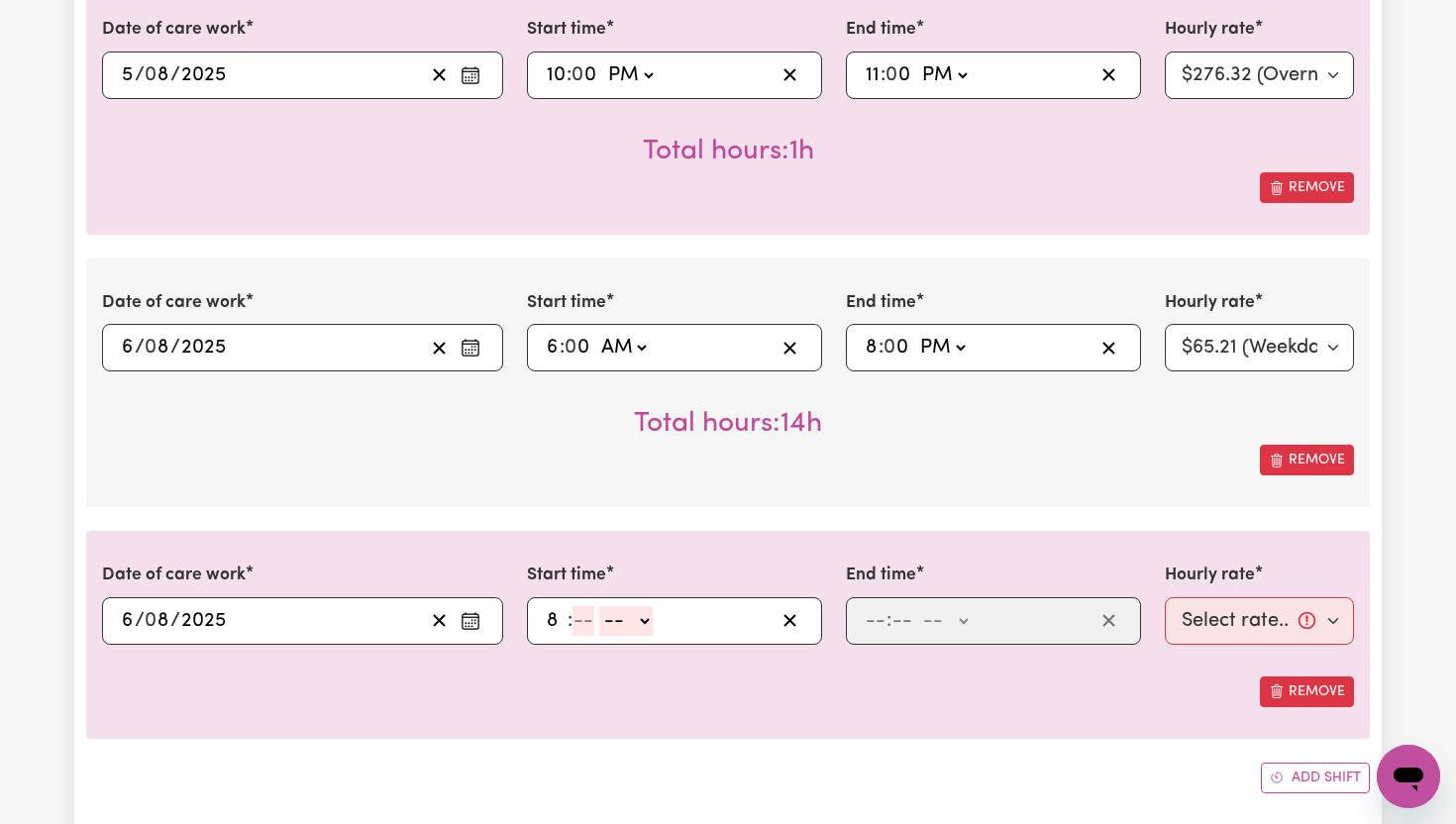 type on "8" 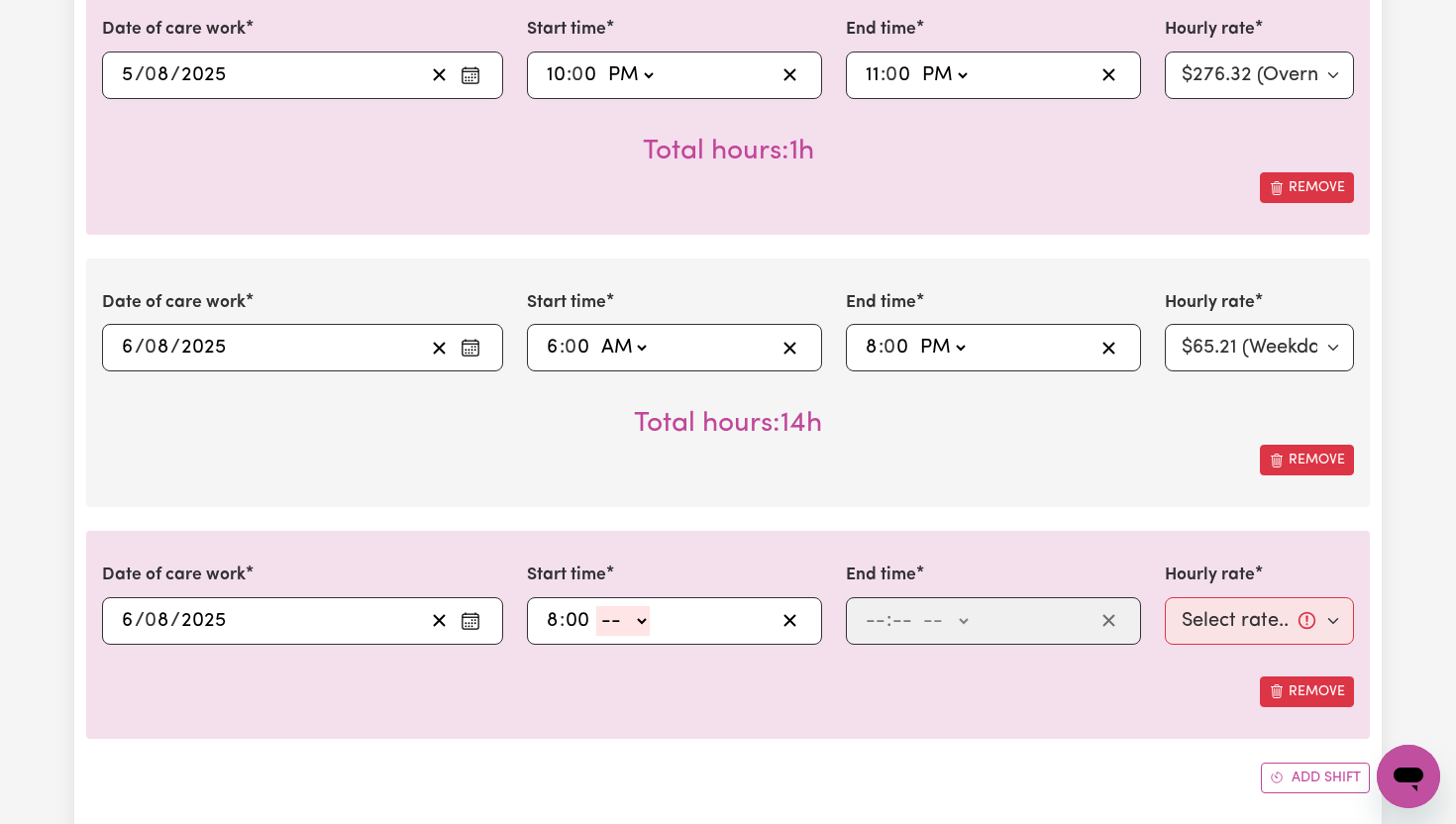 type on "00" 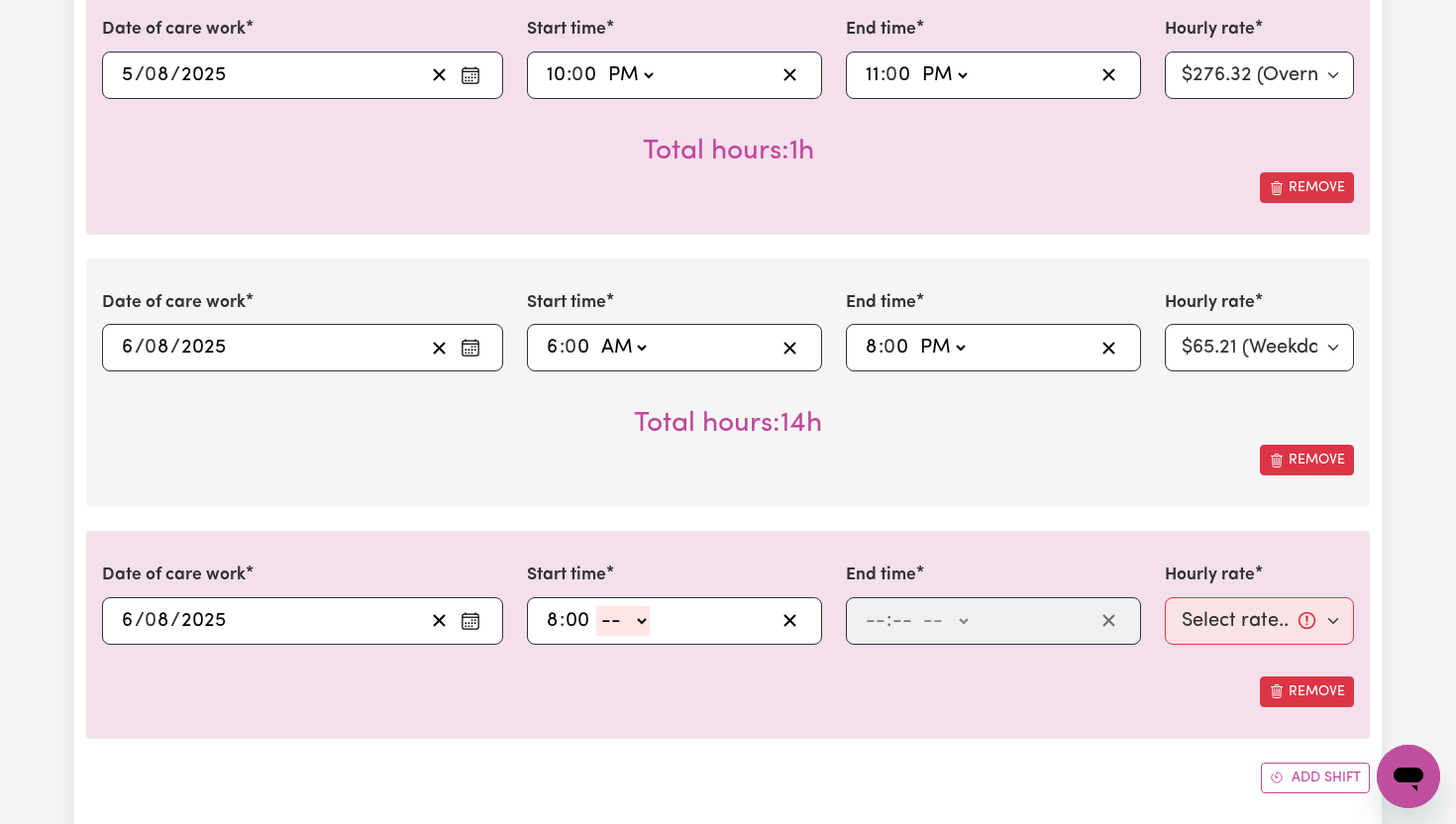 select on "pm" 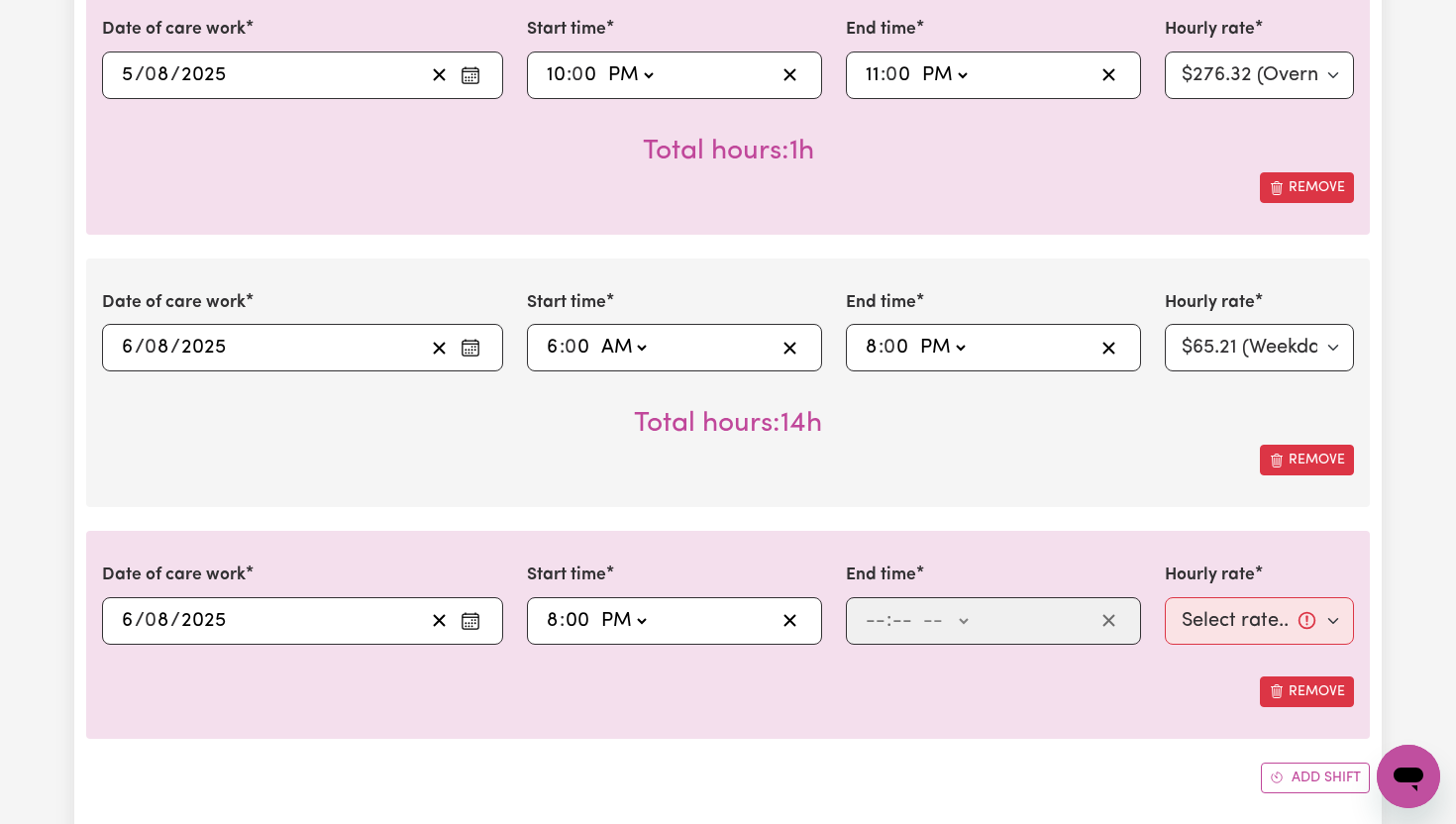 type on "20:00" 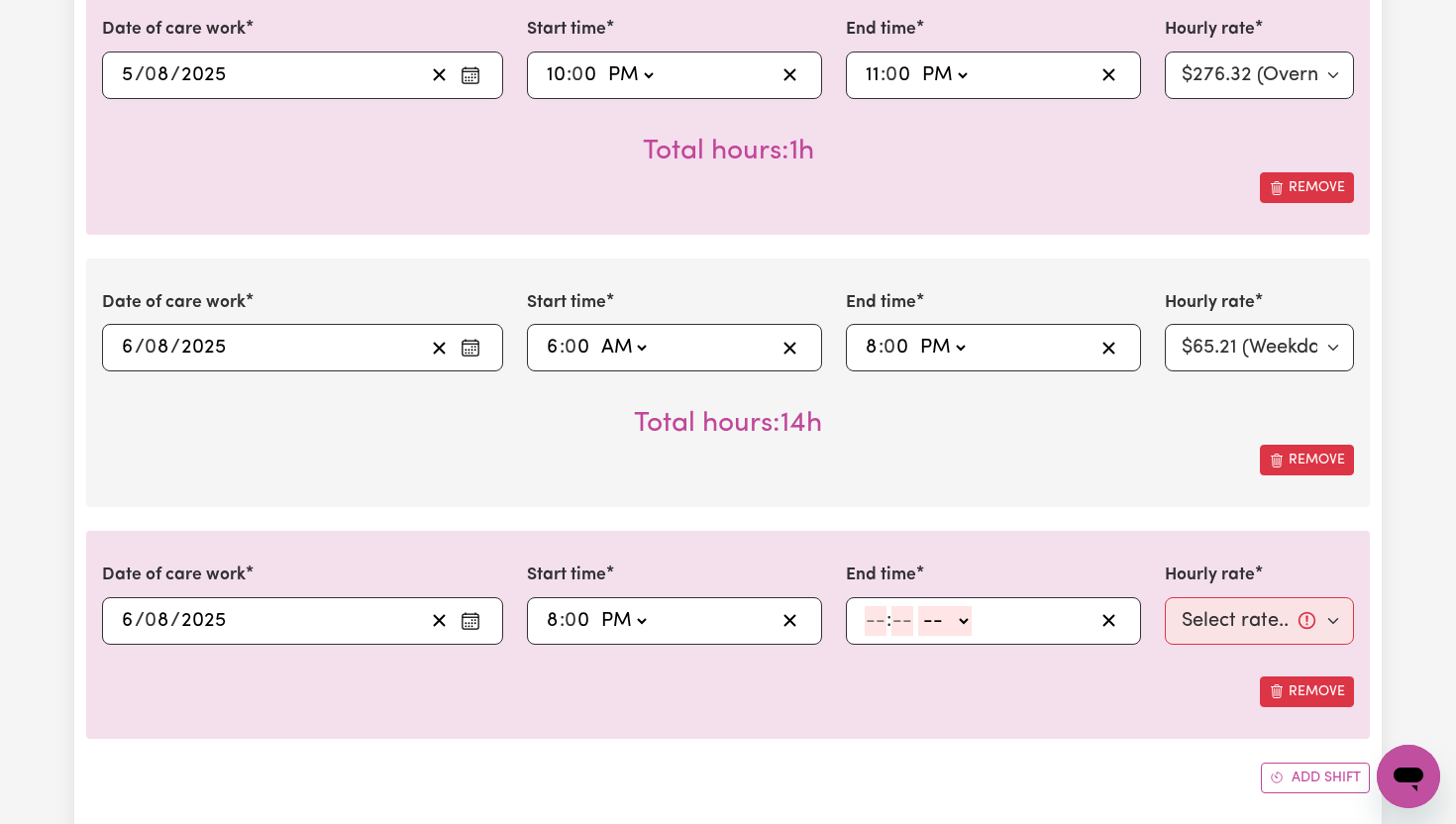 click 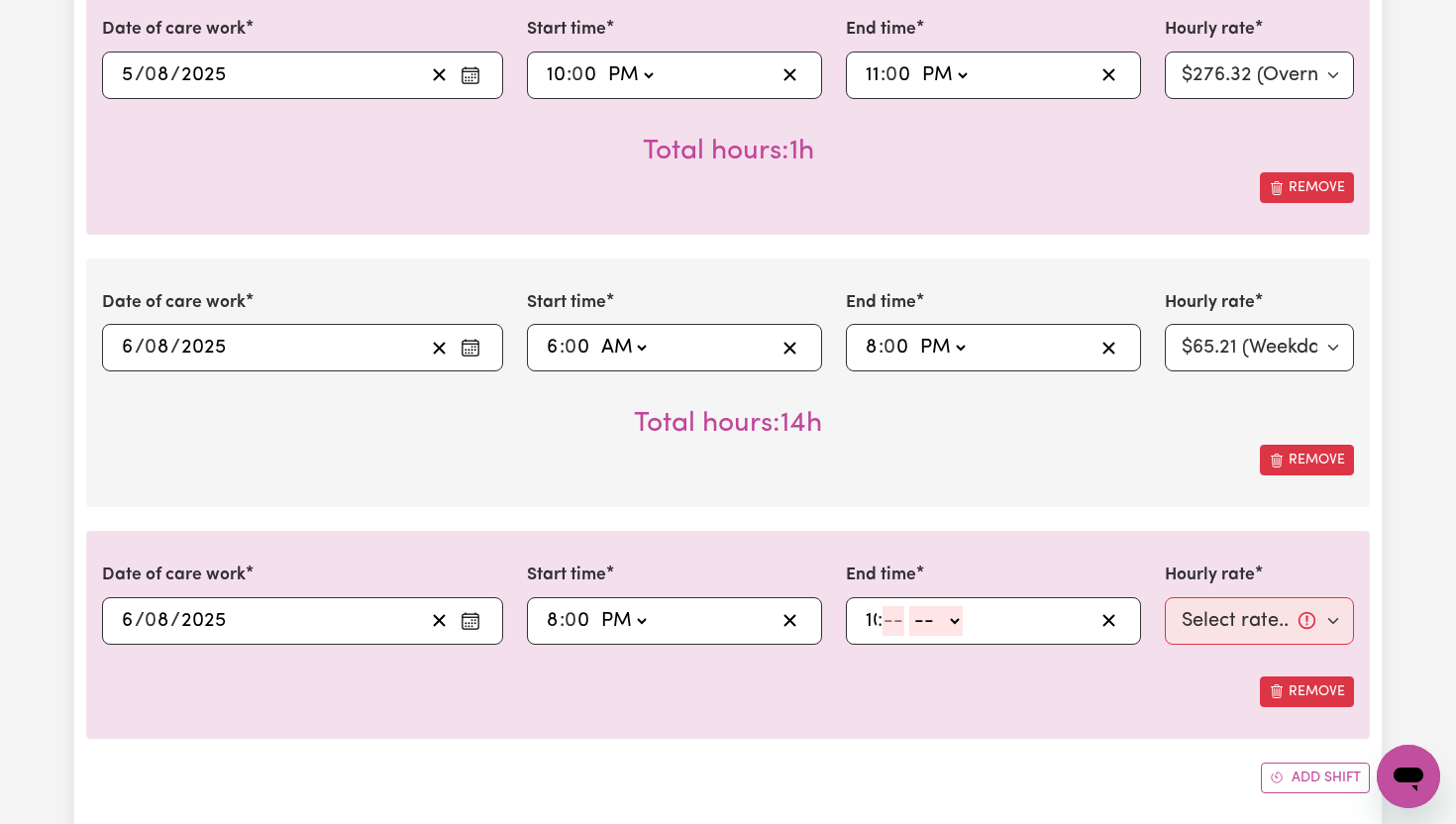 type on "10" 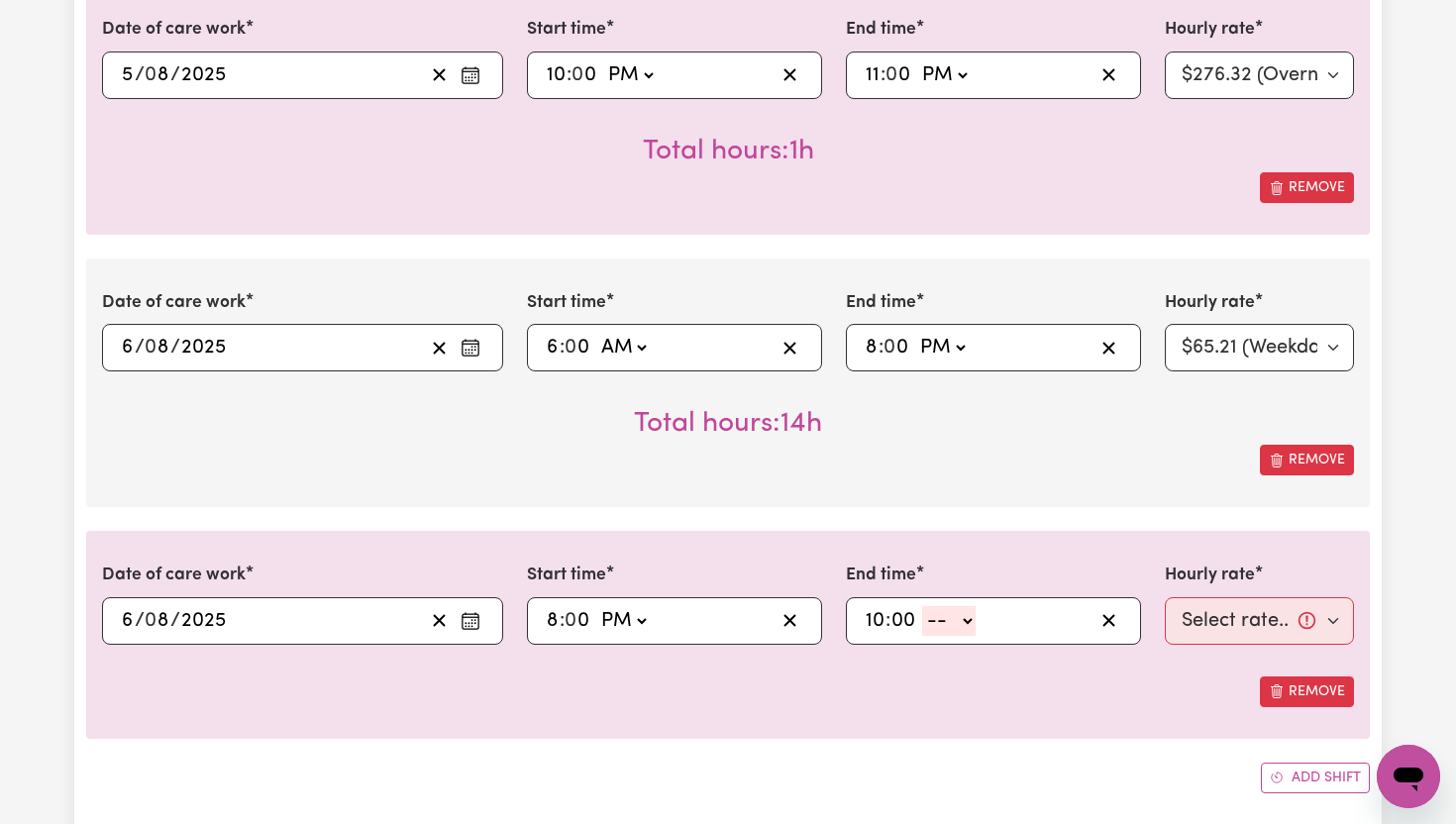 type on "00" 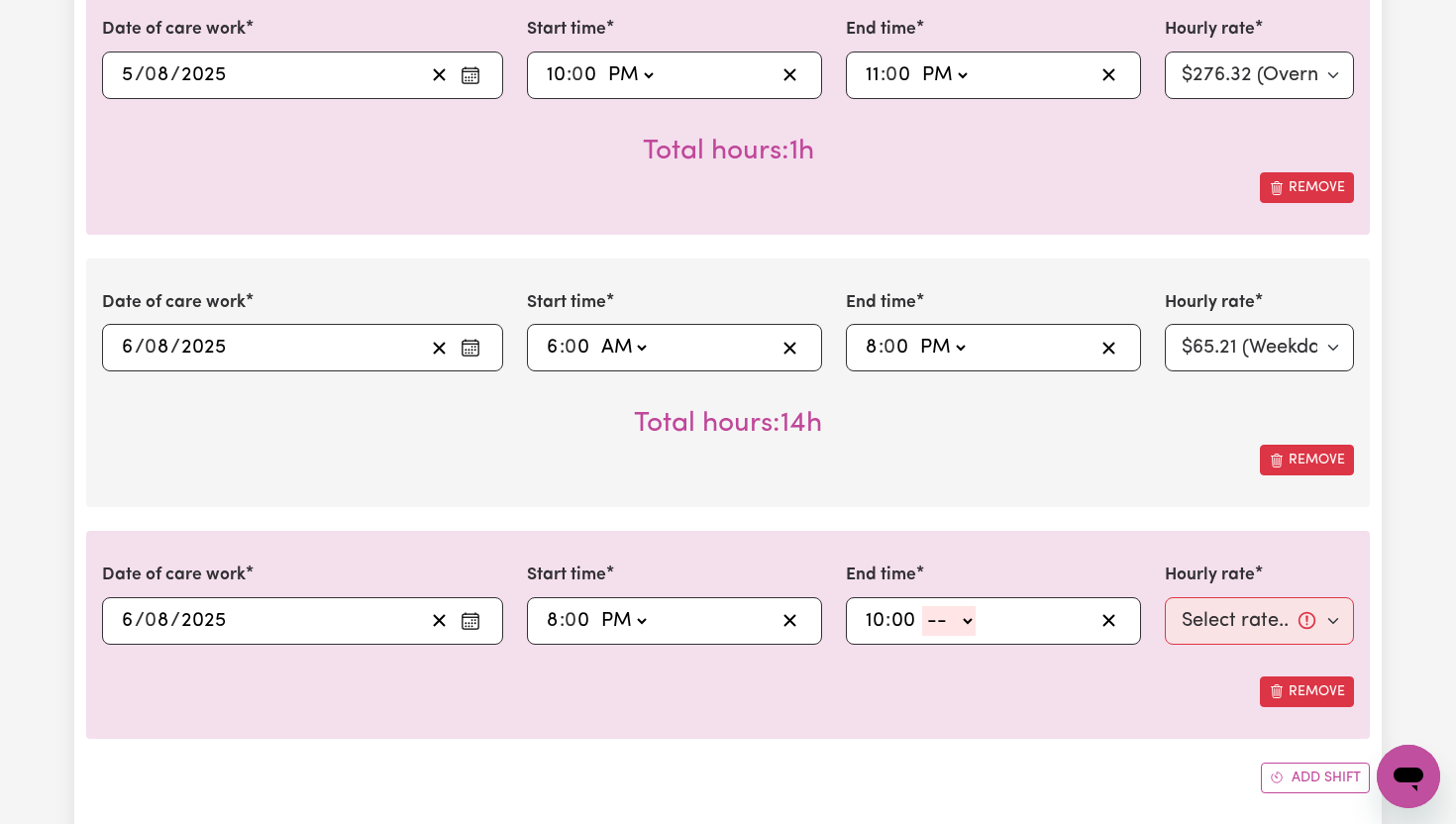 select on "pm" 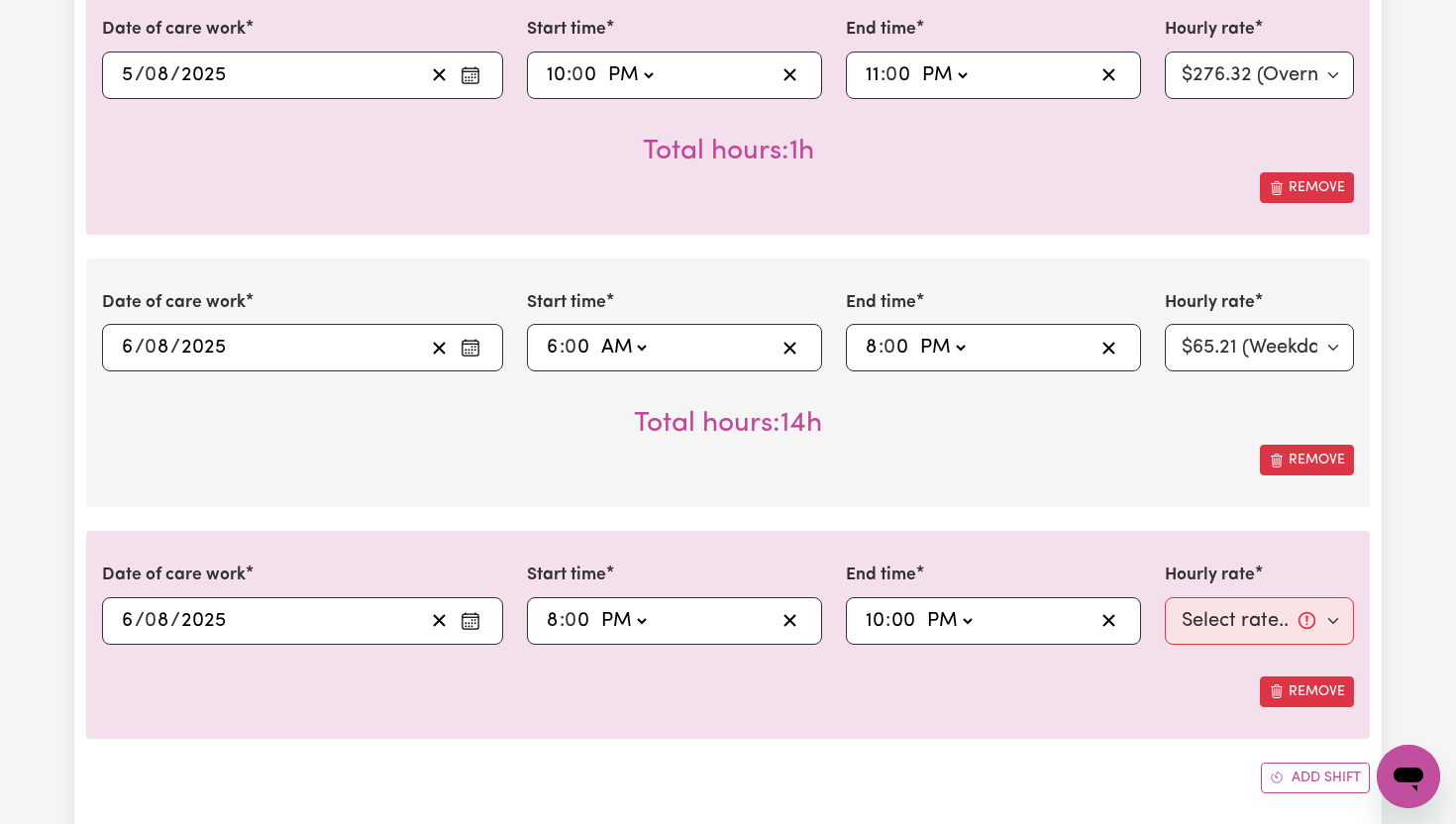 type on "22:00" 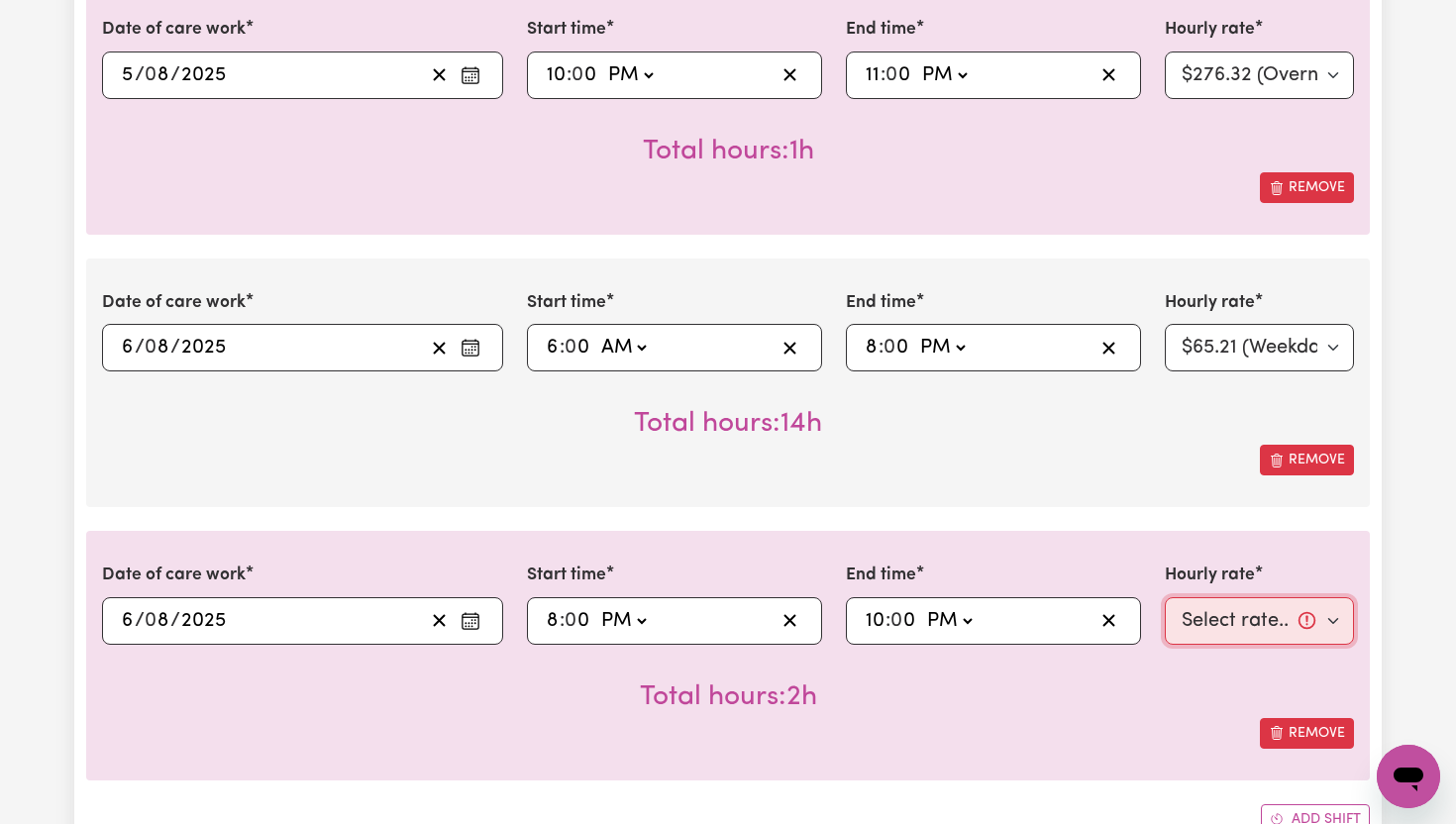 click on "Select rate... $65.21 (Weekday) $91.76 (Saturday) $118.32 (Sunday) $144.87 (Public Holiday) $71.85 (Evening Care) $276.32 (Overnight)" at bounding box center [1259, 621] 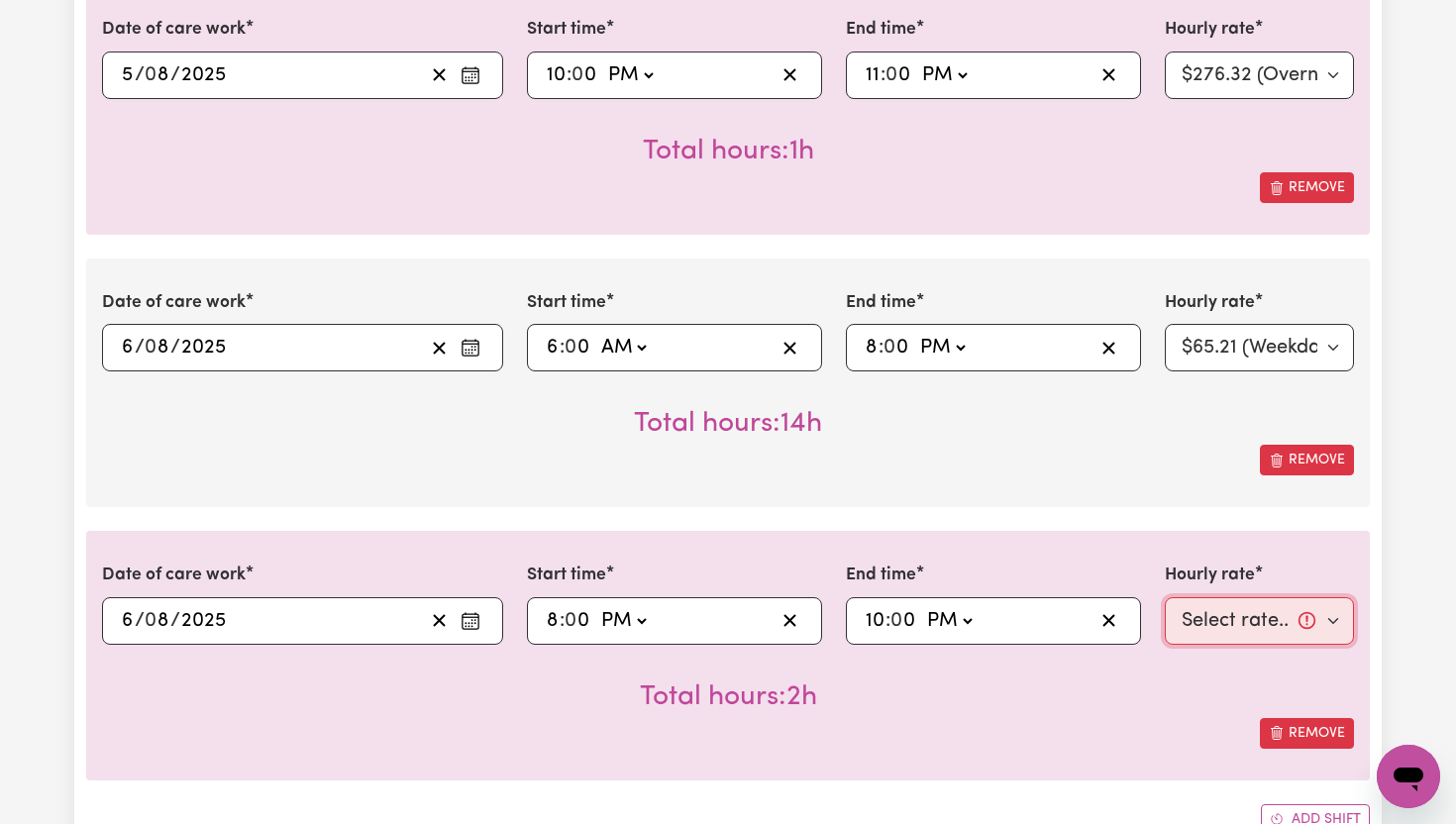 select on "71.85-EveningCare" 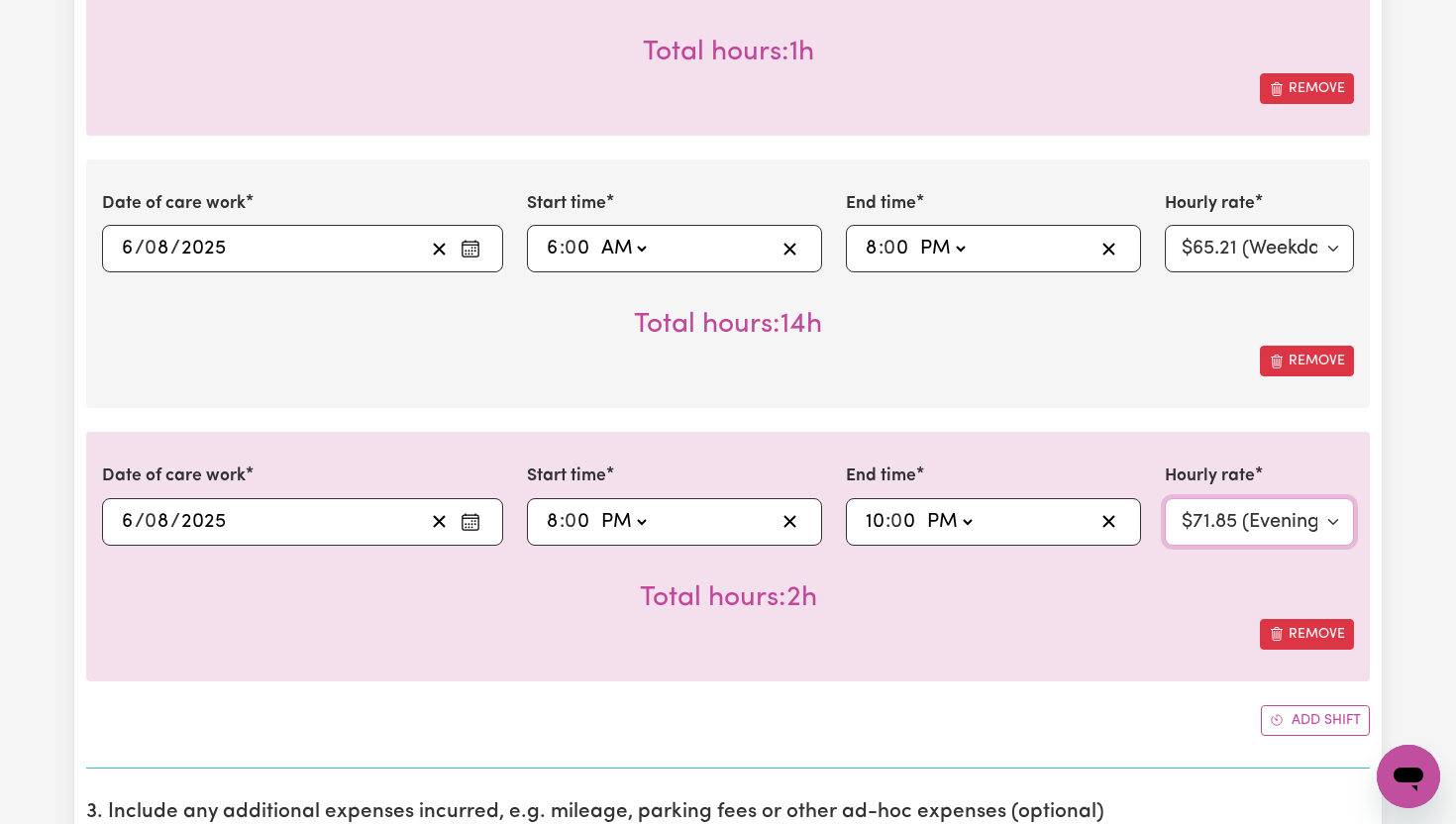 scroll, scrollTop: 1318, scrollLeft: 0, axis: vertical 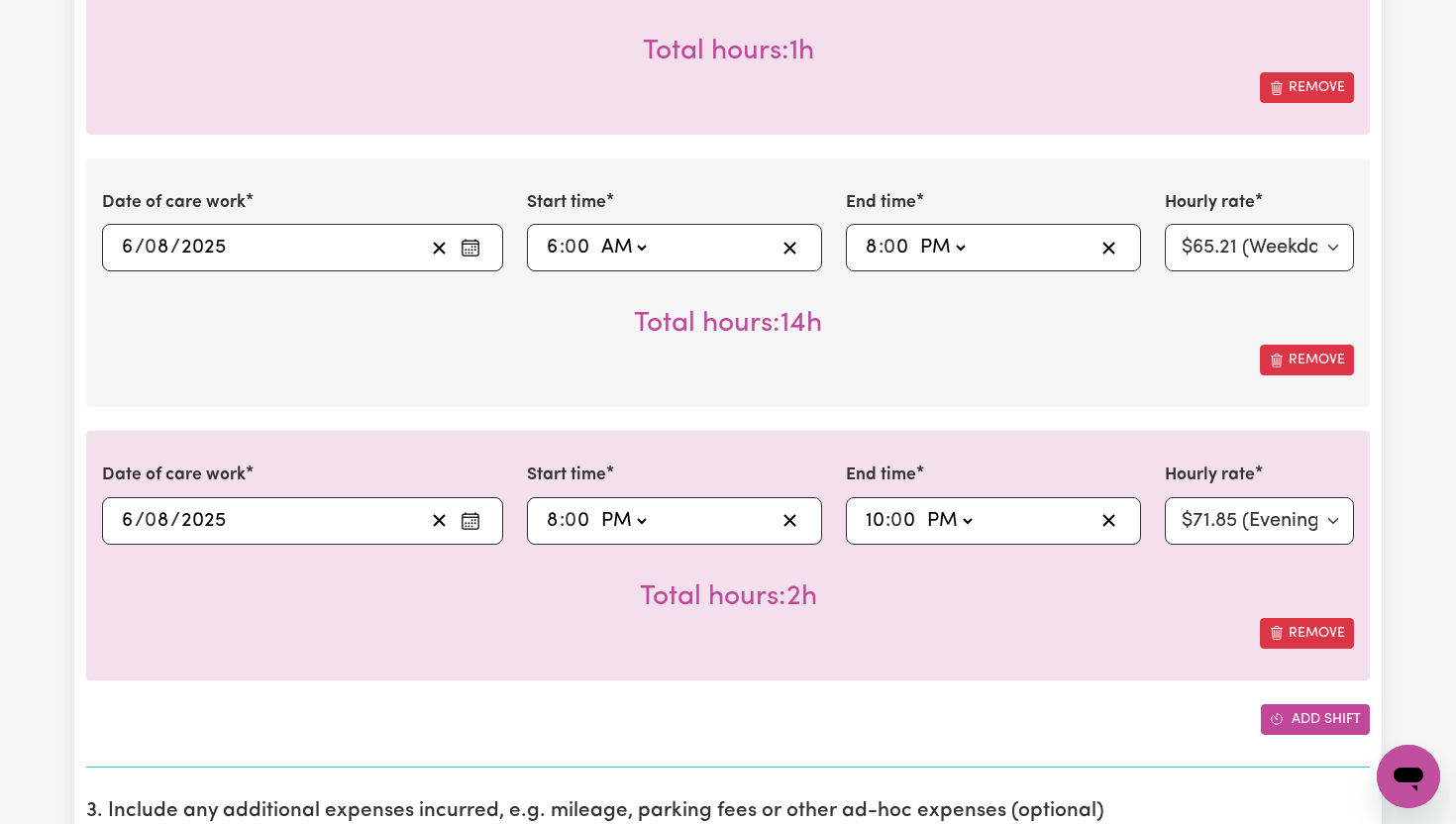 click on "Add shift" at bounding box center (1315, 719) 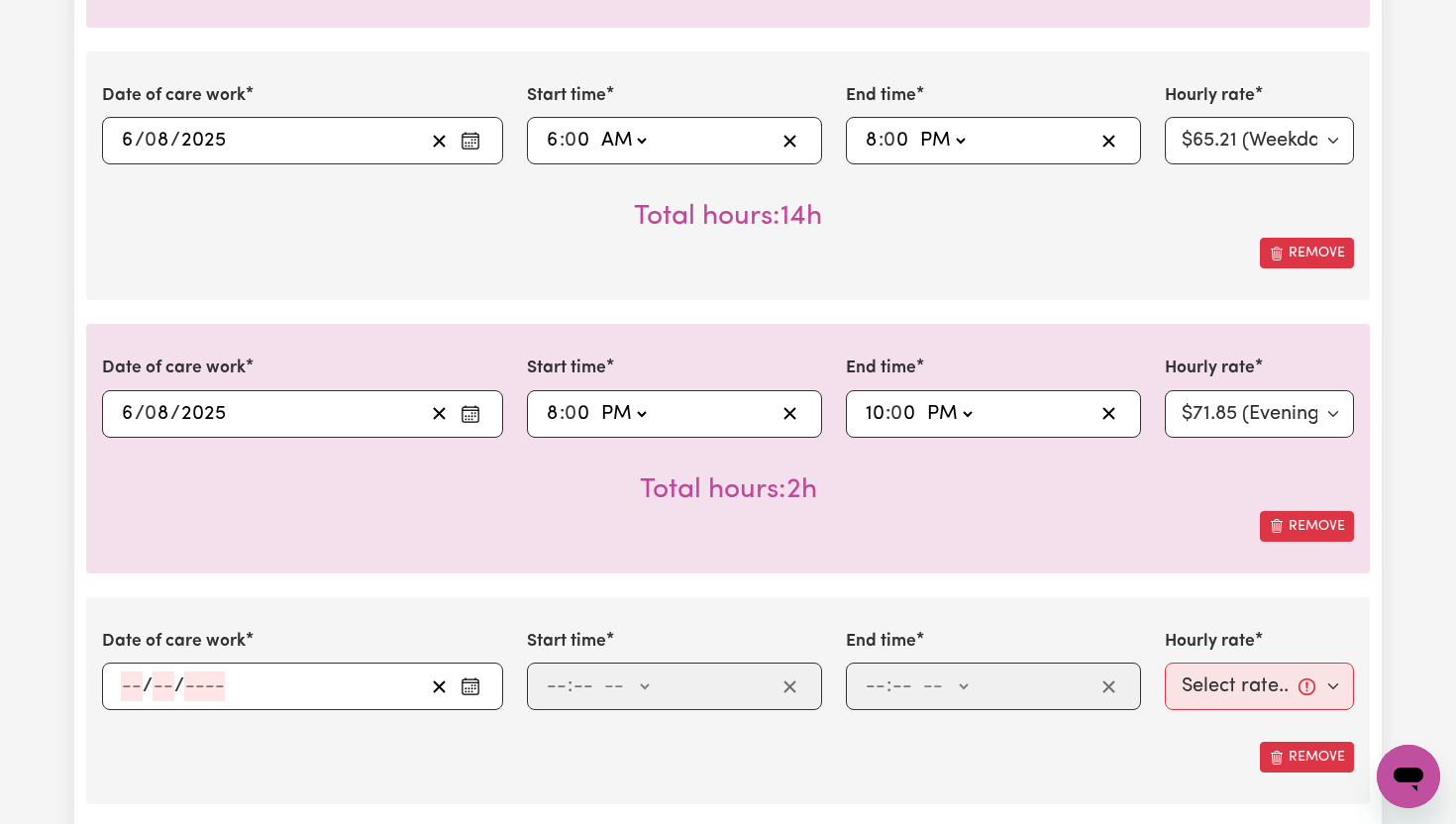 scroll, scrollTop: 1432, scrollLeft: 0, axis: vertical 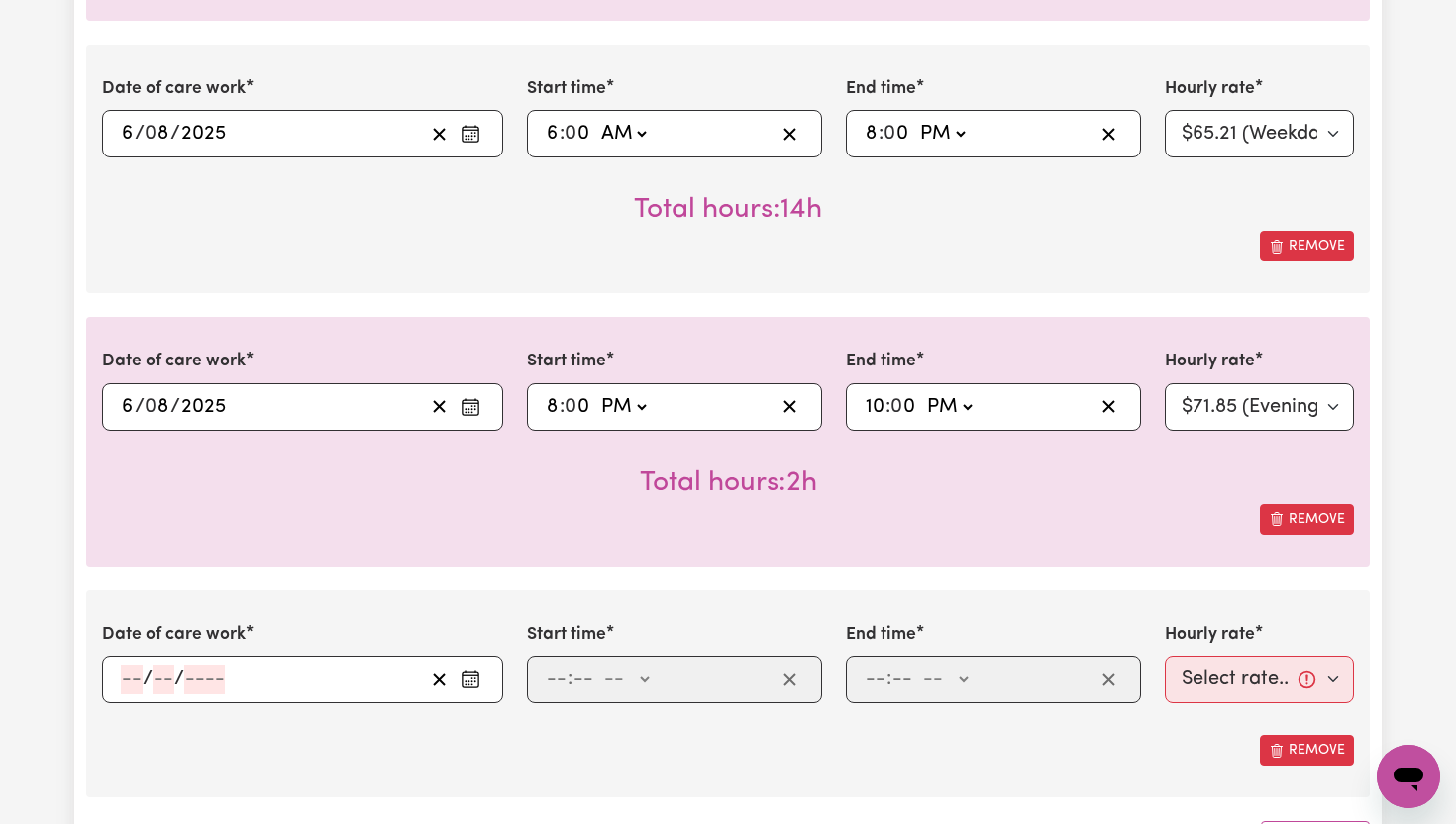 click 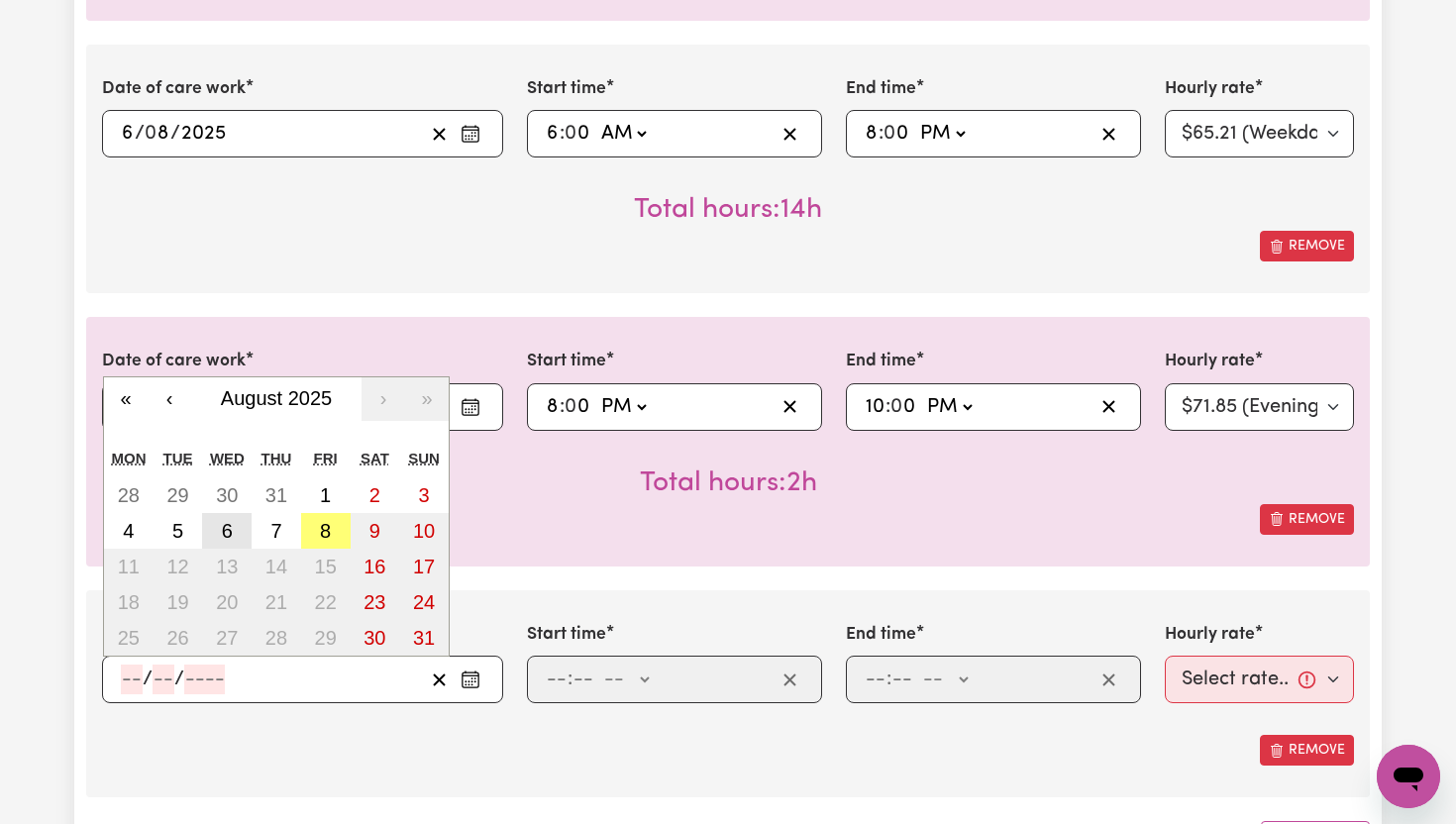 click on "6" at bounding box center (227, 531) 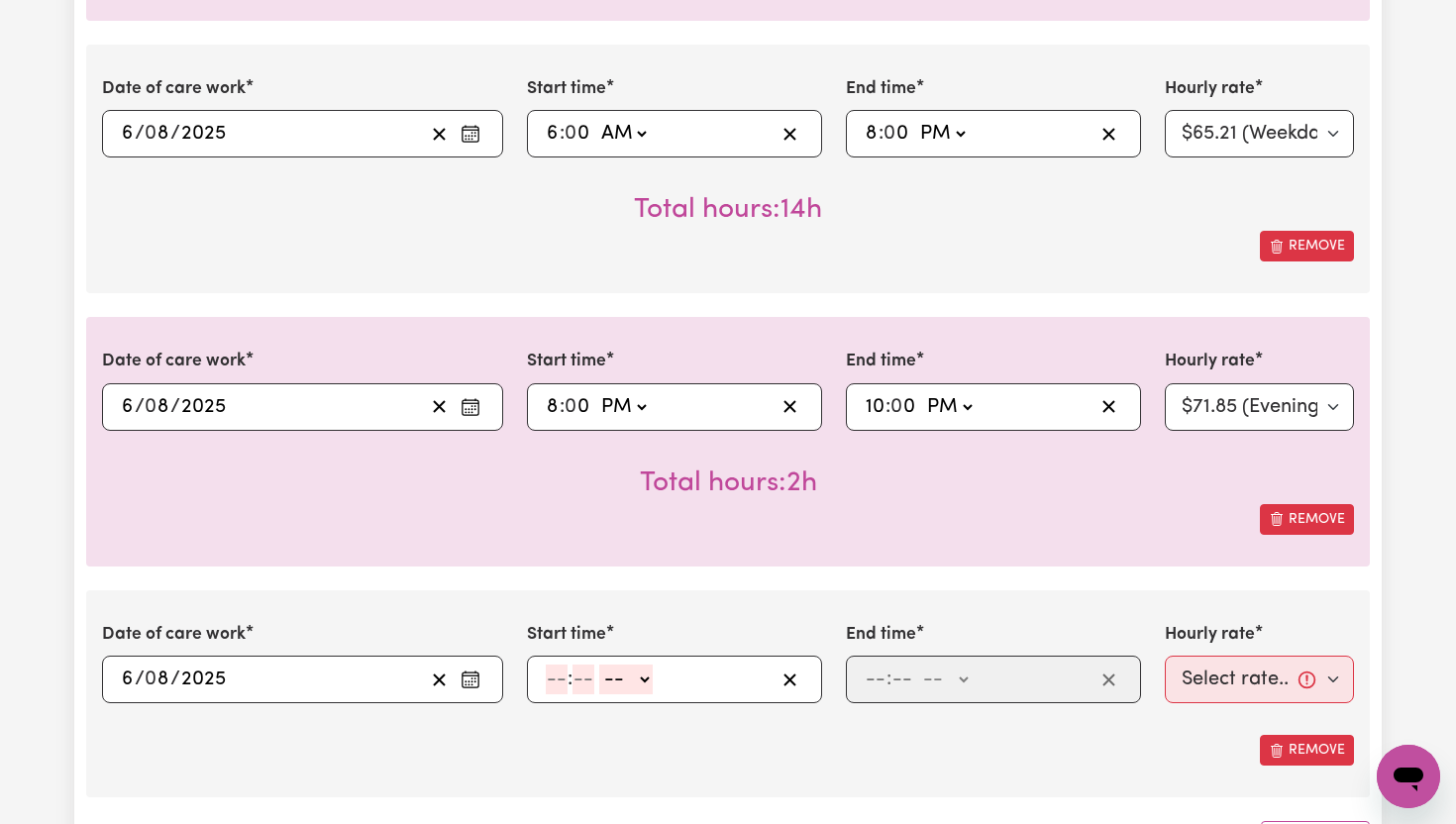 click 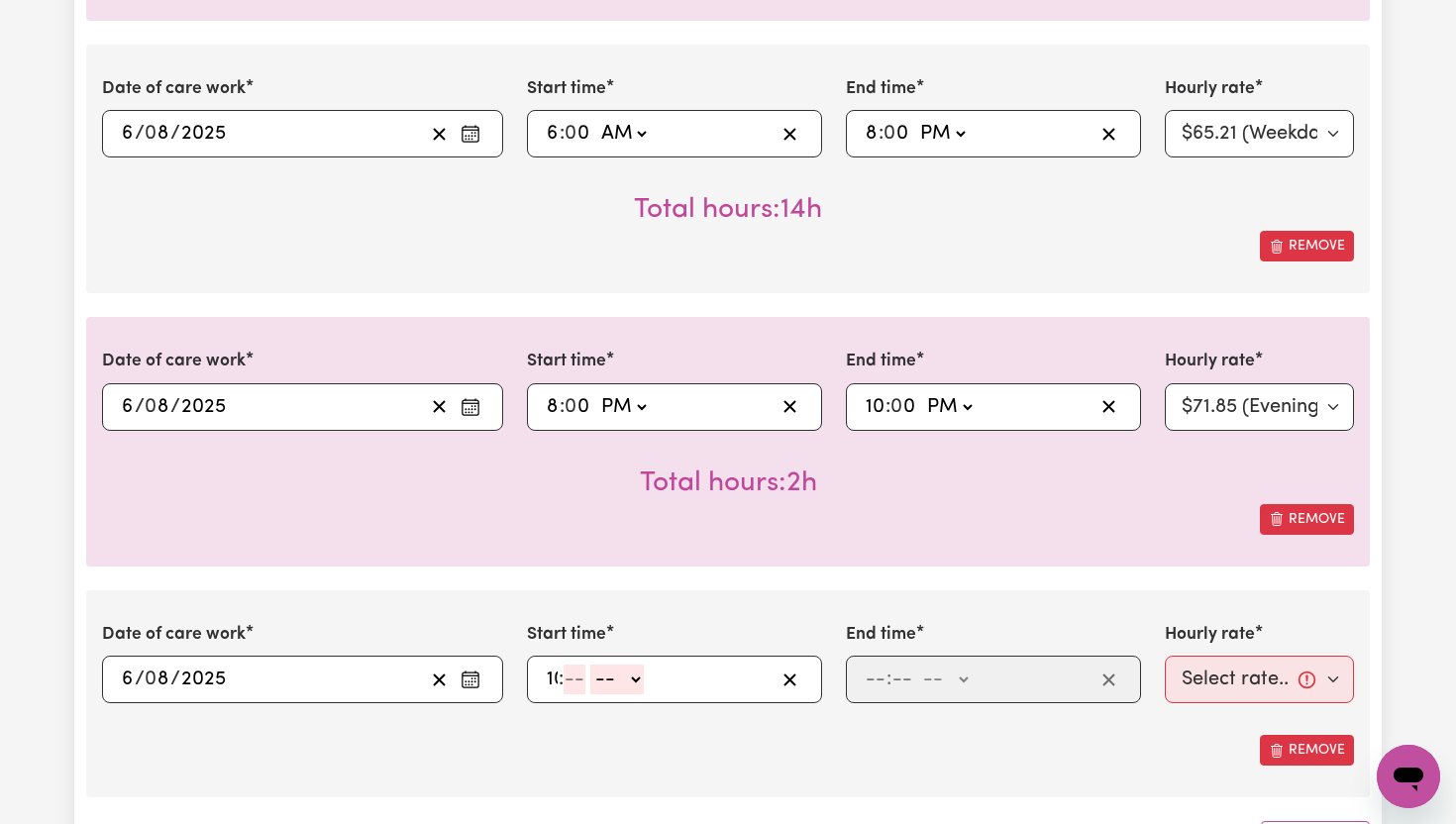 type on "10" 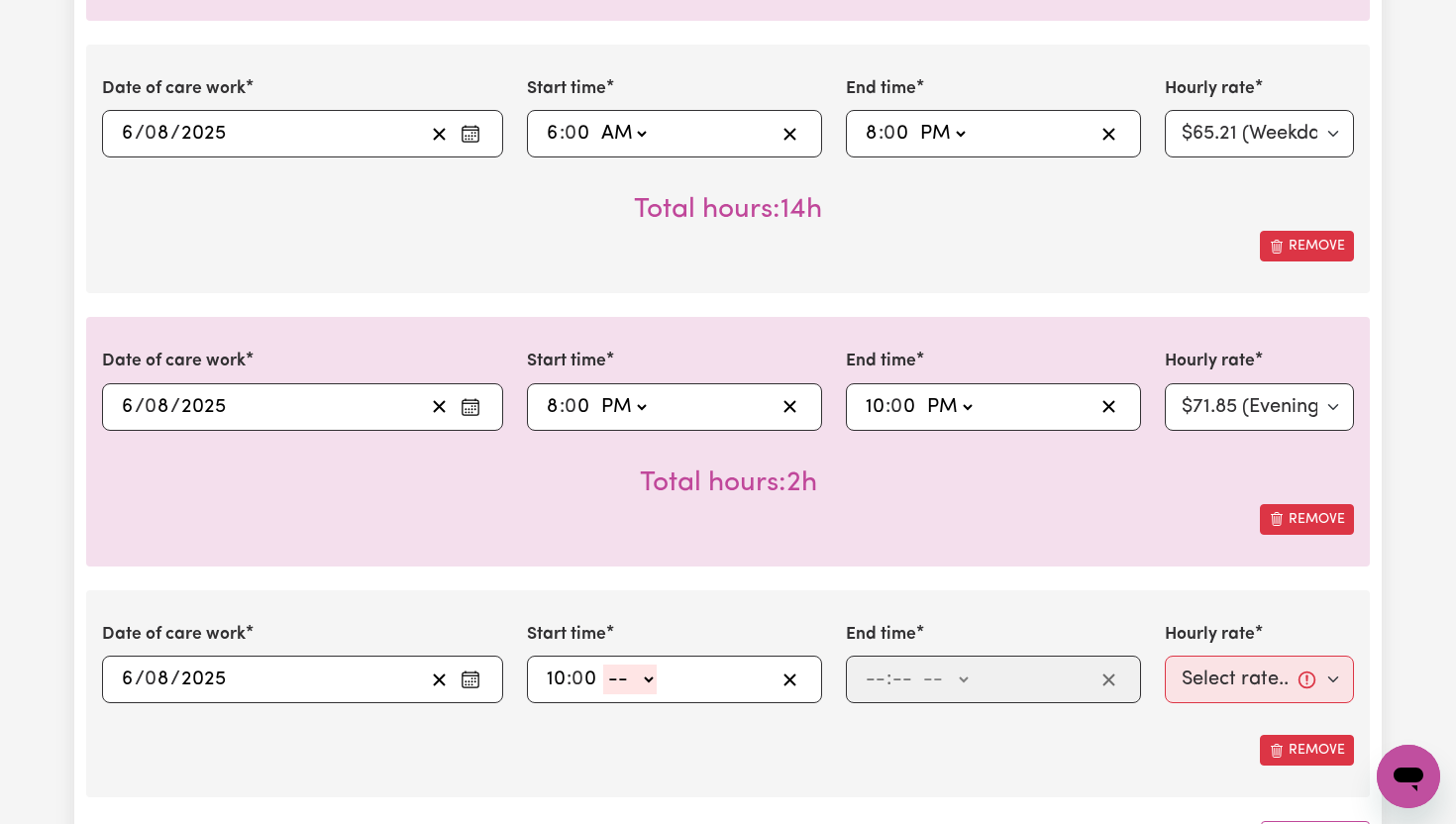 type on "0" 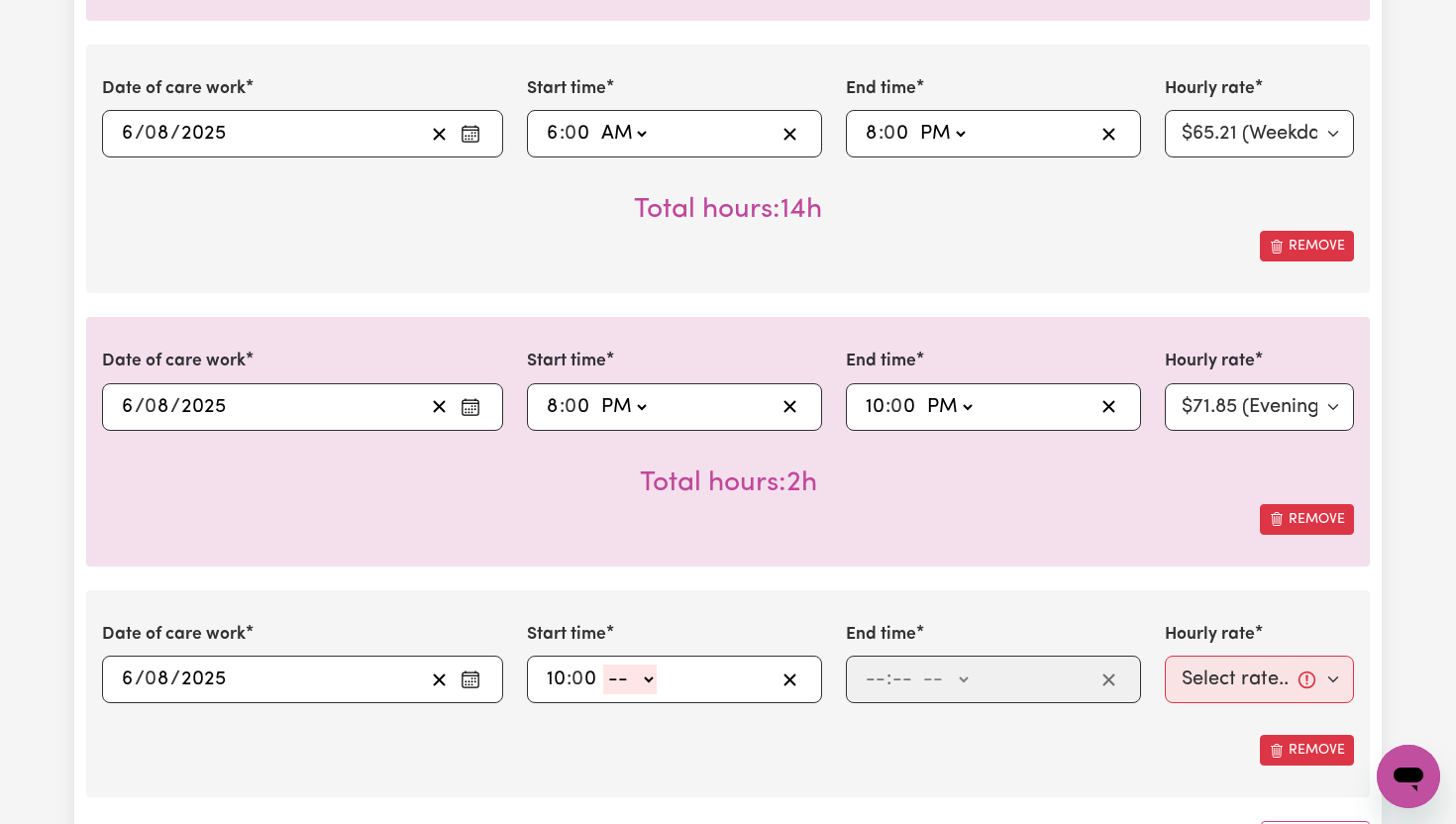 click on "-- AM PM" 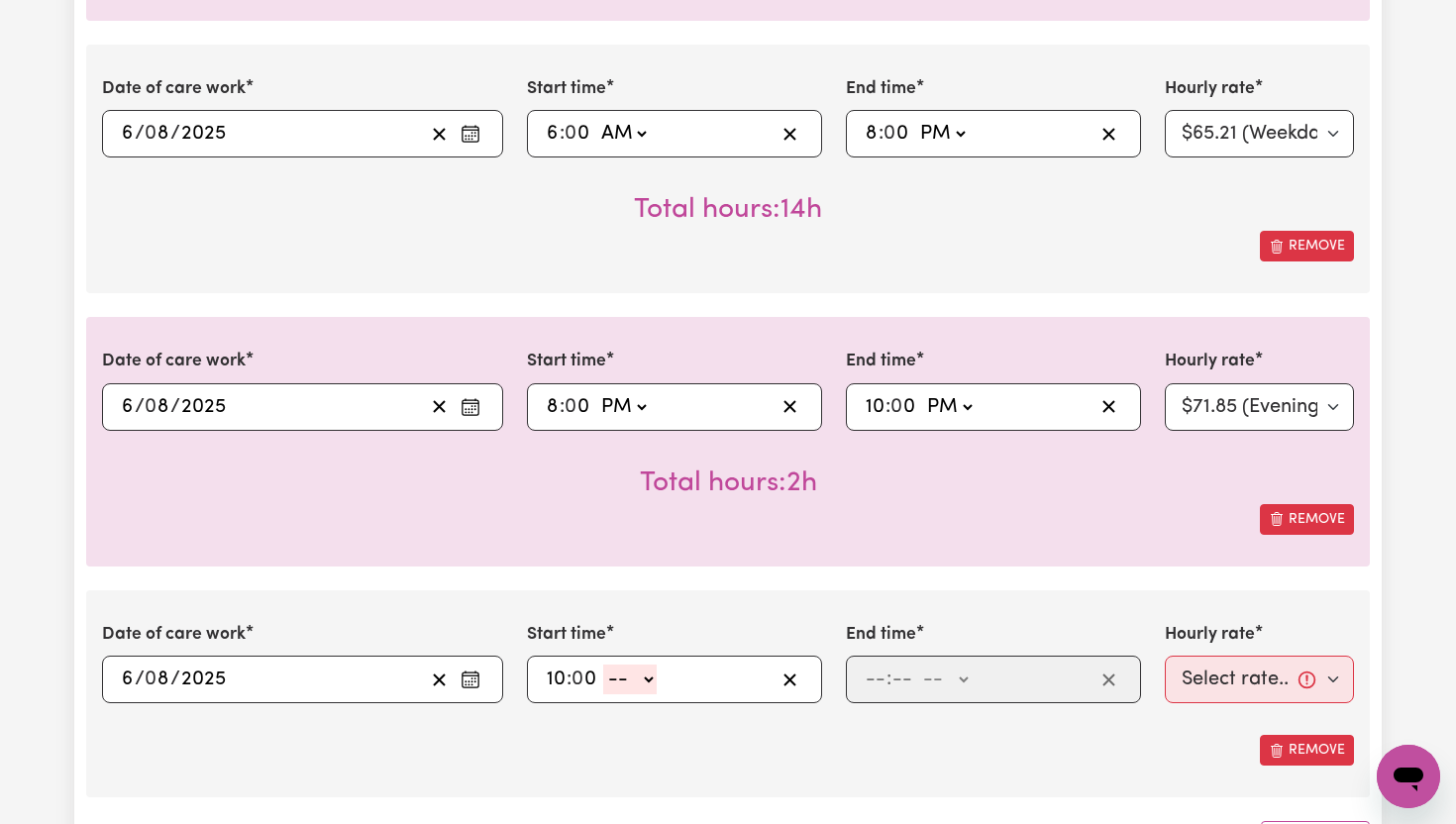 select on "pm" 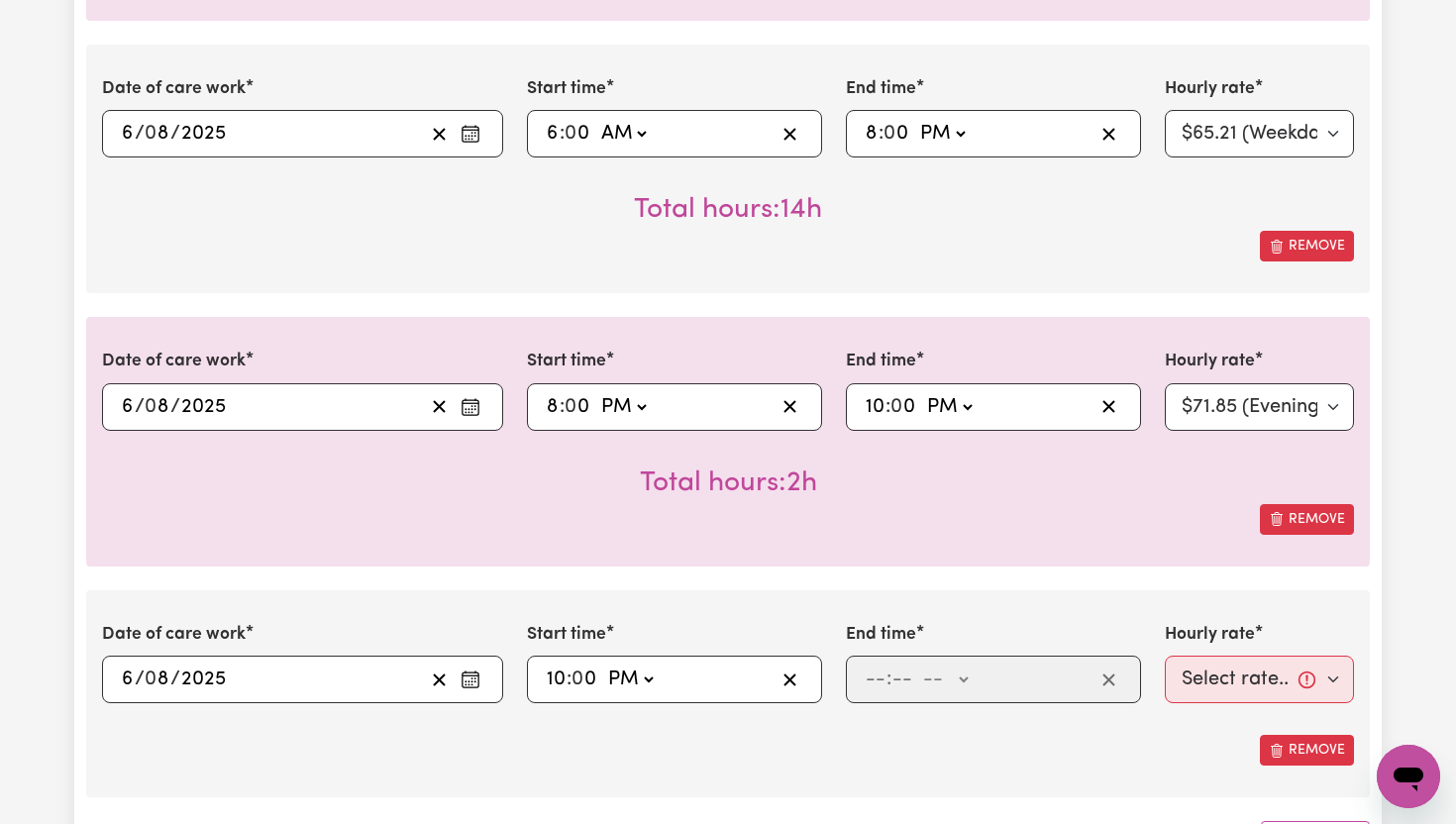 type on "22:00" 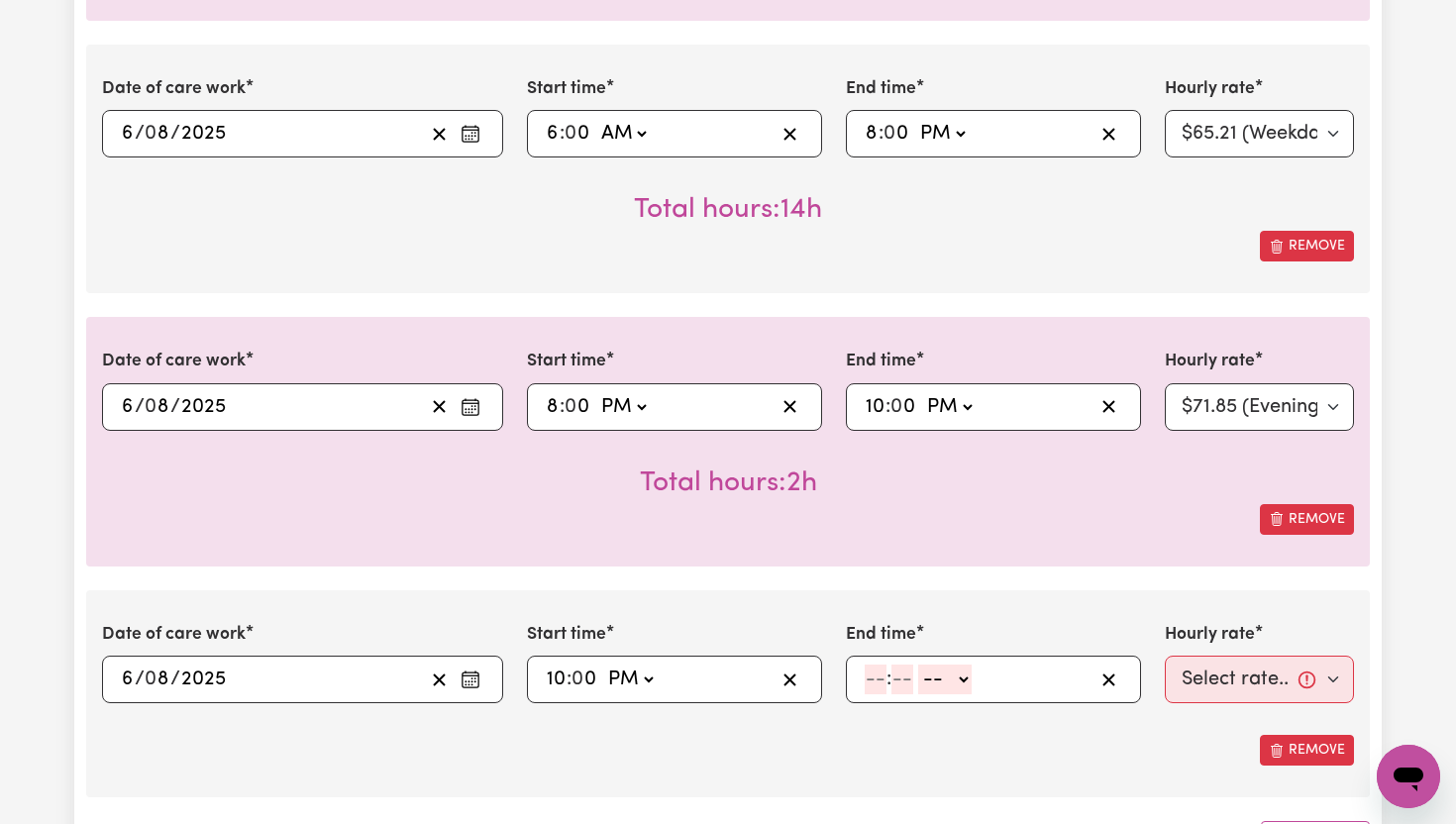 click 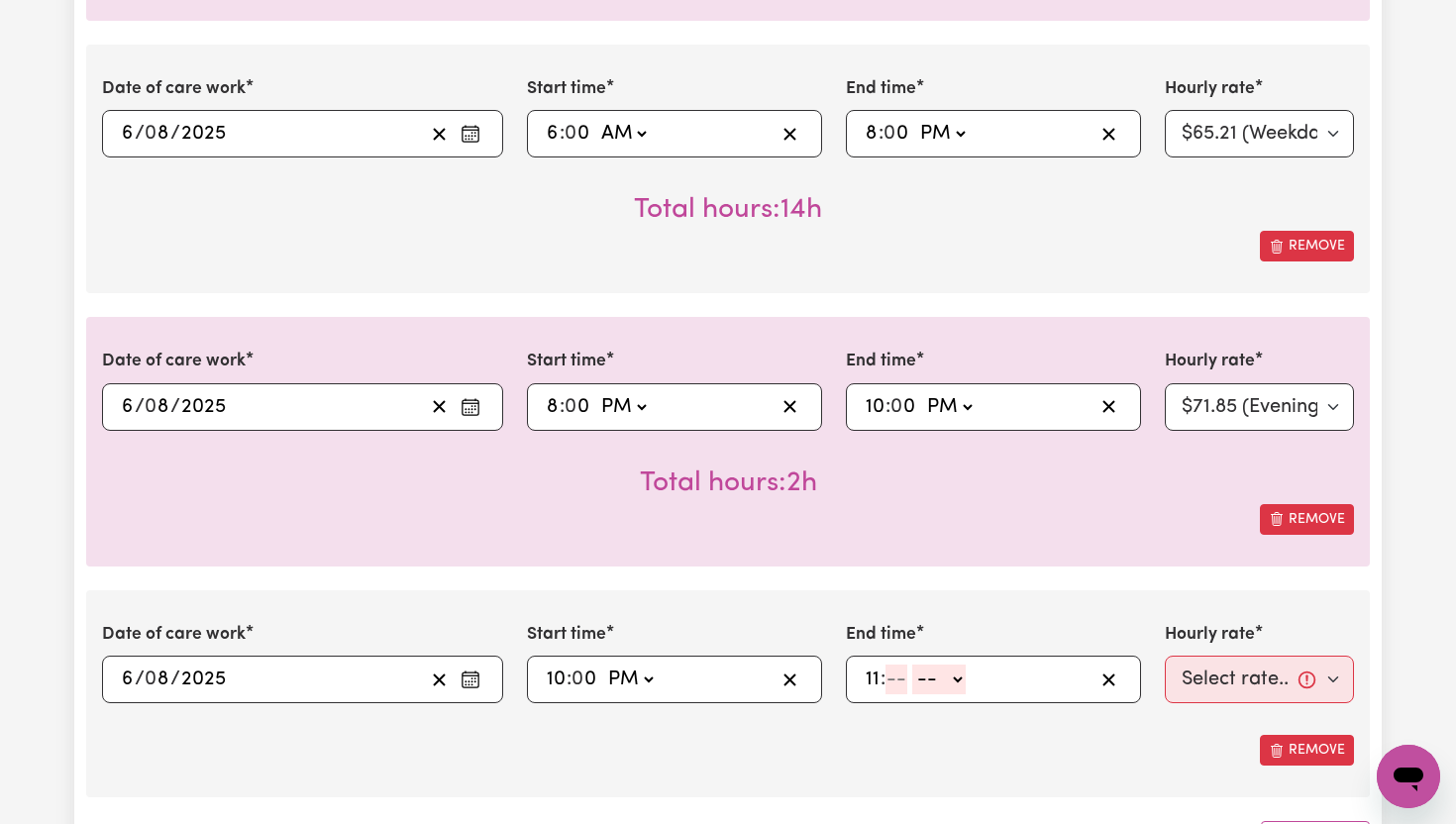 type on "11" 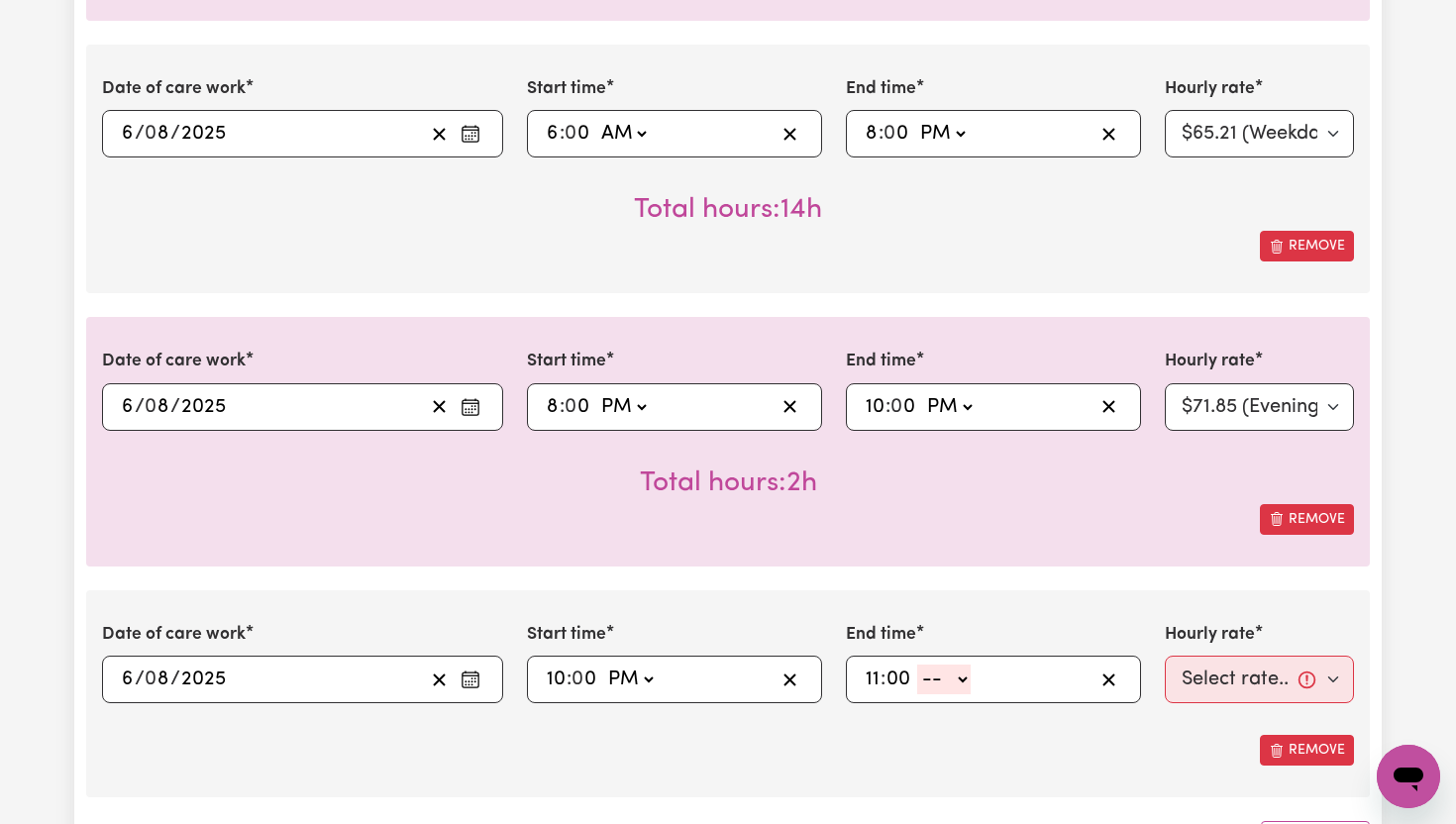 type on "00" 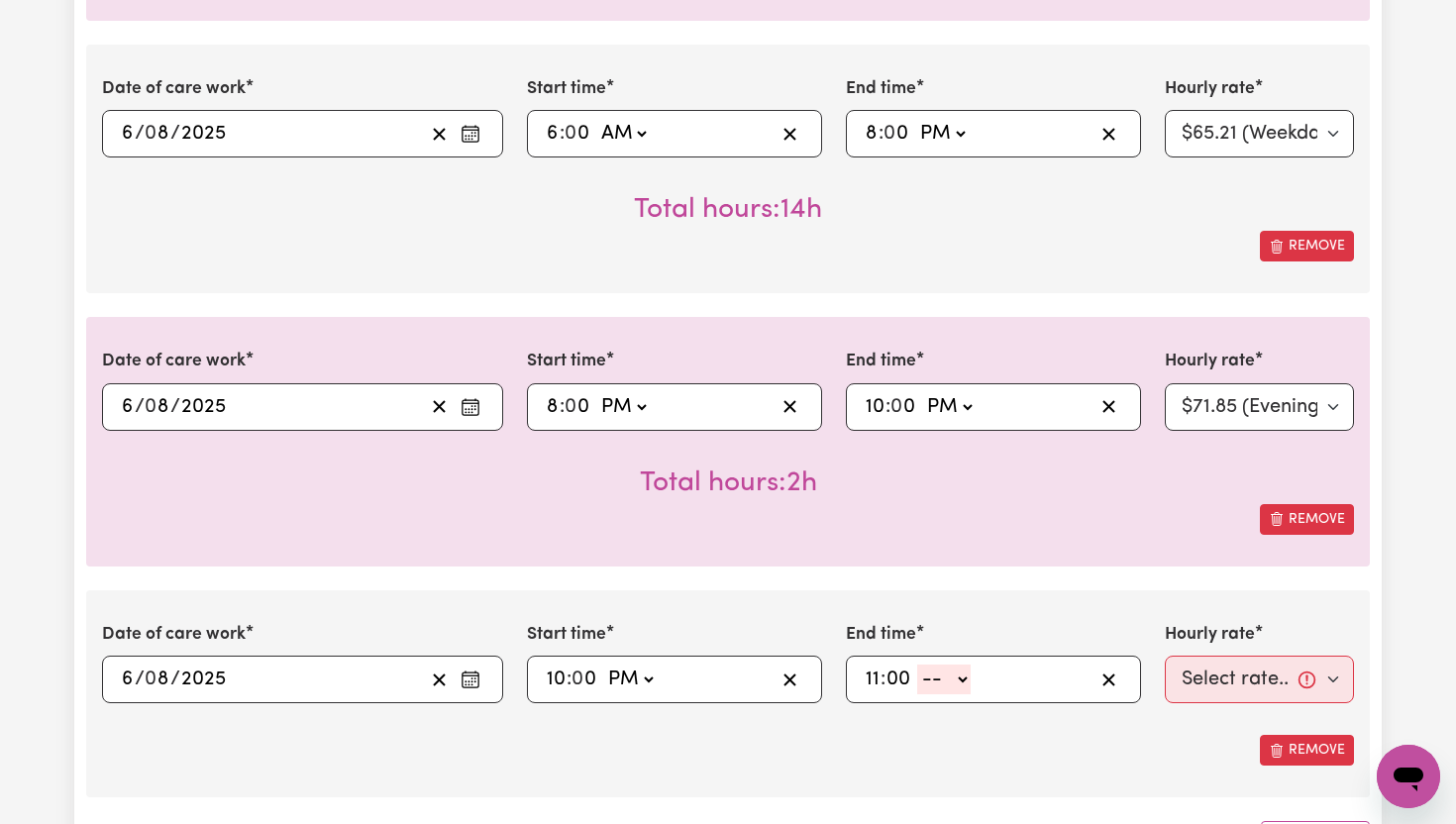 select on "pm" 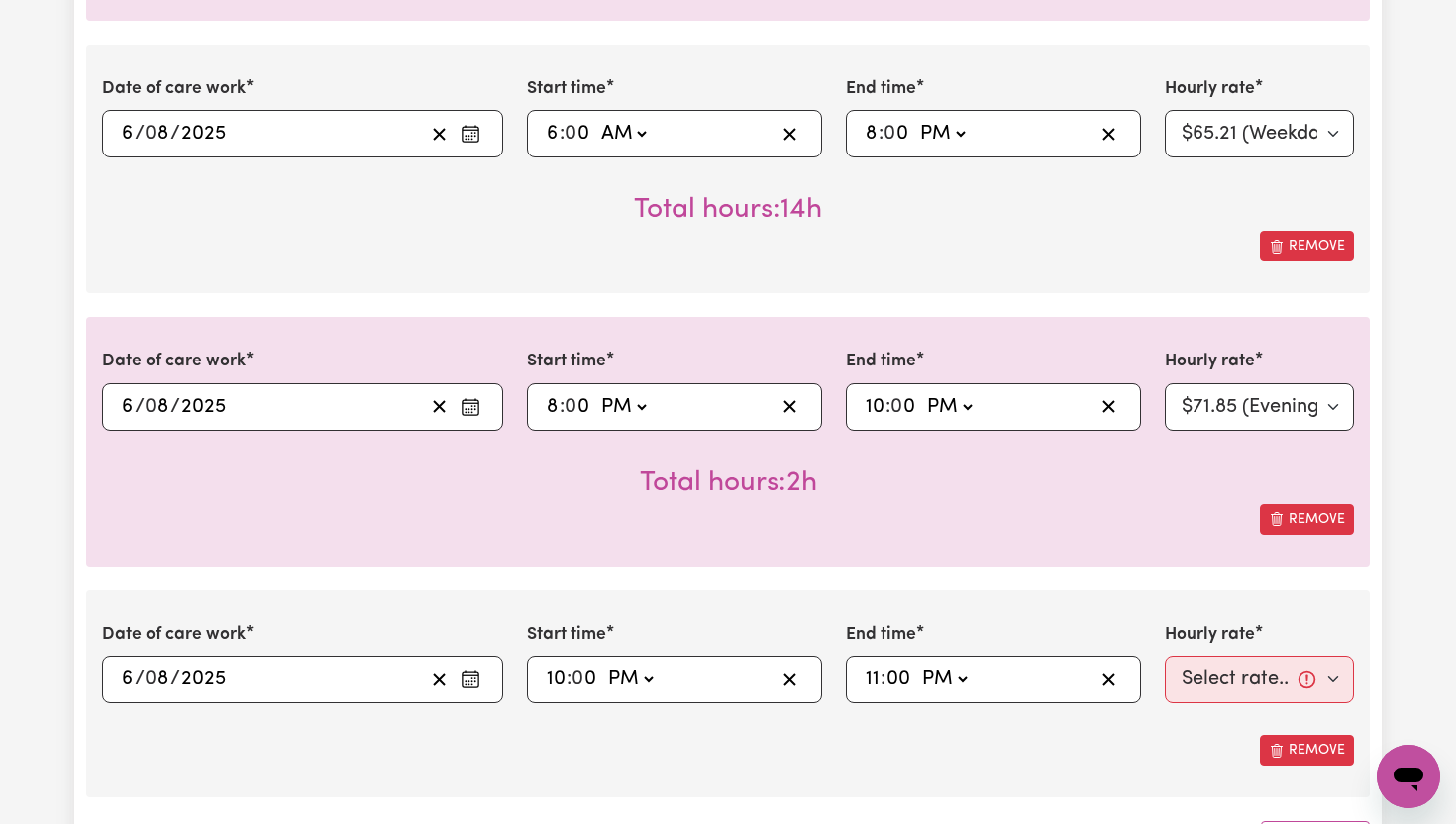 type on "23:00" 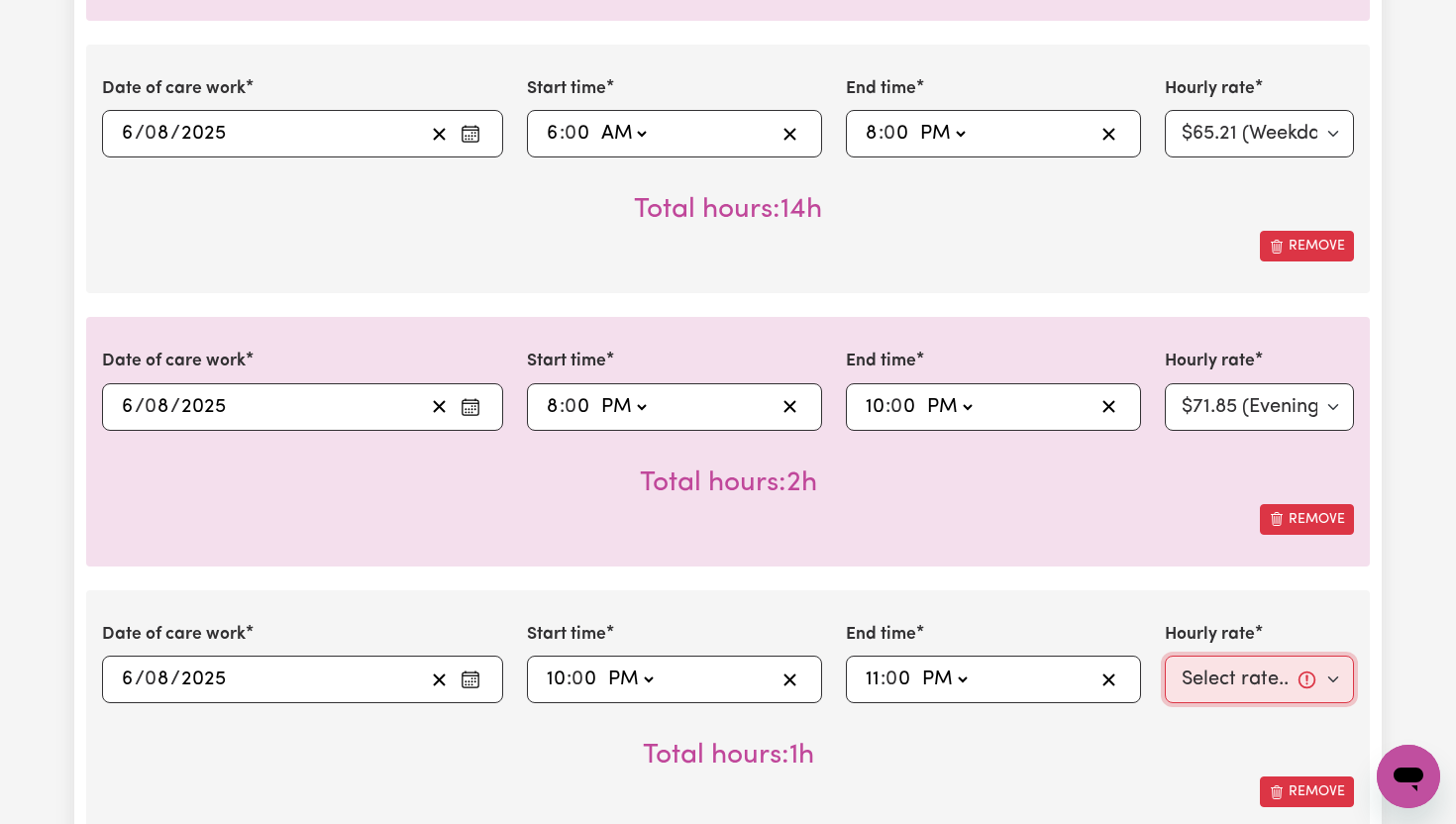 click on "Select rate... $65.21 (Weekday) $91.76 (Saturday) $118.32 (Sunday) $144.87 (Public Holiday) $71.85 (Evening Care) $276.32 (Overnight)" at bounding box center [1259, 679] 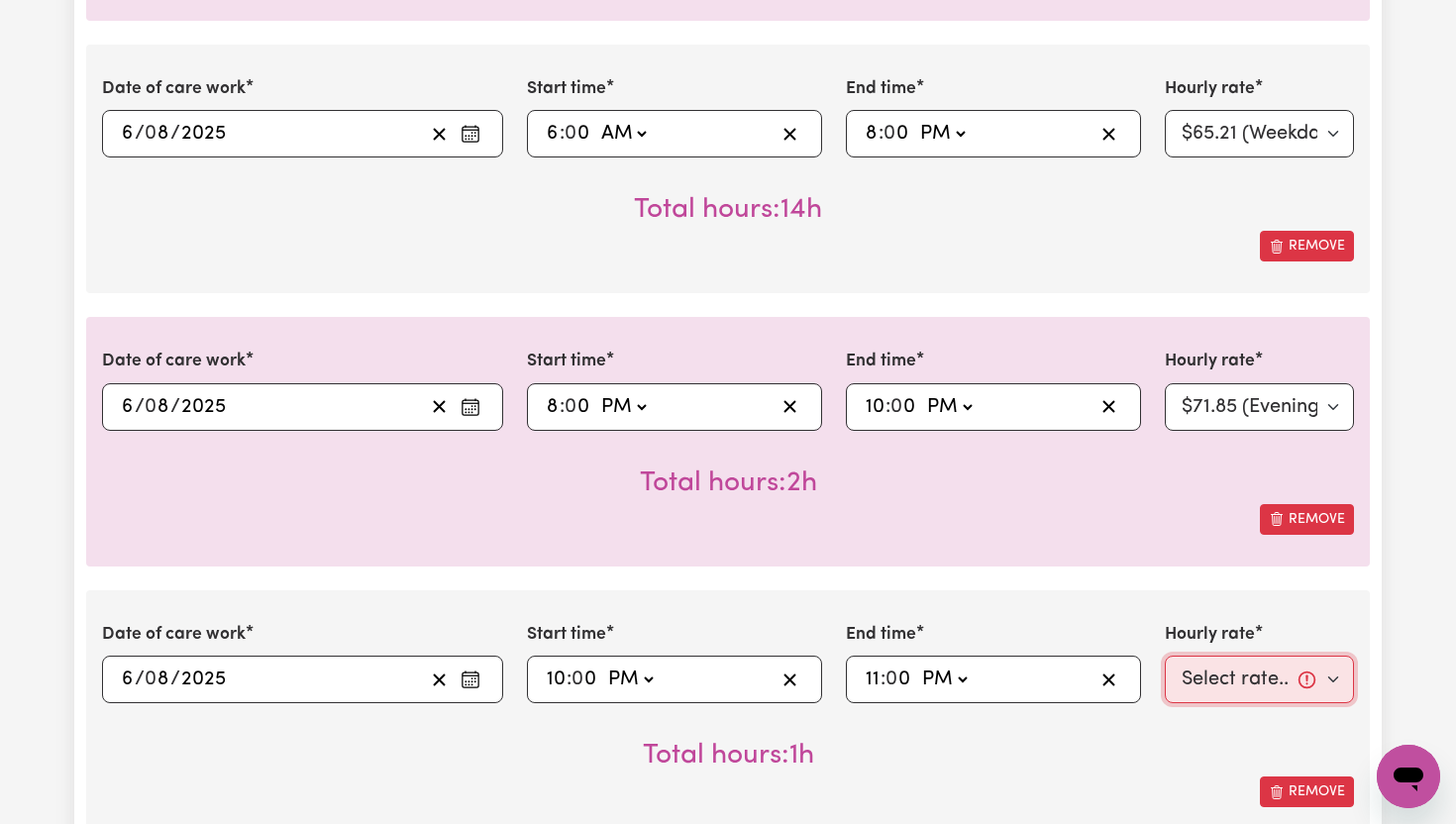 select on "71.85-EveningCare" 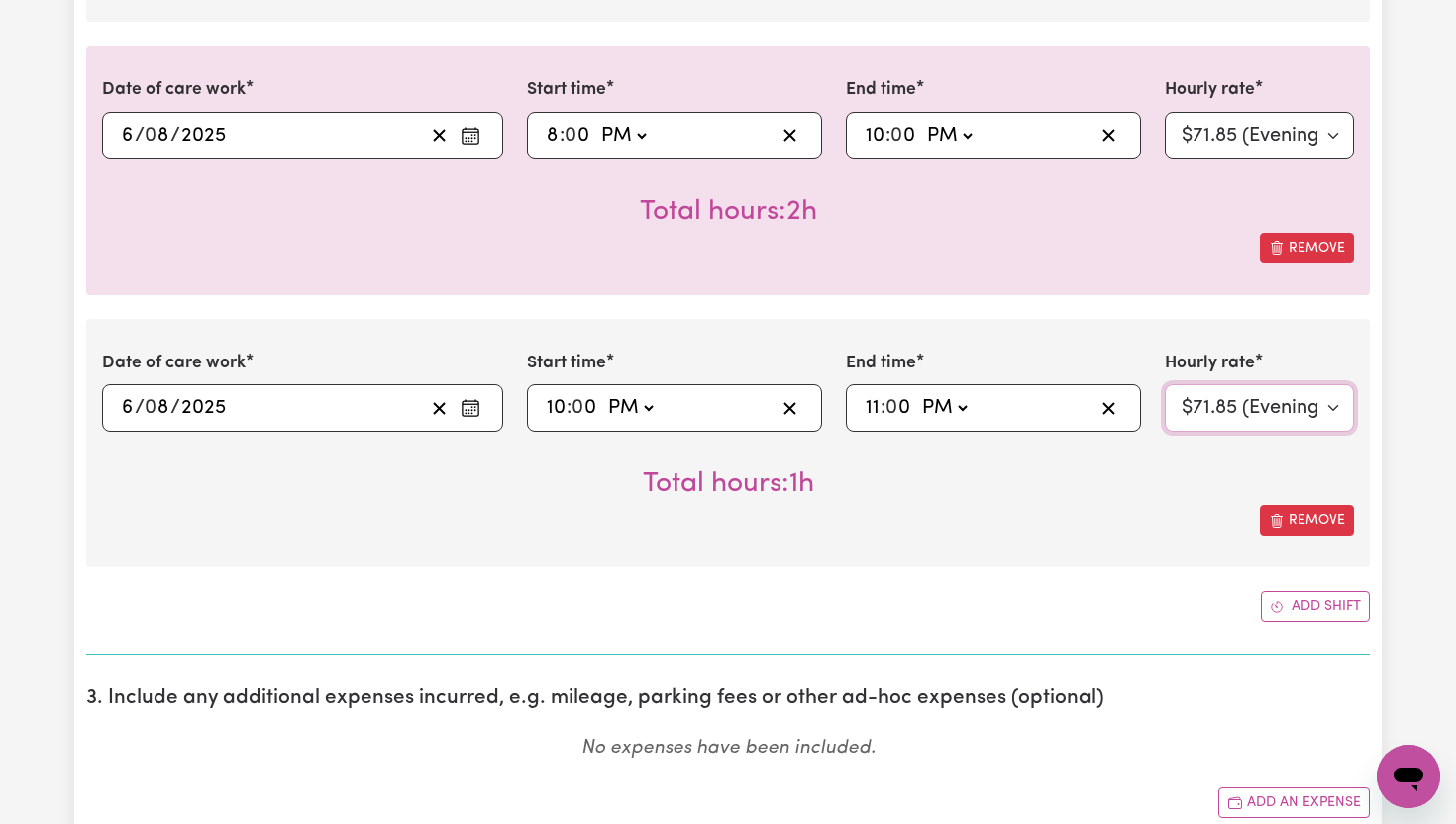 scroll, scrollTop: 1706, scrollLeft: 0, axis: vertical 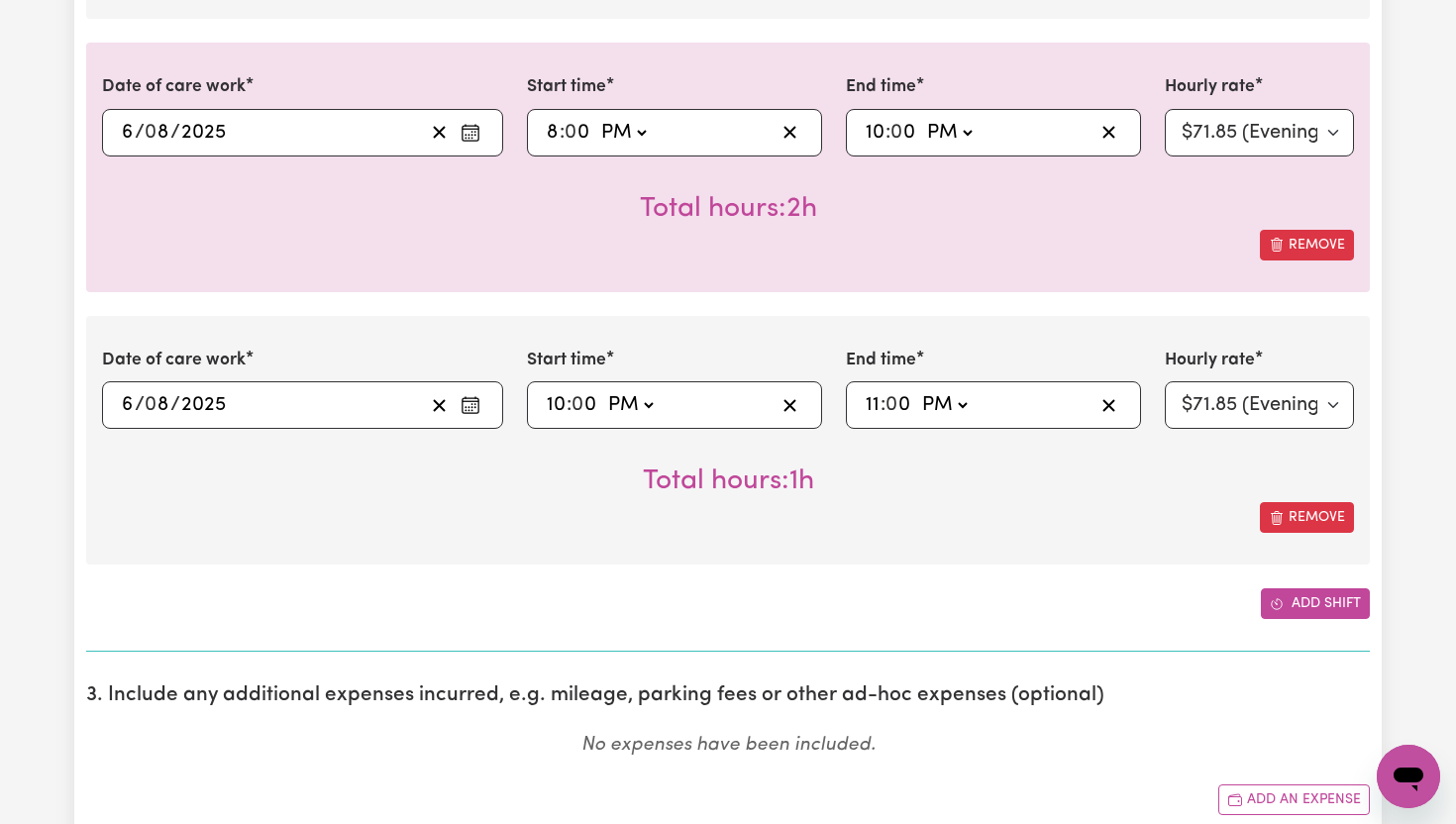 click on "Add shift" at bounding box center (1315, 603) 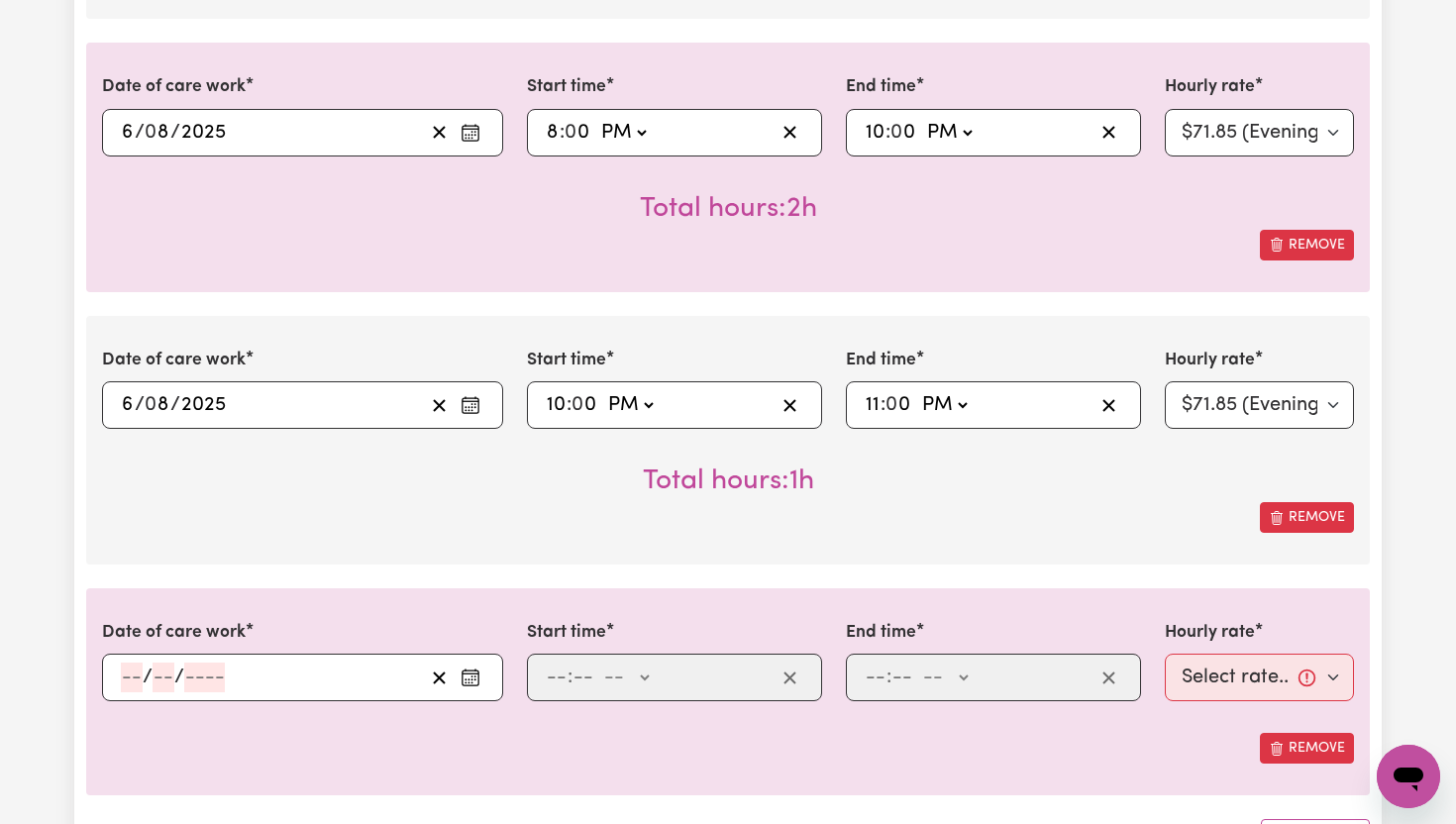 click 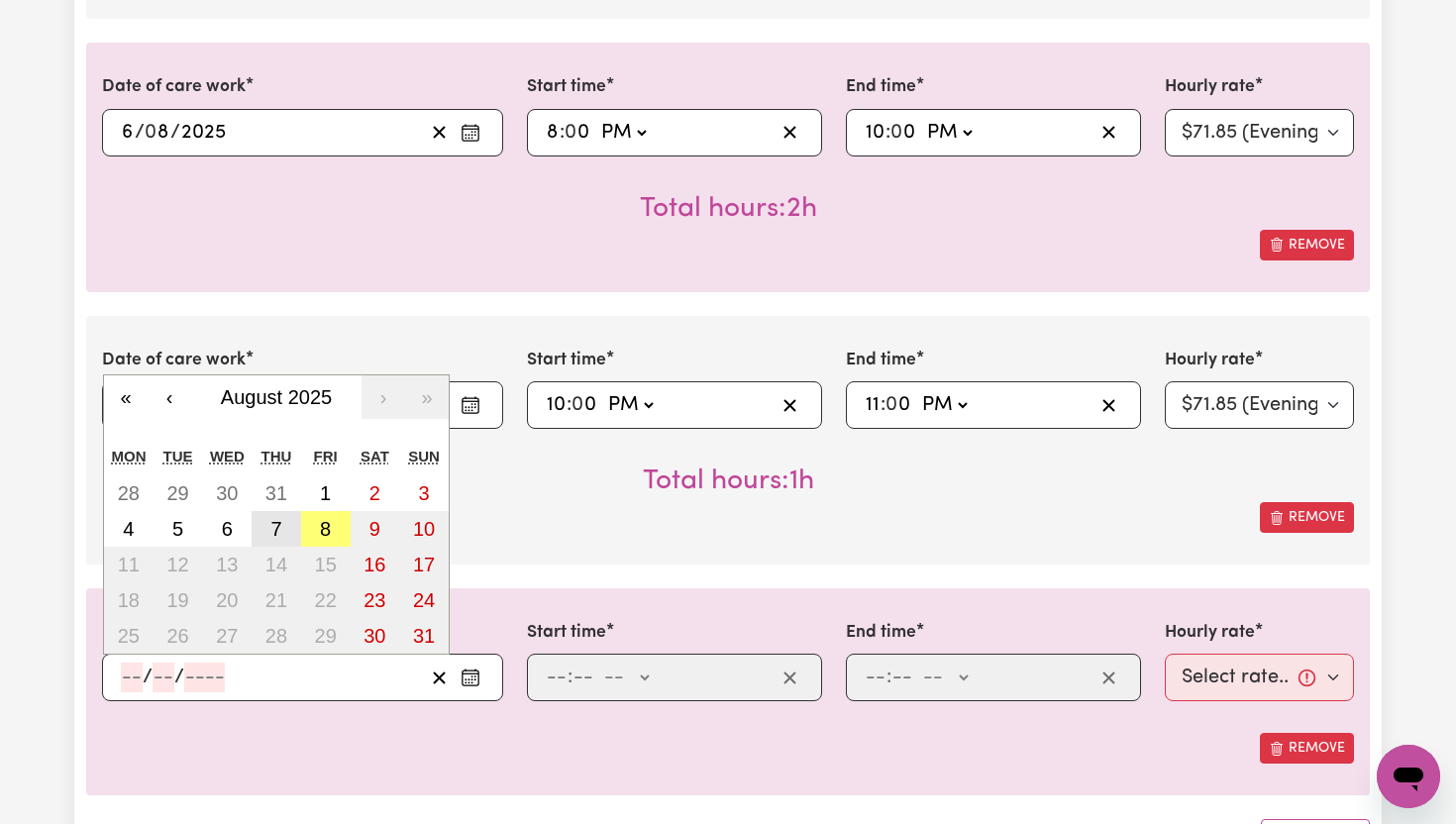 click on "7" at bounding box center [276, 529] 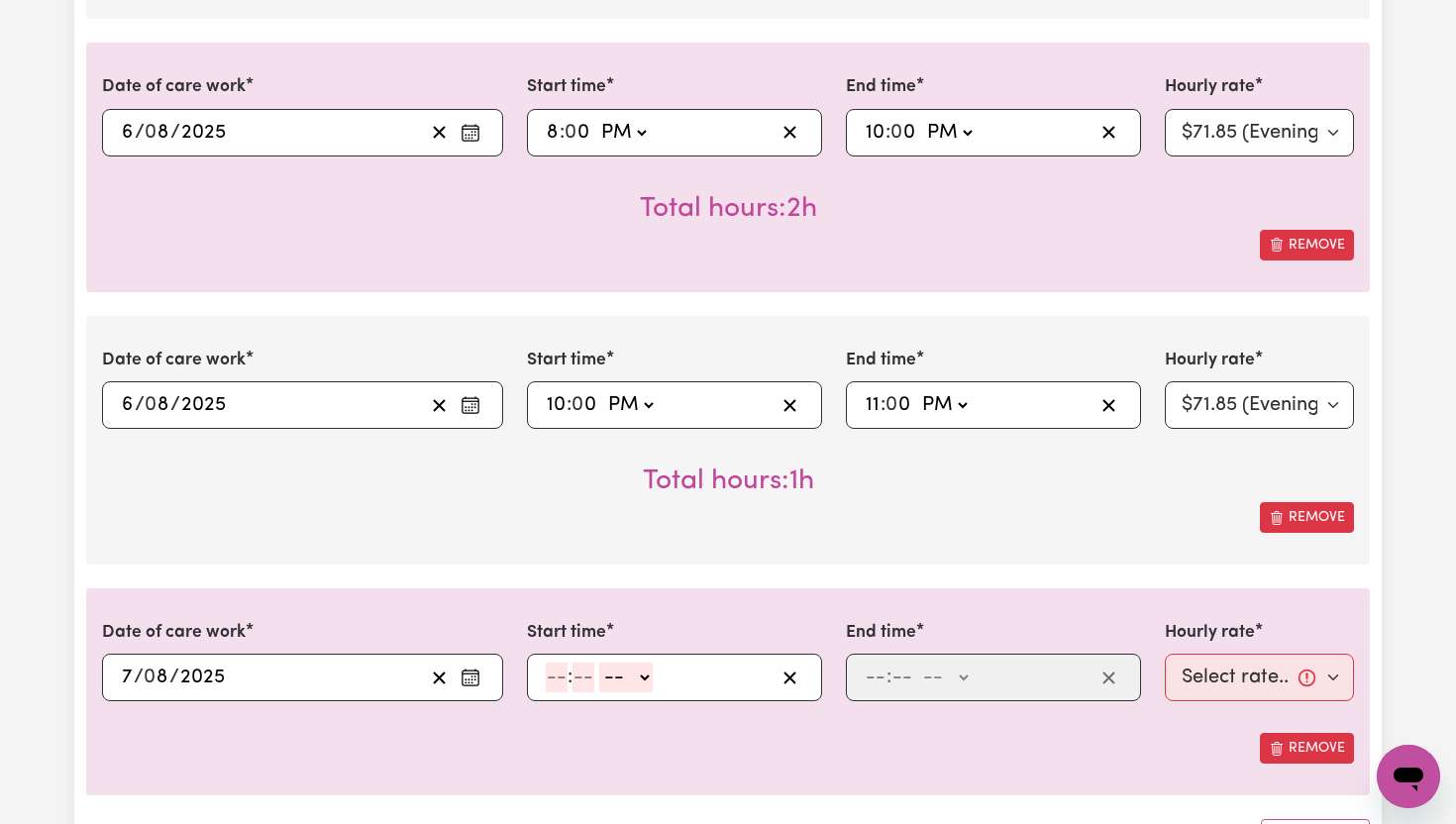 click 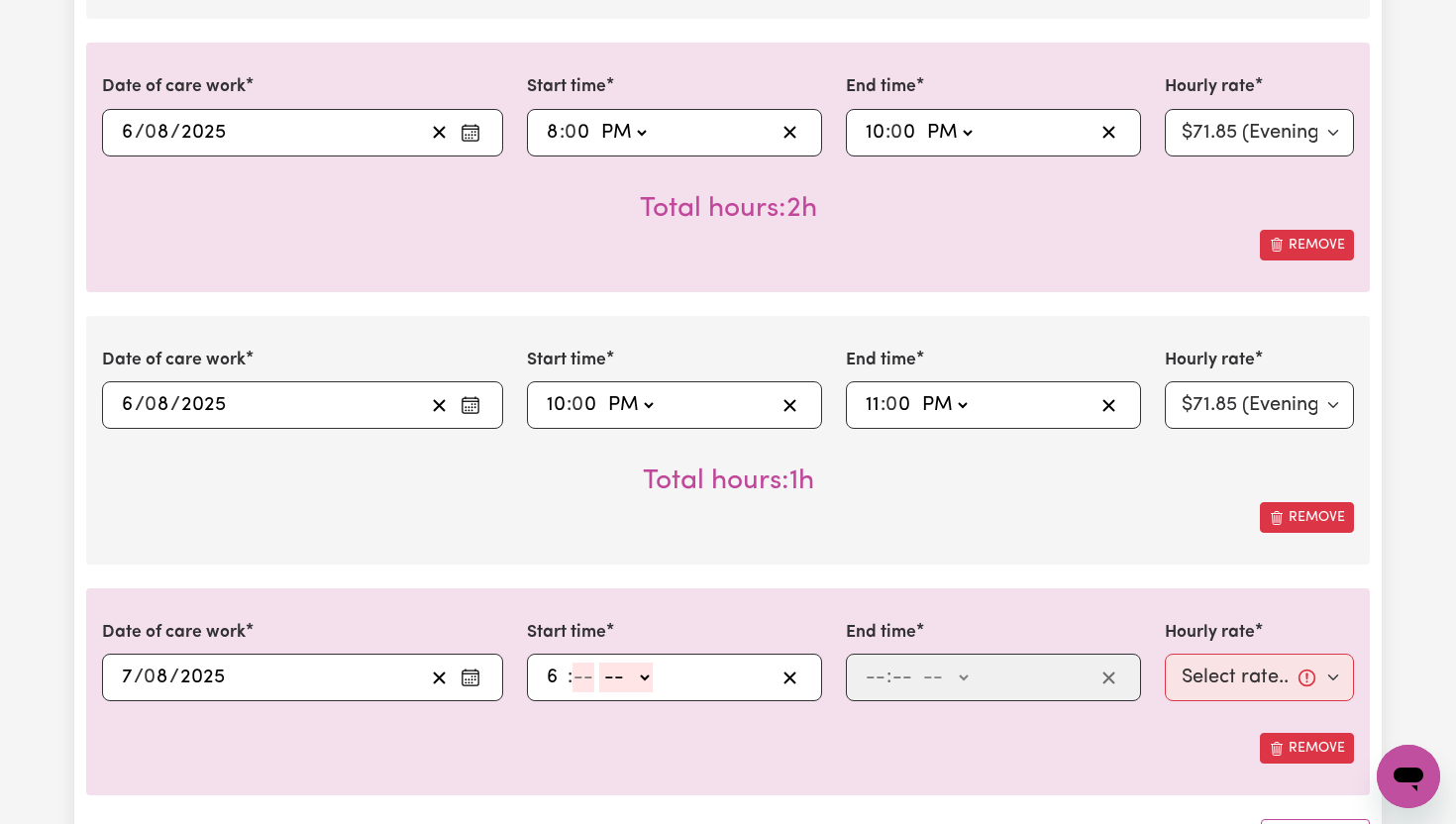 type on "6" 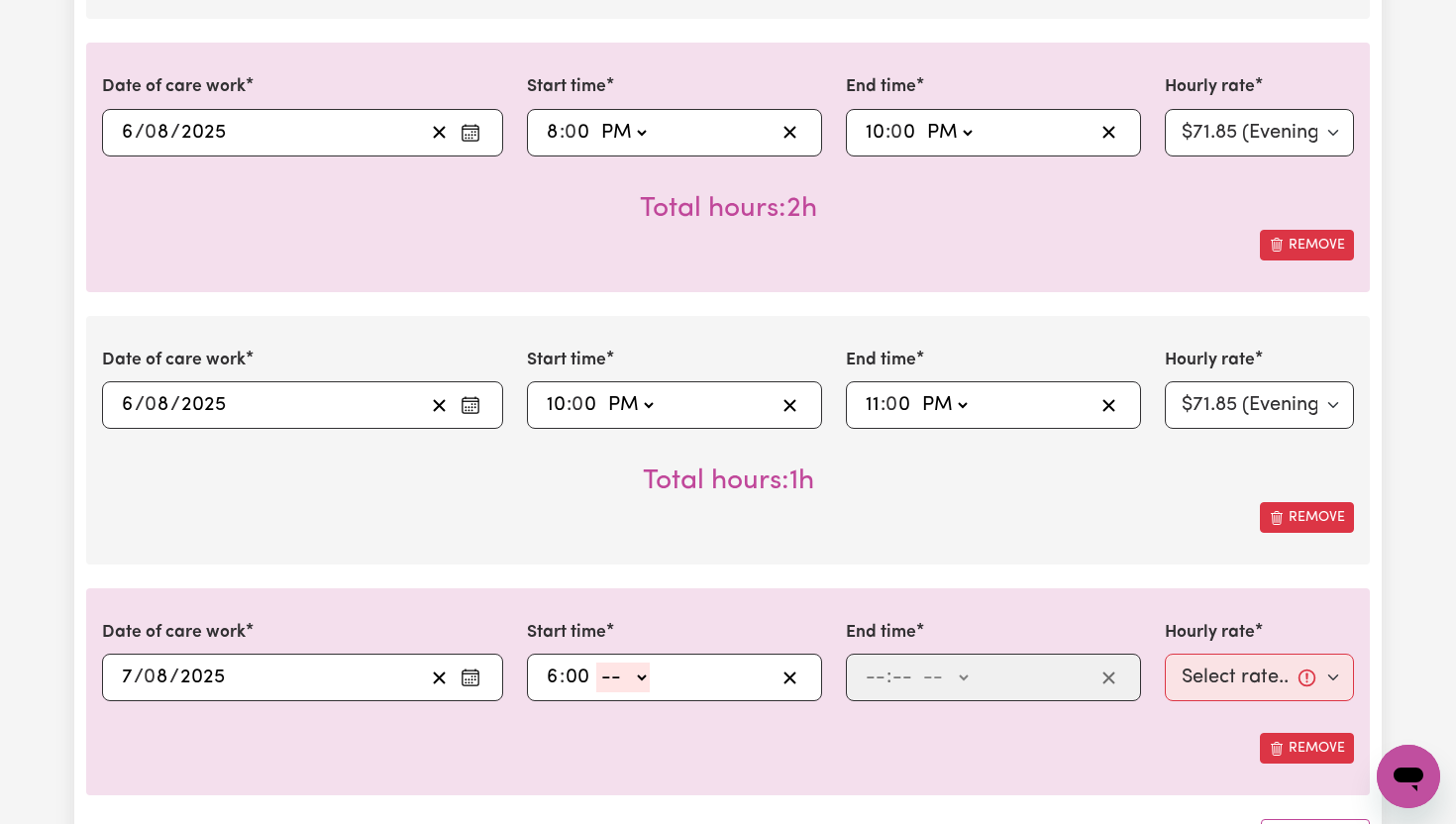 type on "00" 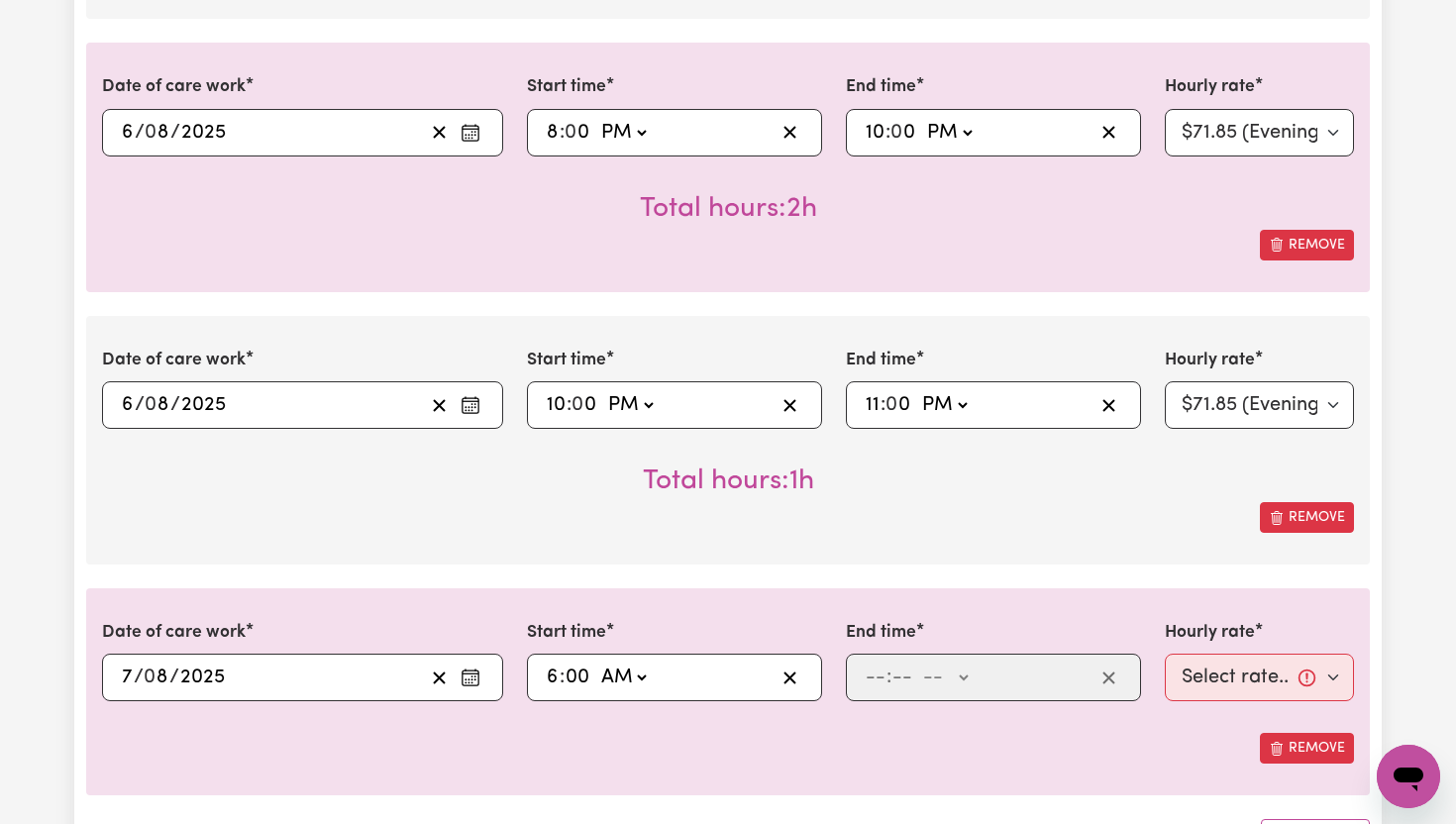 type on "06:00" 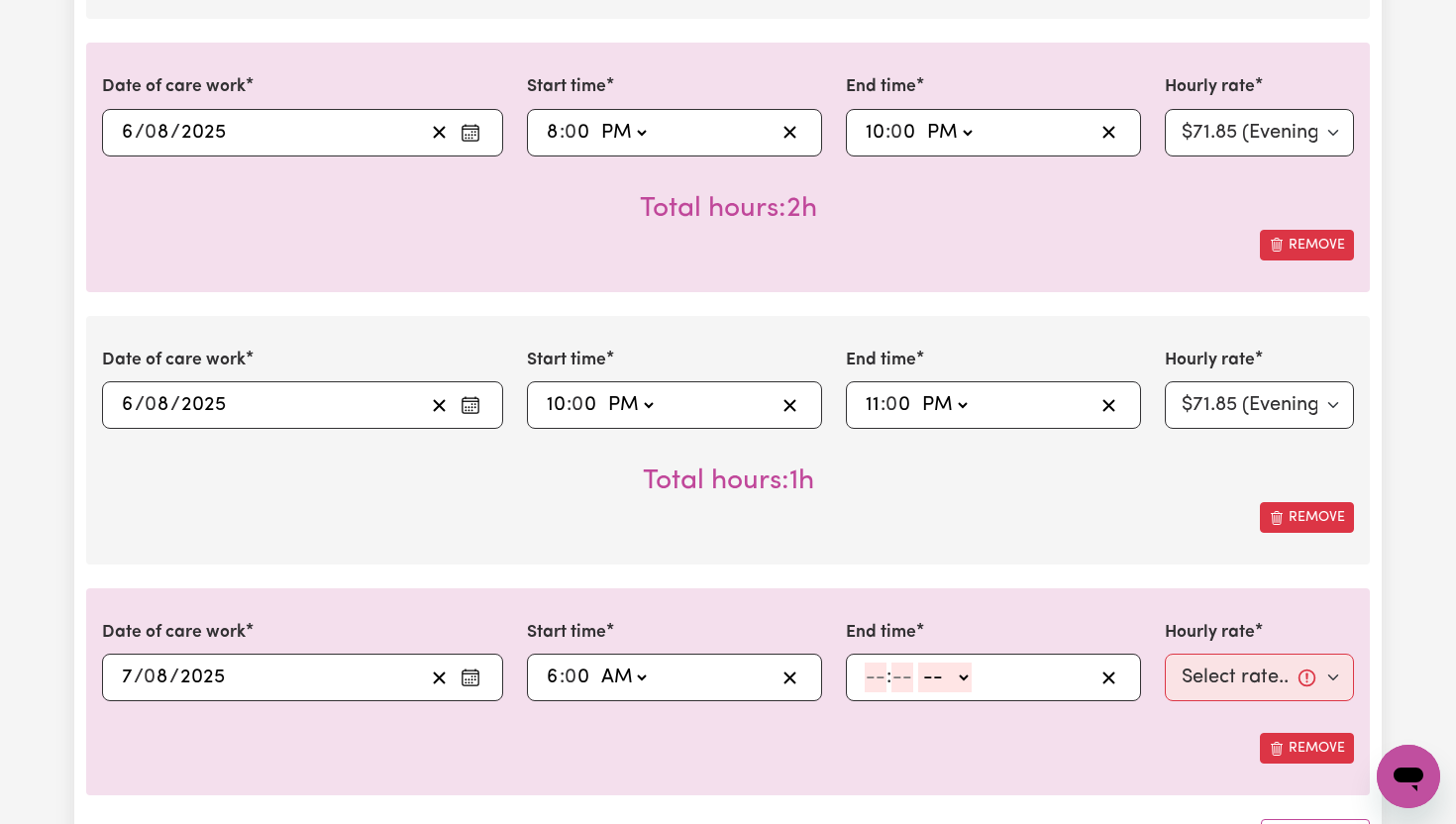 click 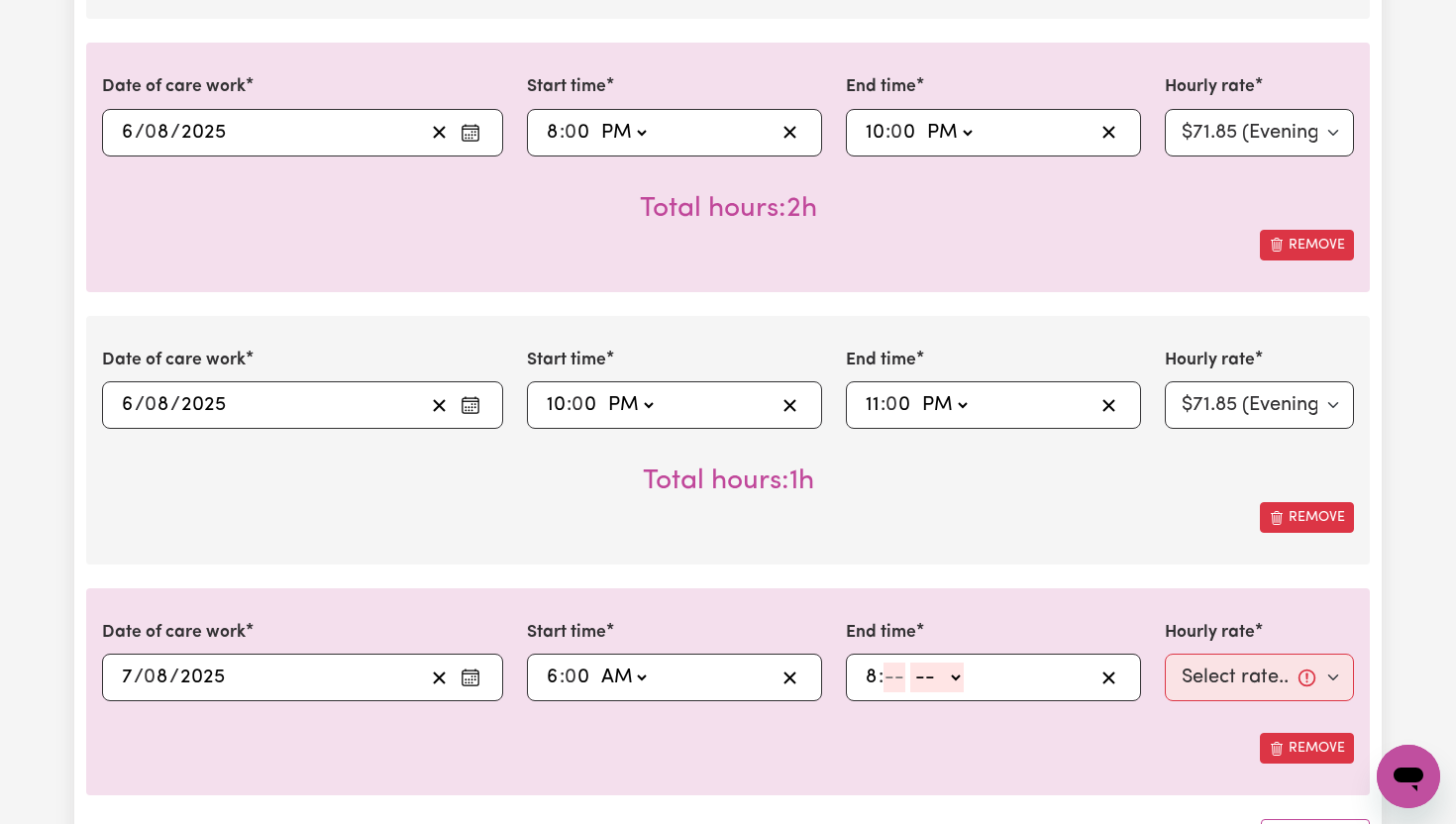 type on "8" 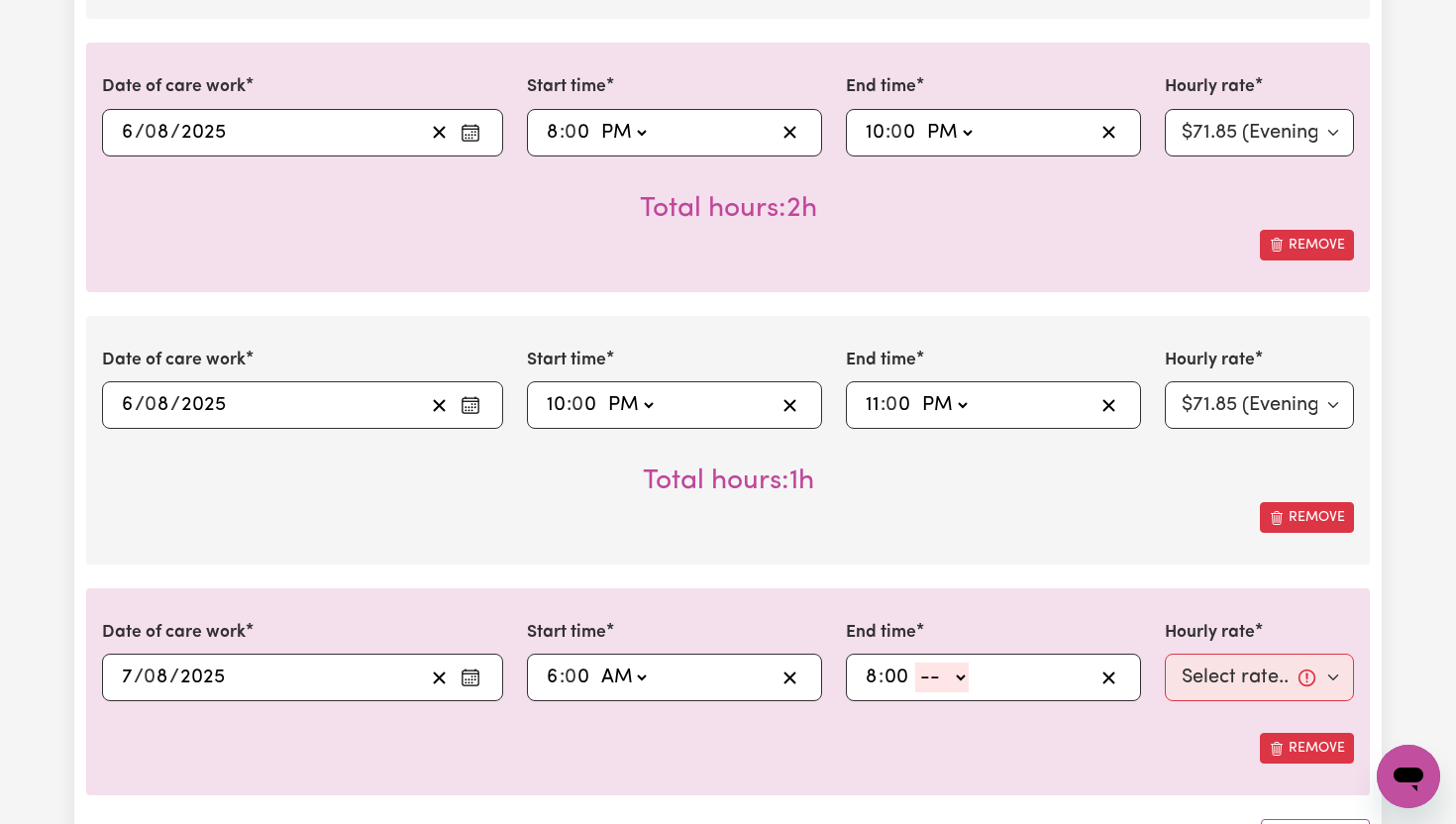 type on "00" 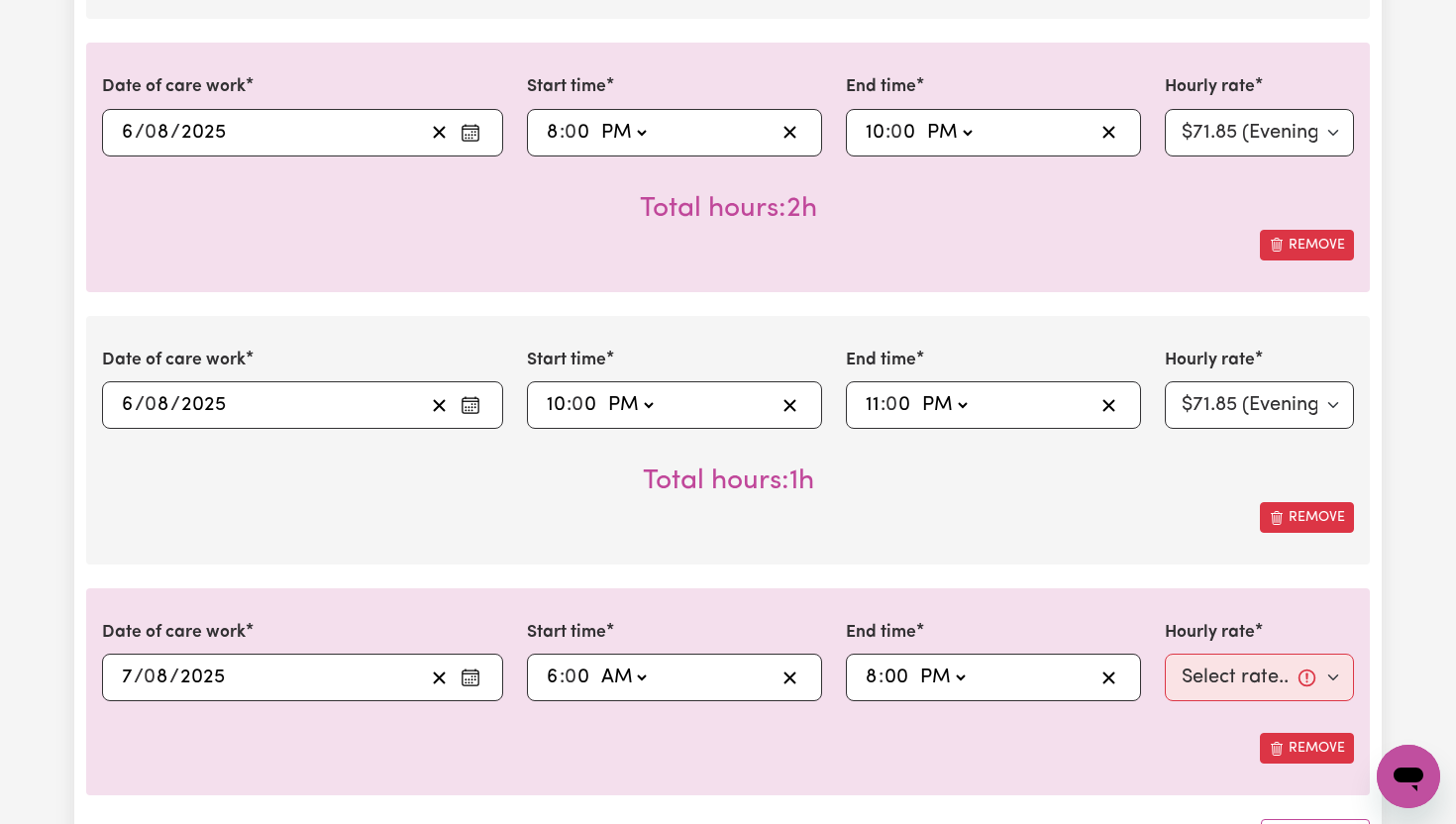 type on "20:00" 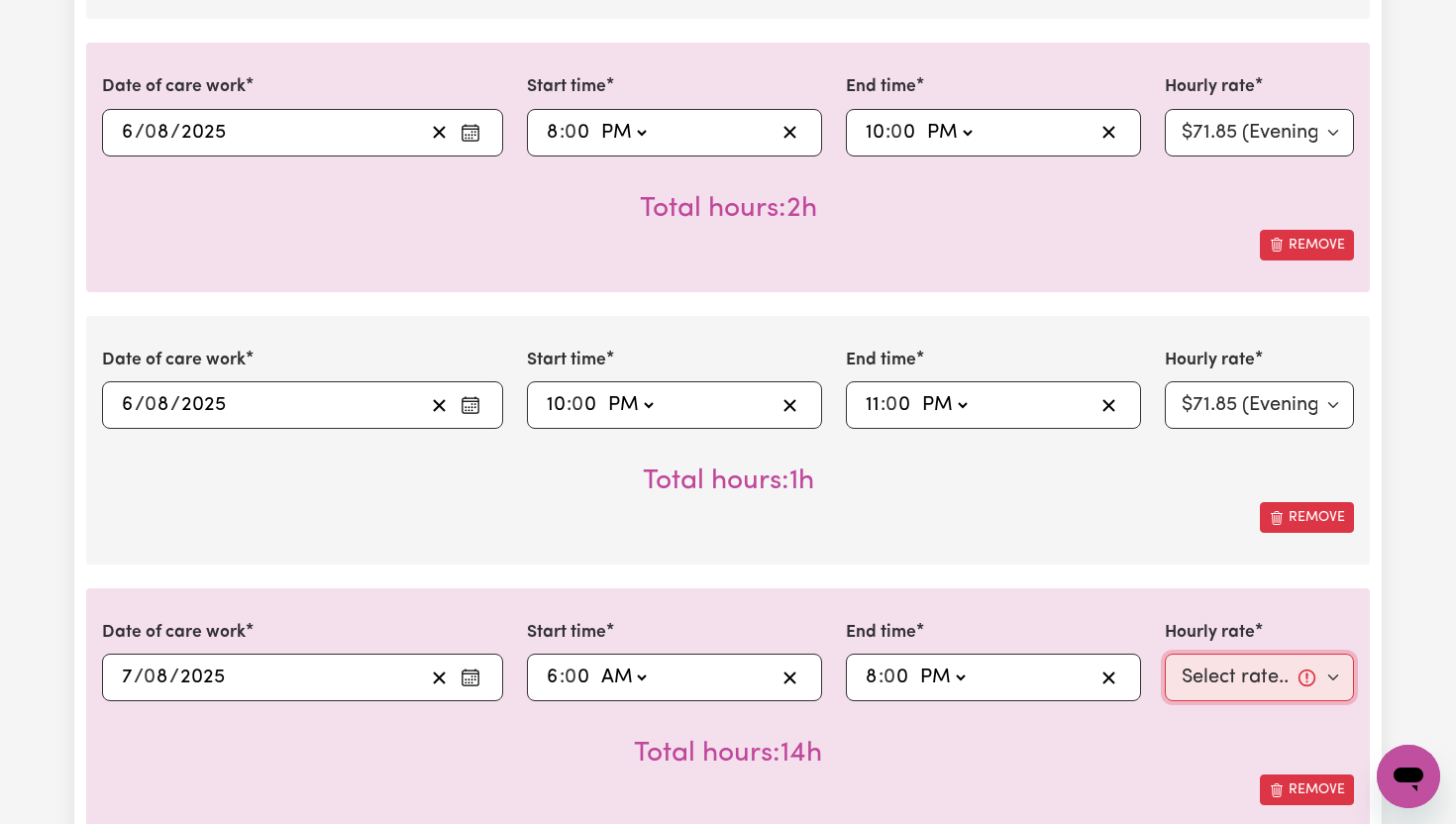 click on "Select rate... $65.21 (Weekday) $91.76 (Saturday) $118.32 (Sunday) $144.87 (Public Holiday) $71.85 (Evening Care) $276.32 (Overnight)" at bounding box center (1259, 677) 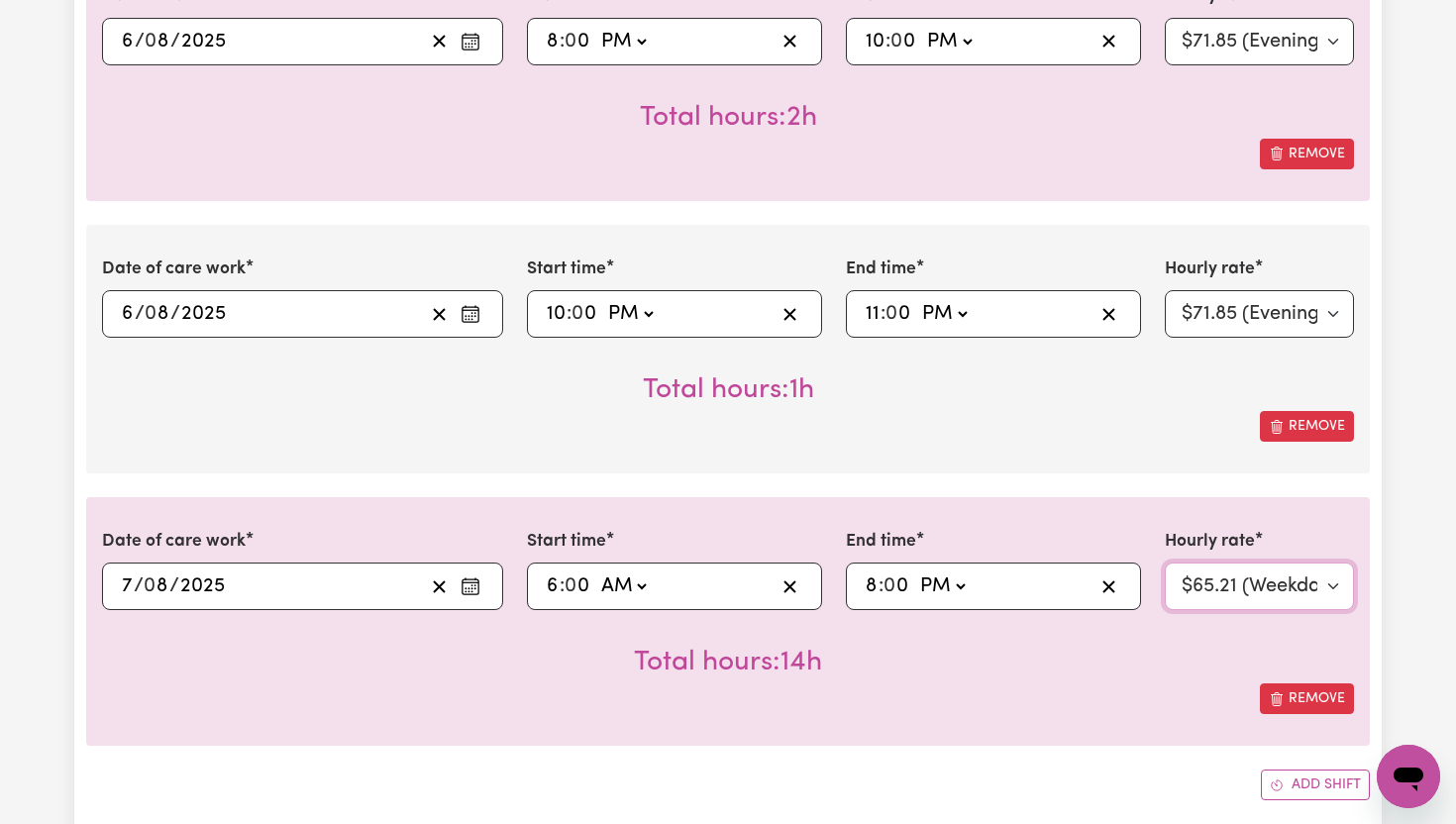 scroll, scrollTop: 1804, scrollLeft: 0, axis: vertical 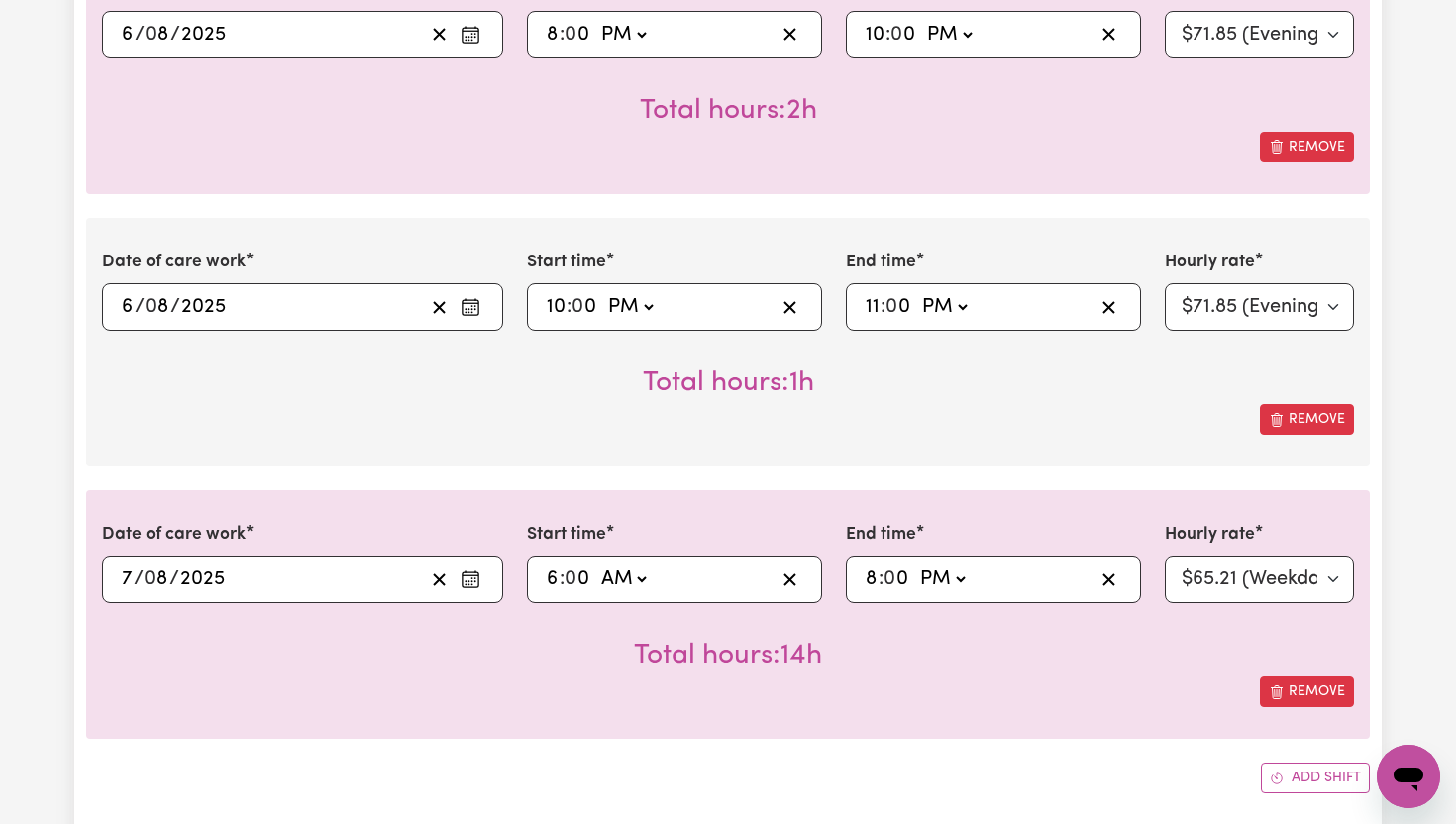 click on "Add shift" at bounding box center [1315, 777] 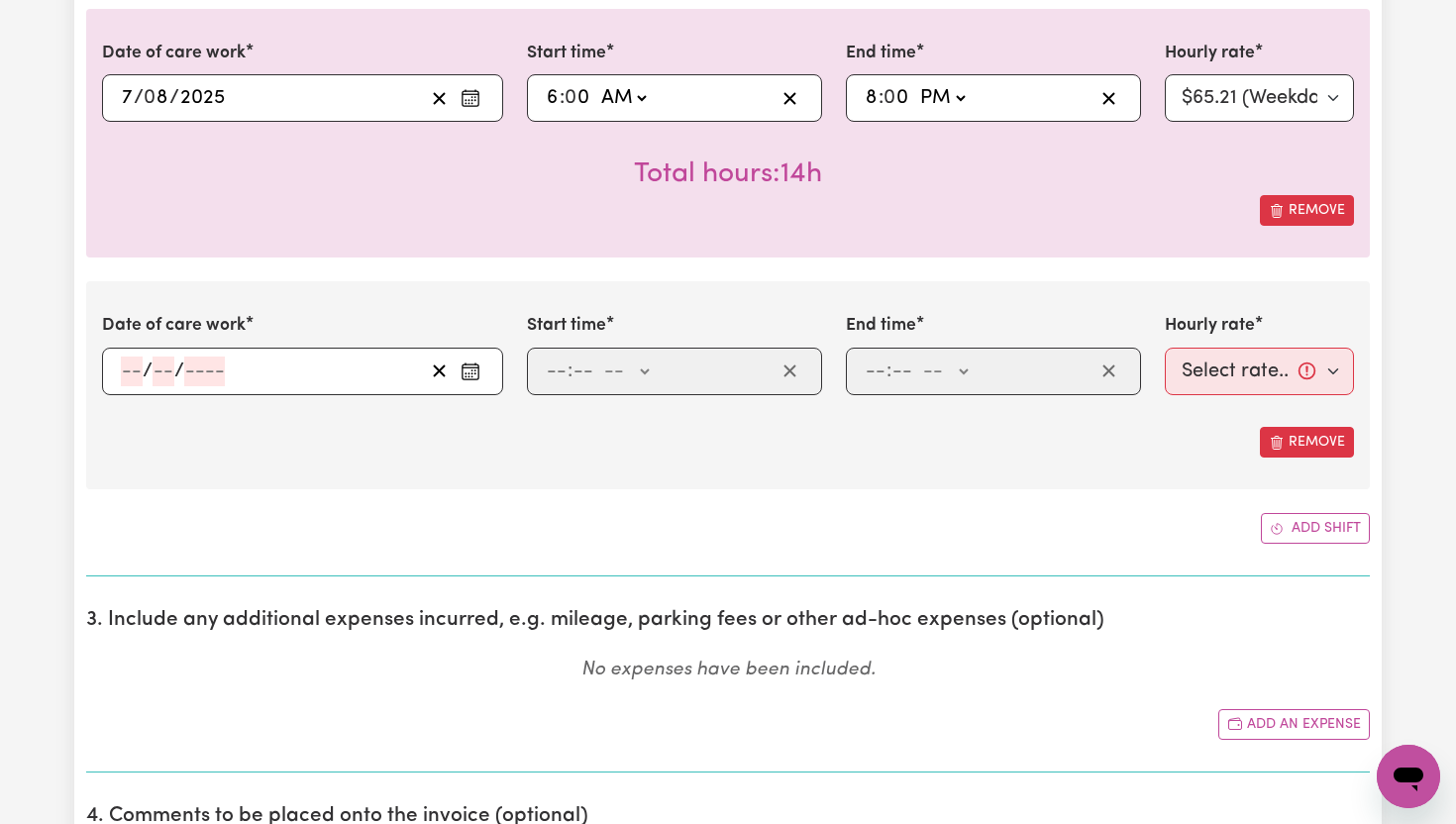 scroll, scrollTop: 2331, scrollLeft: 0, axis: vertical 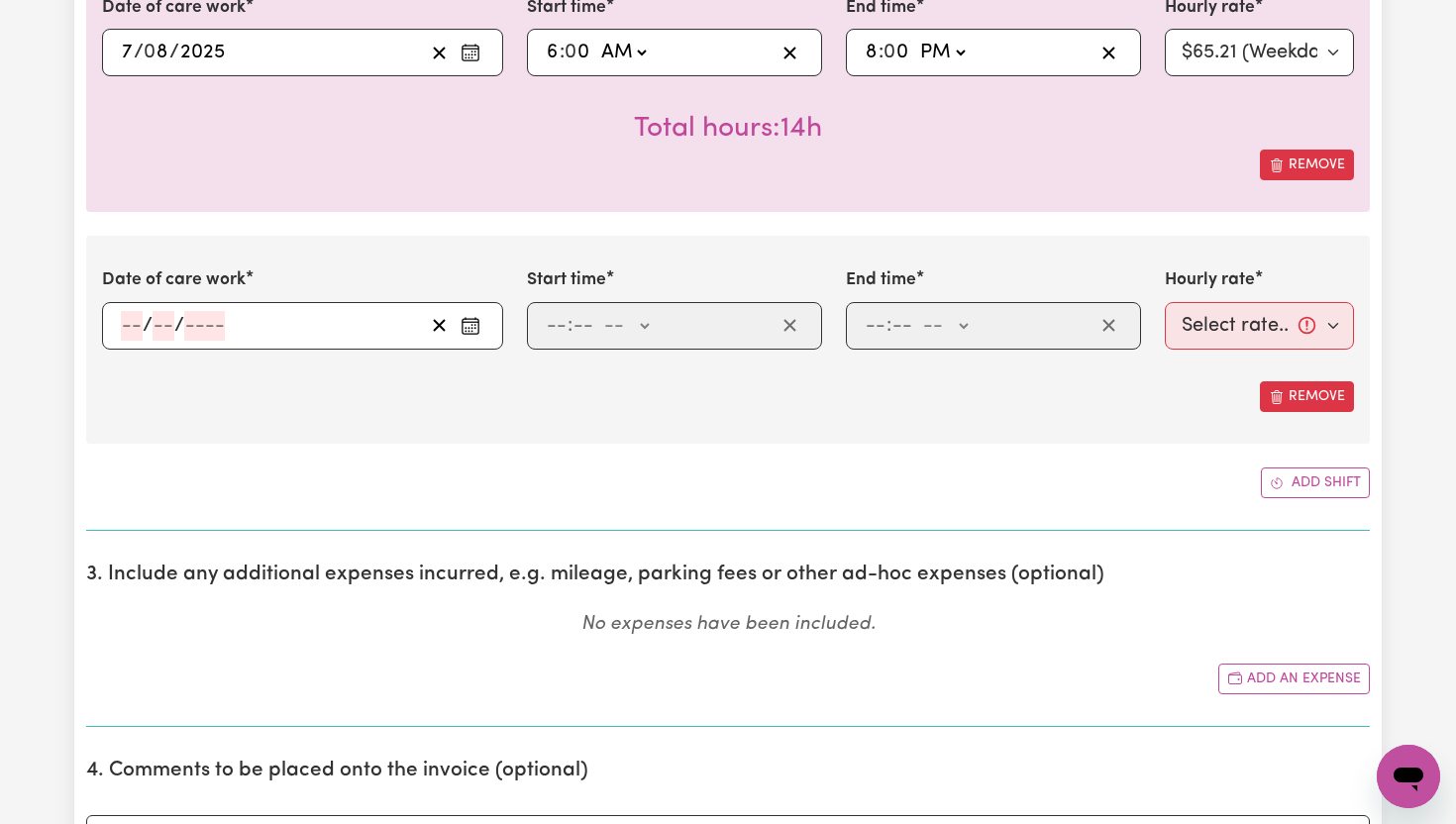 click 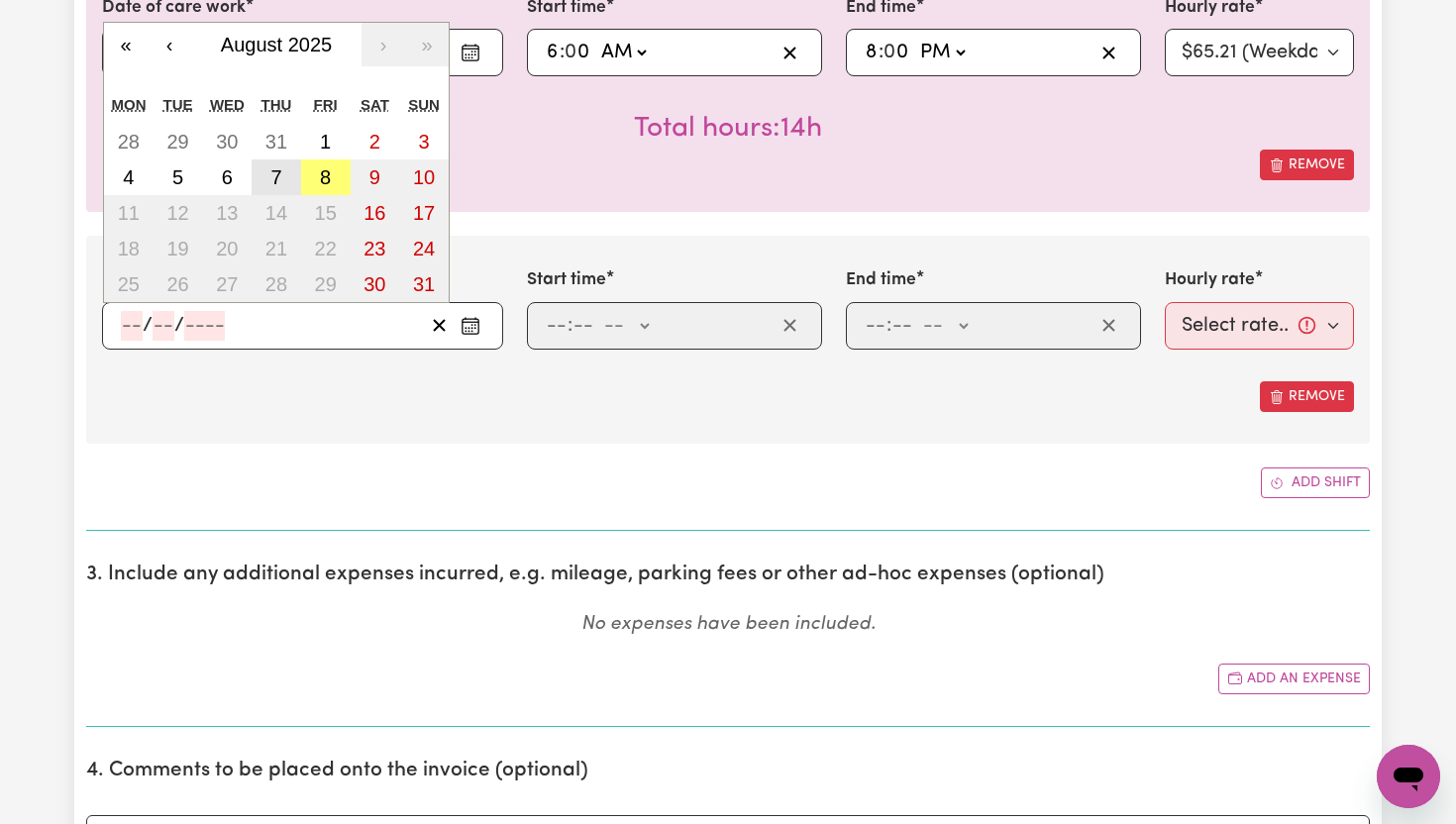 click on "7" at bounding box center [276, 177] 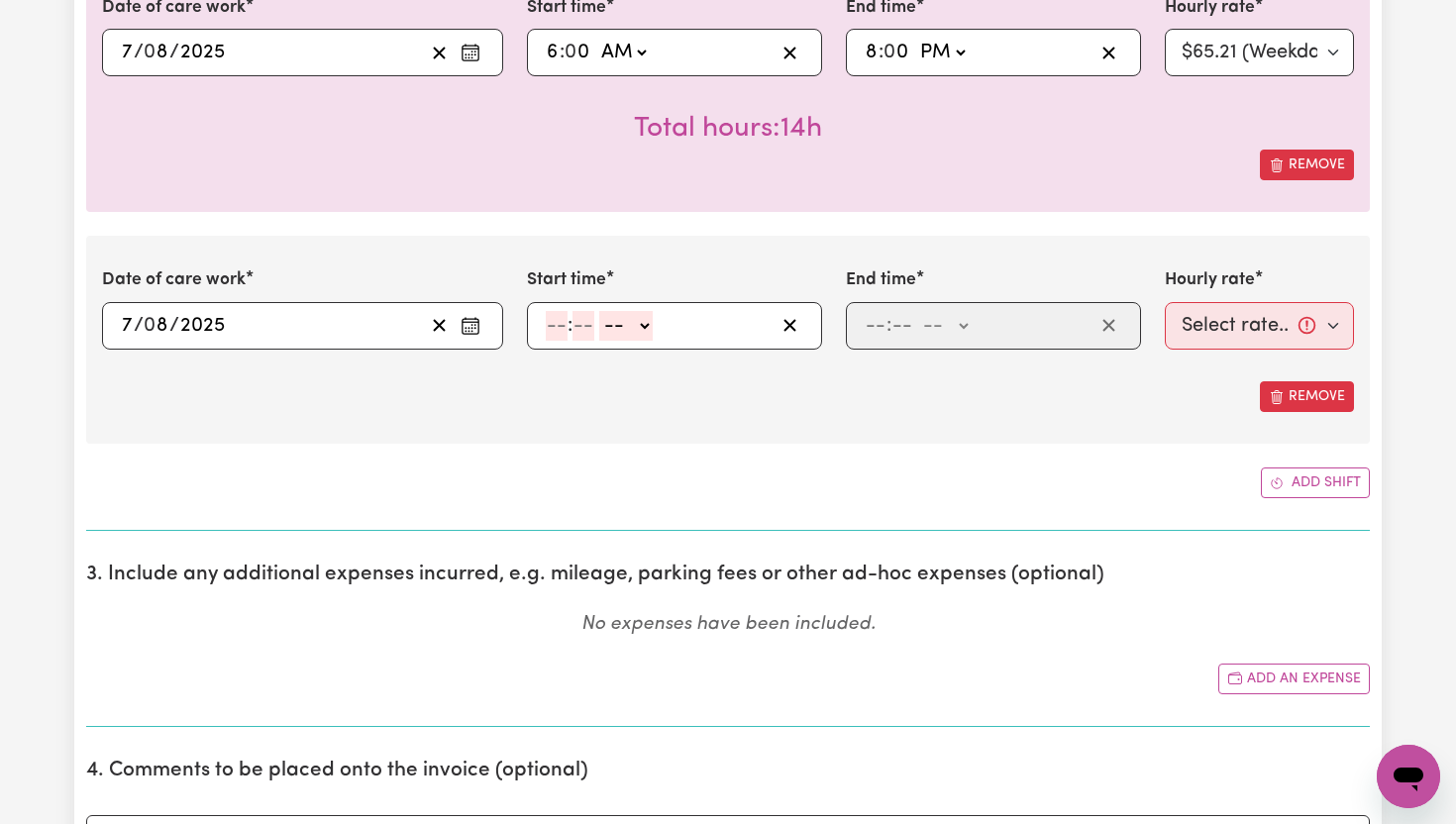 click 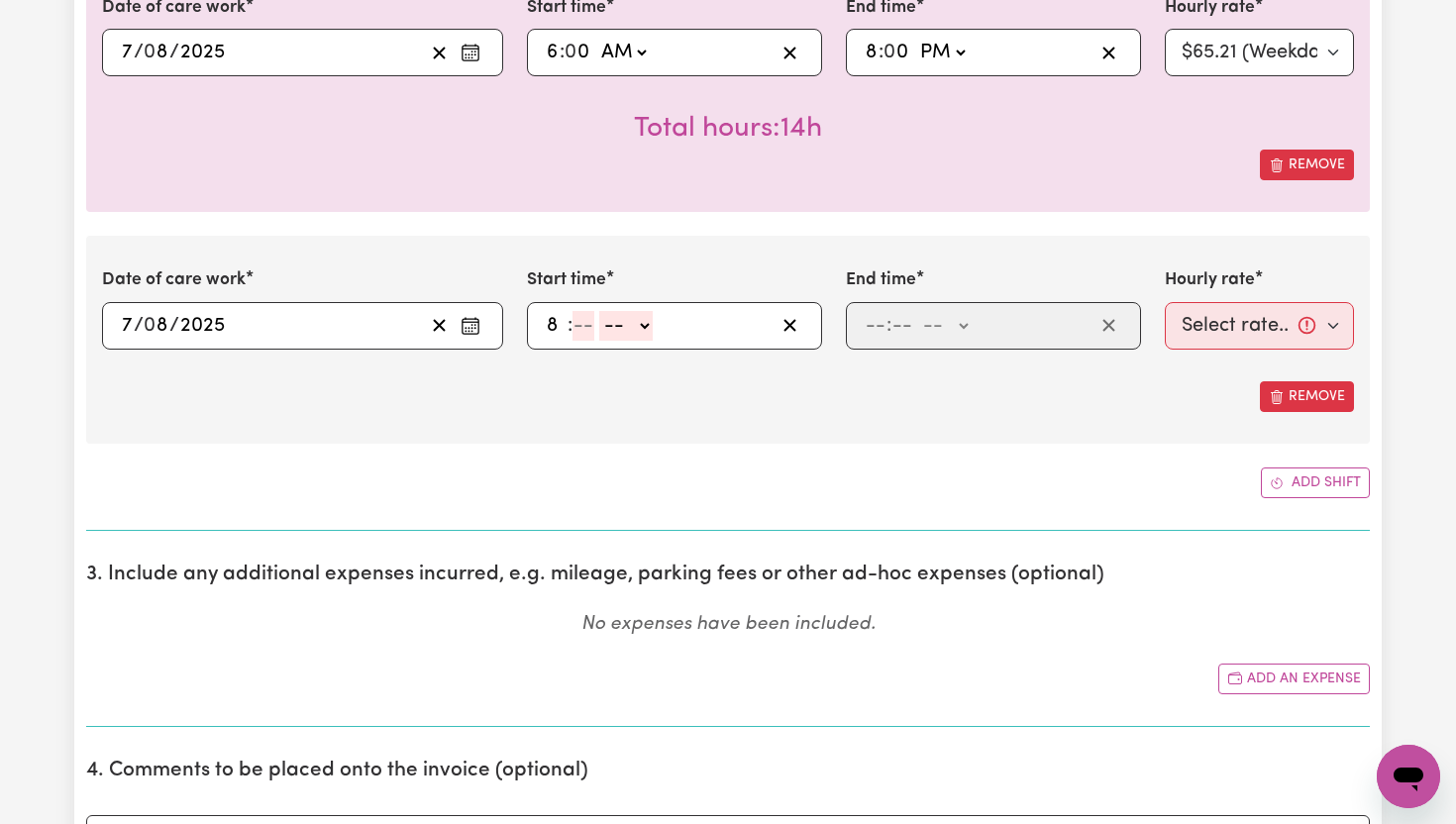 type on "8" 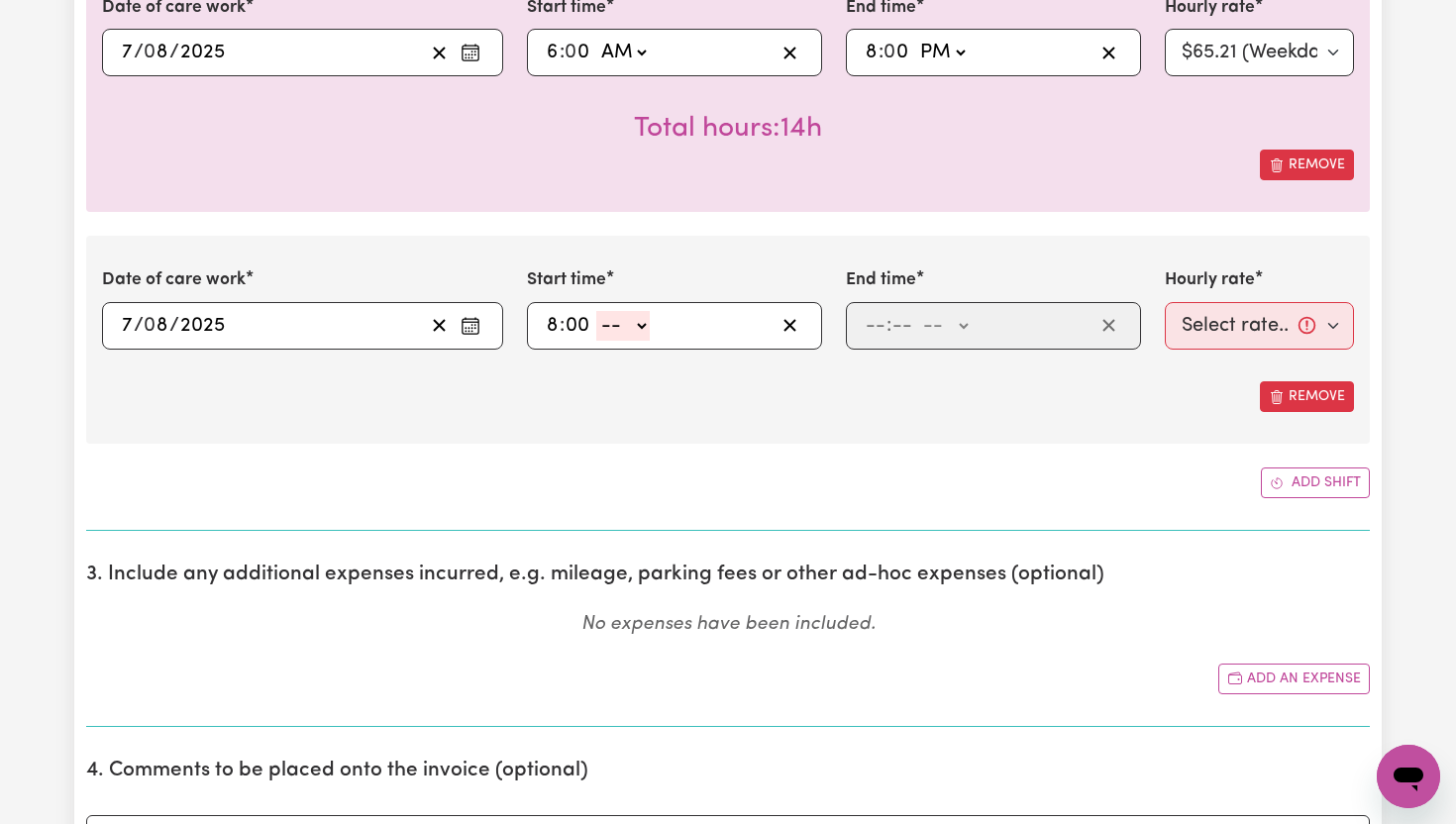 type on "00" 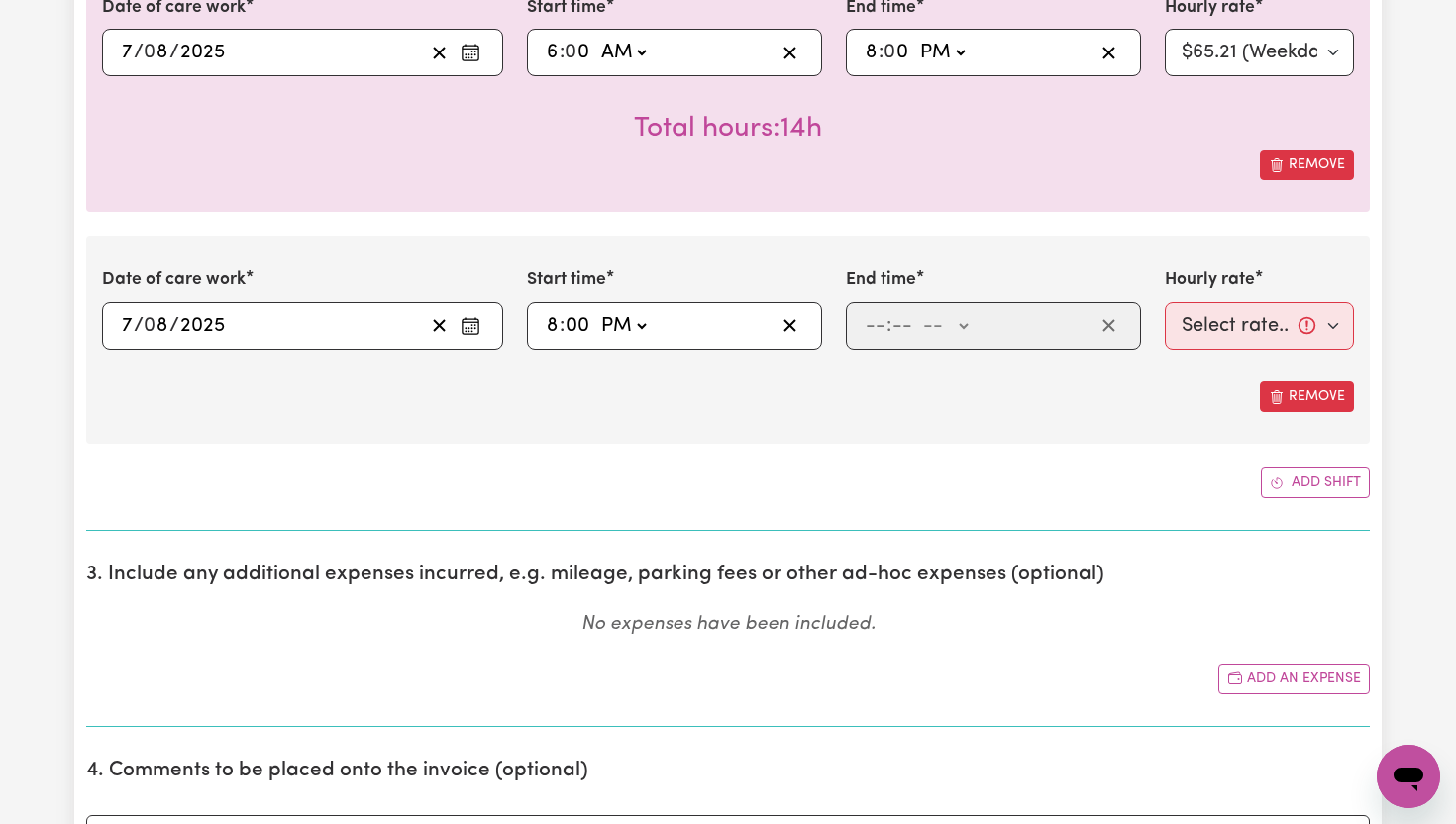 type on "20:00" 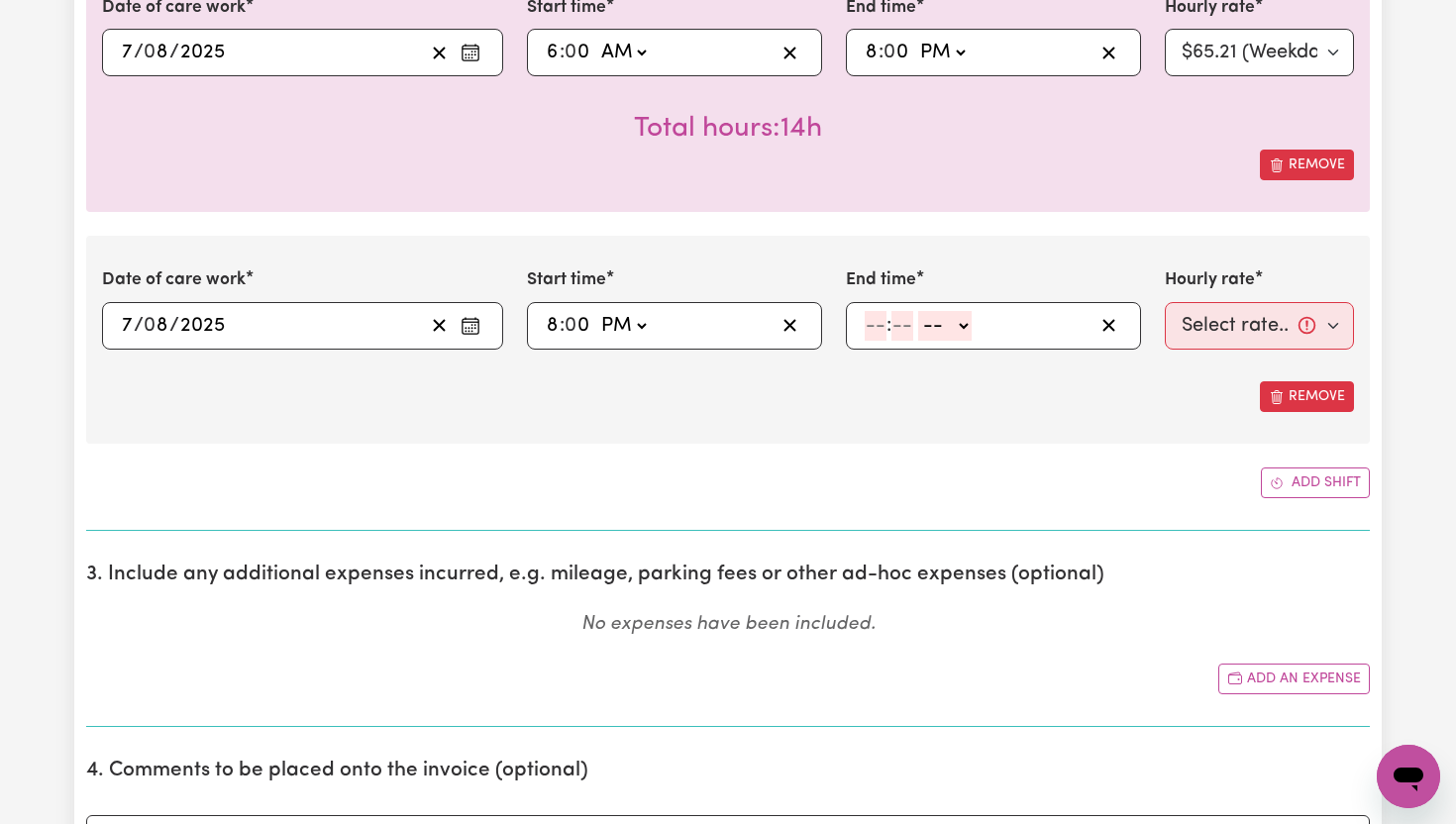 click 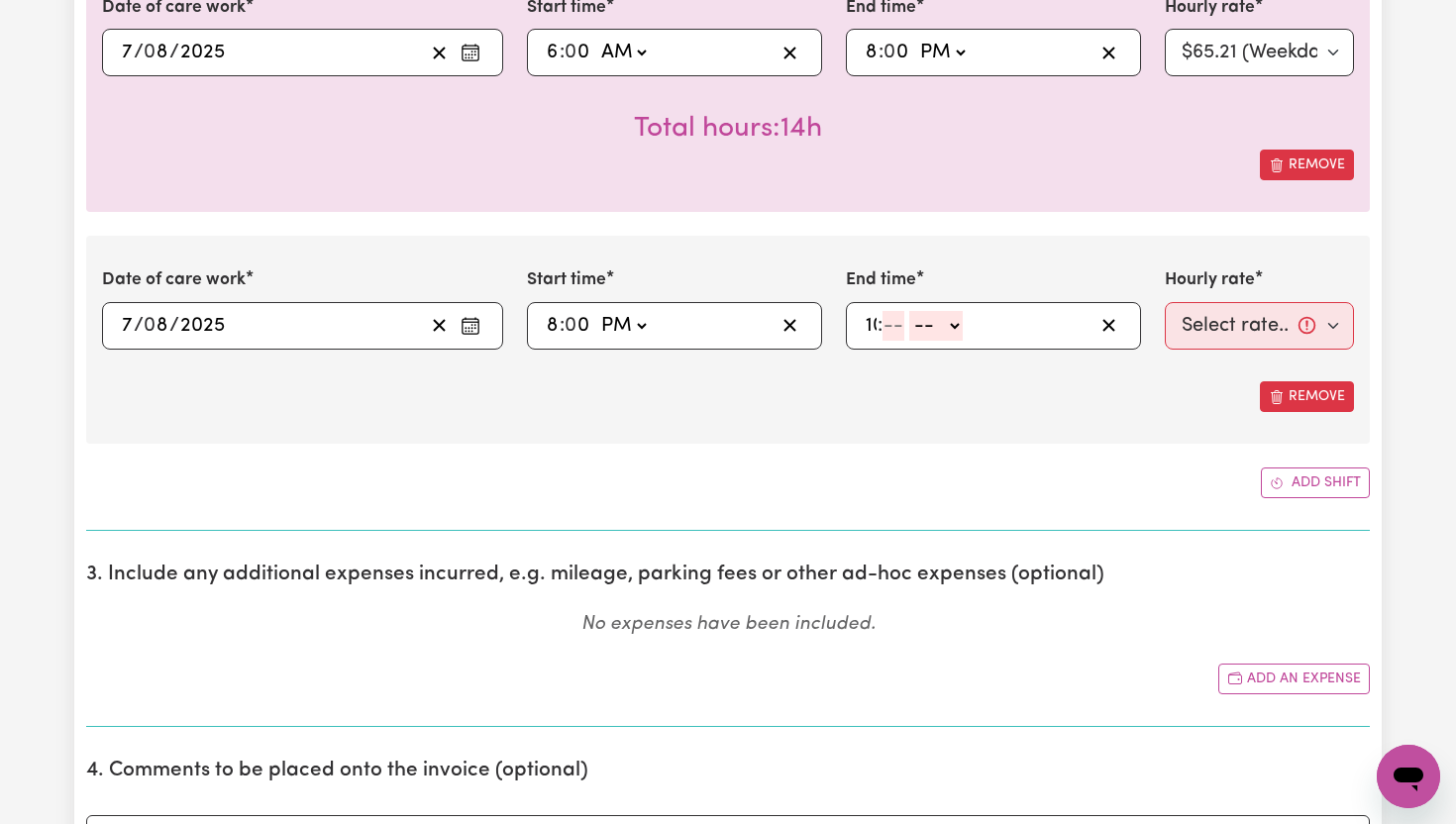type on "10" 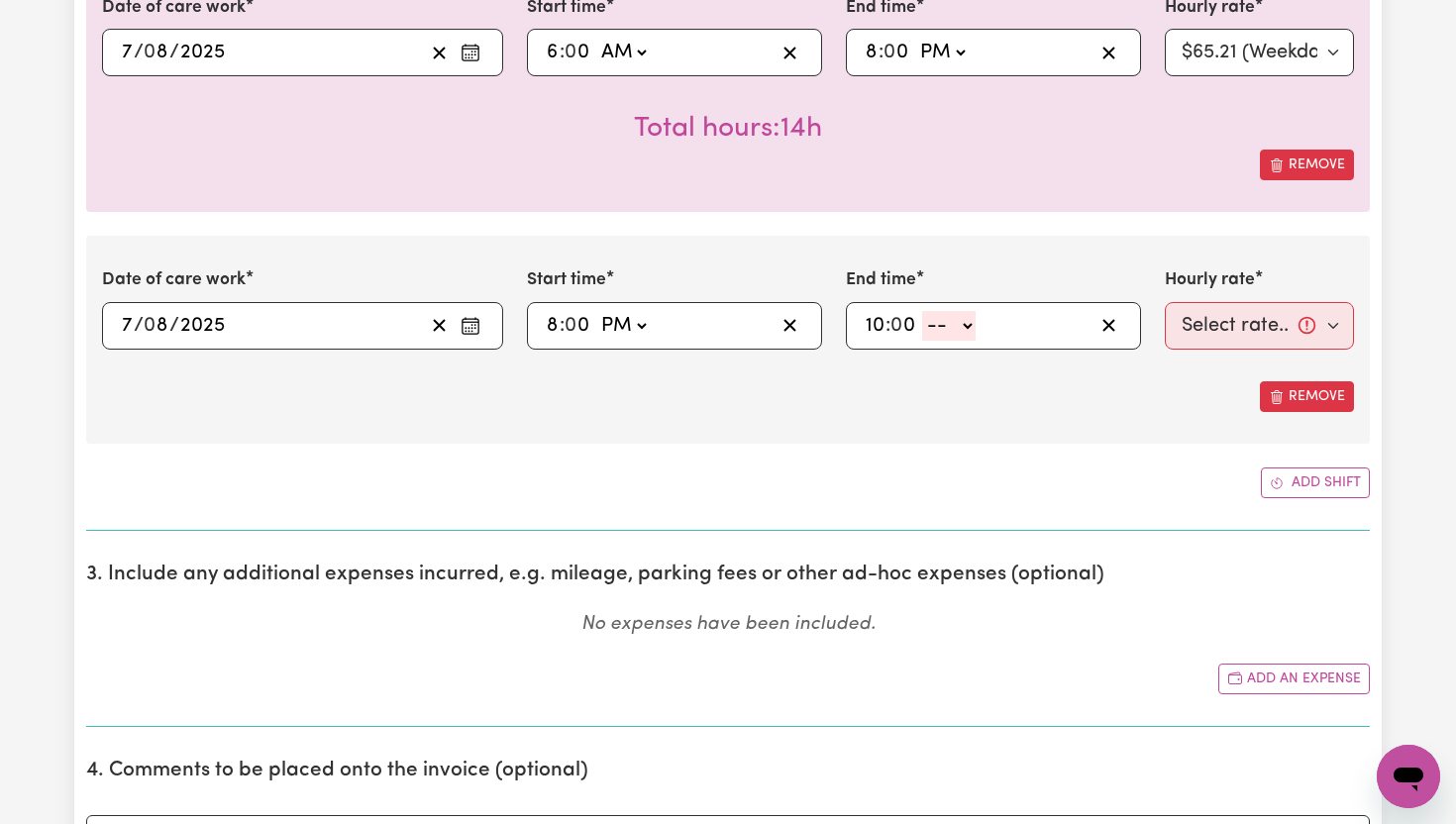 type on "0" 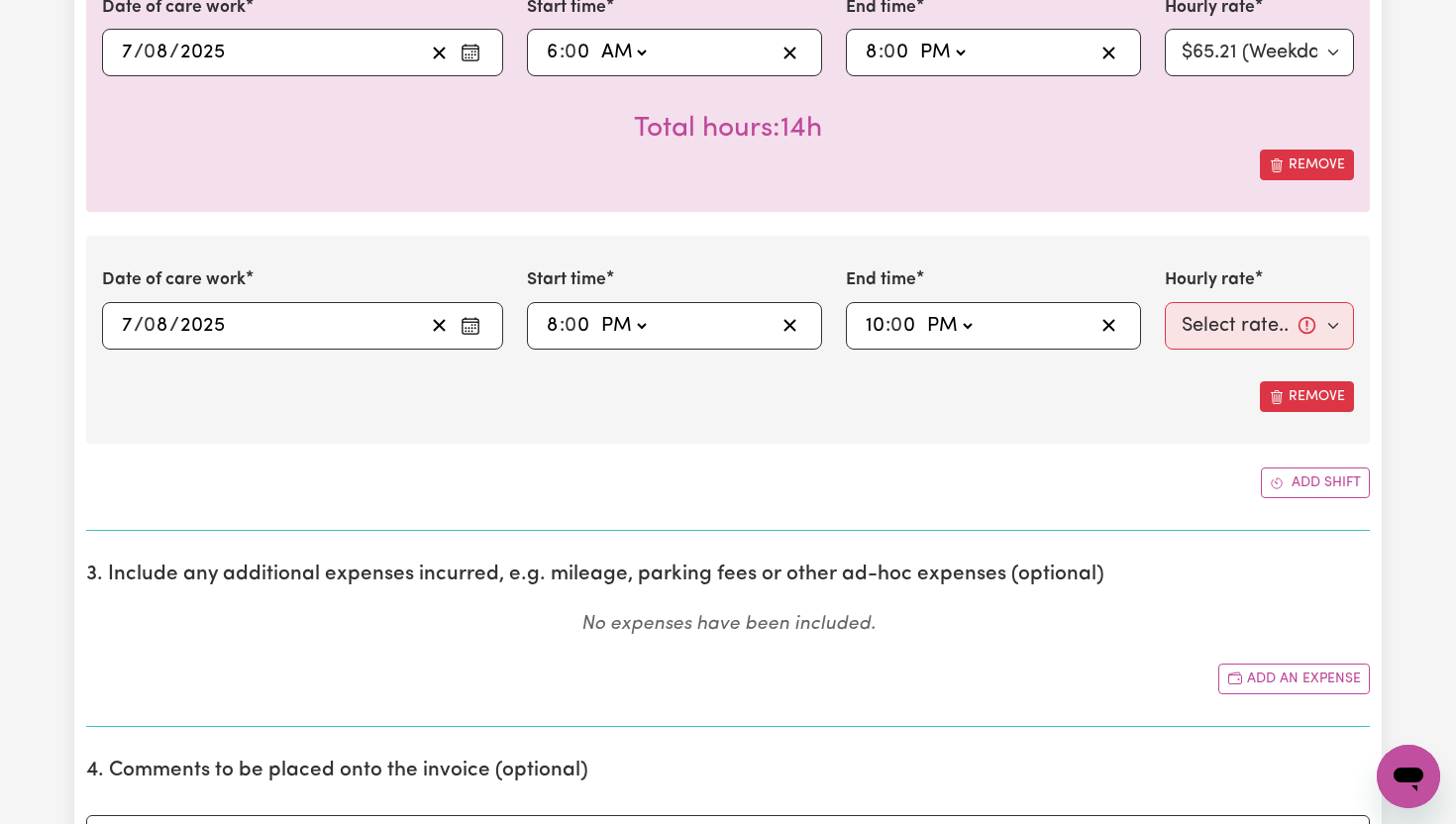 type on "22:00" 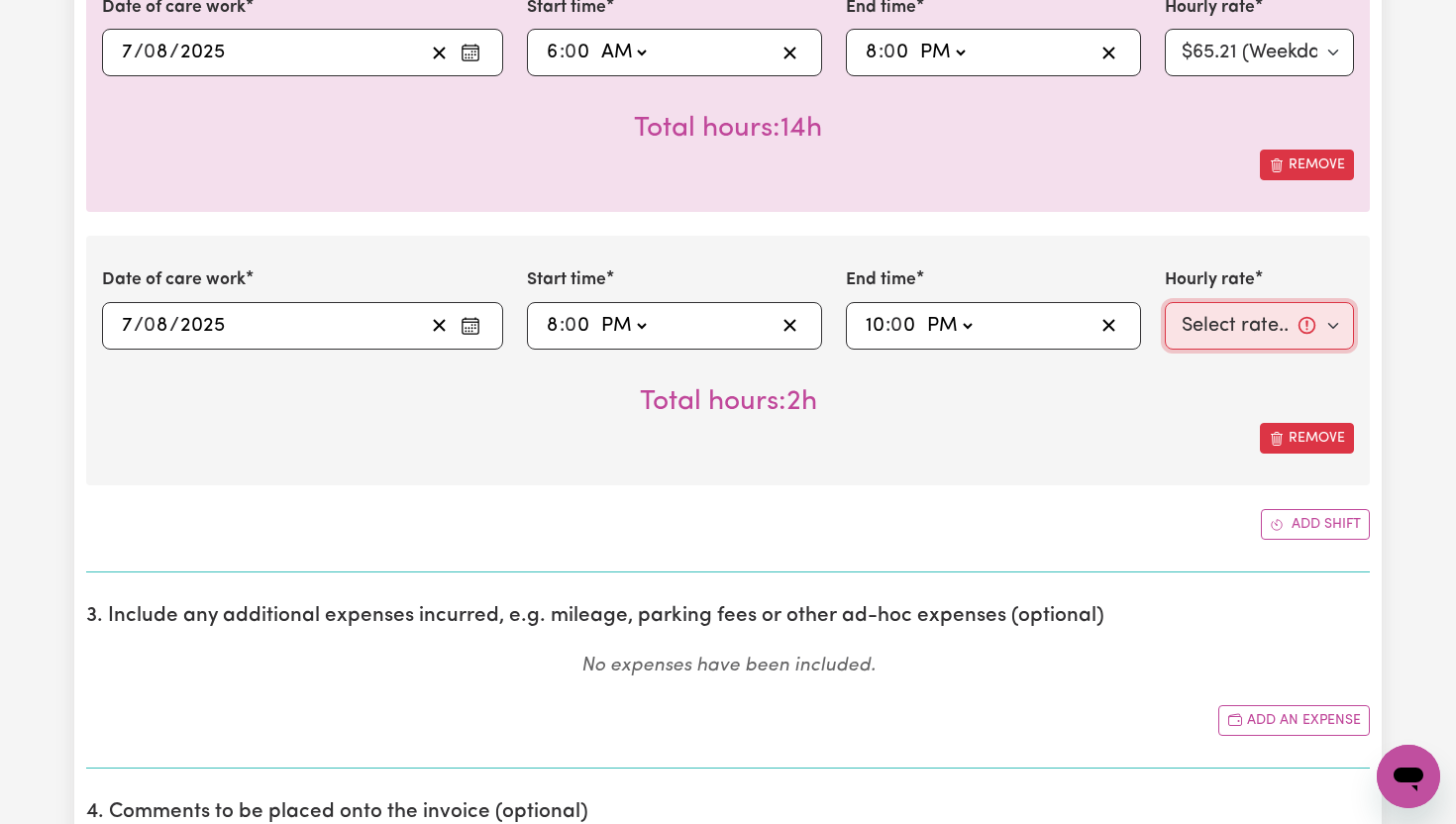 click on "Select rate... $65.21 (Weekday) $91.76 (Saturday) $118.32 (Sunday) $144.87 (Public Holiday) $71.85 (Evening Care) $276.32 (Overnight)" at bounding box center (1259, 326) 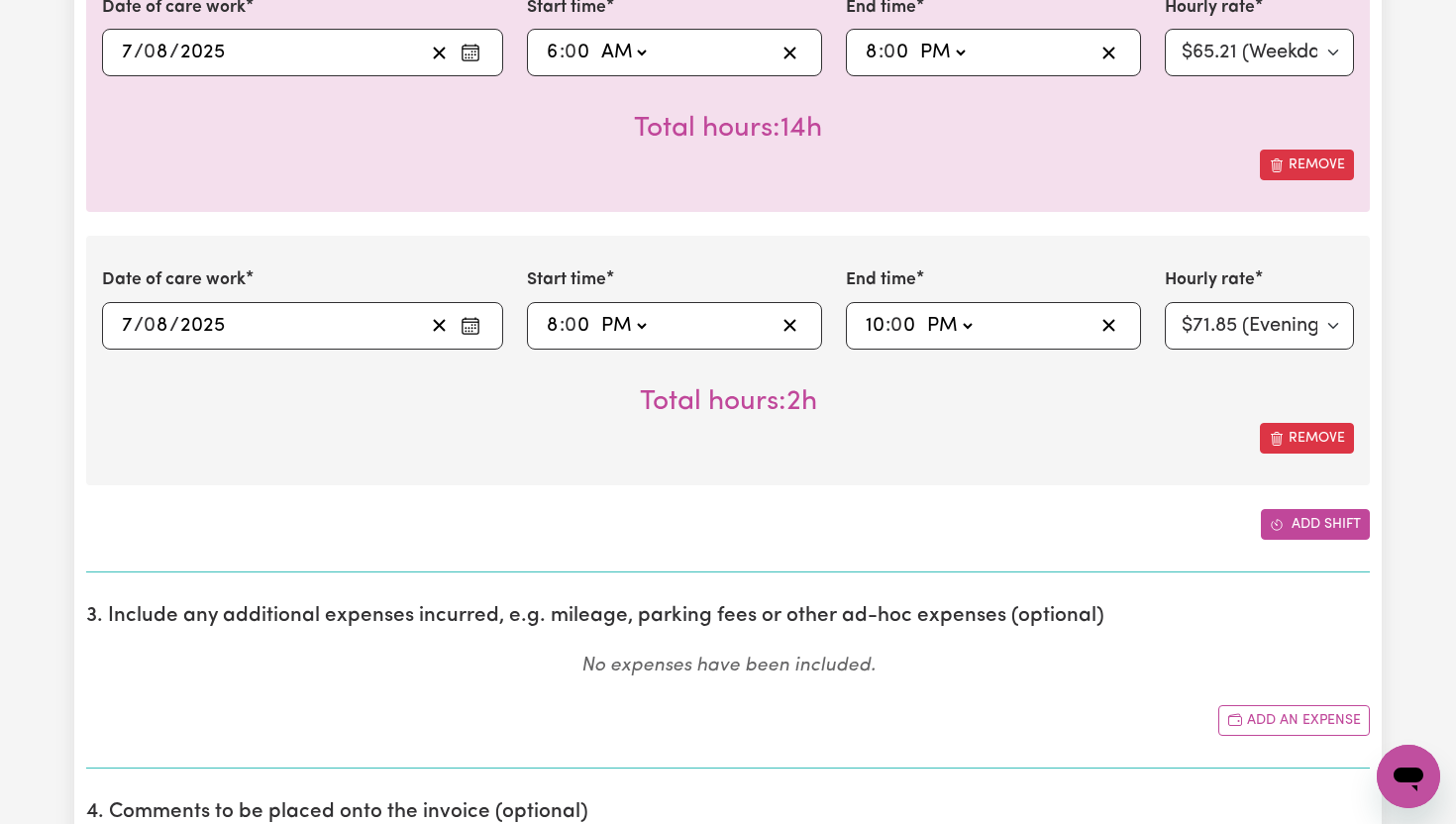 click on "Add shift" at bounding box center (1315, 524) 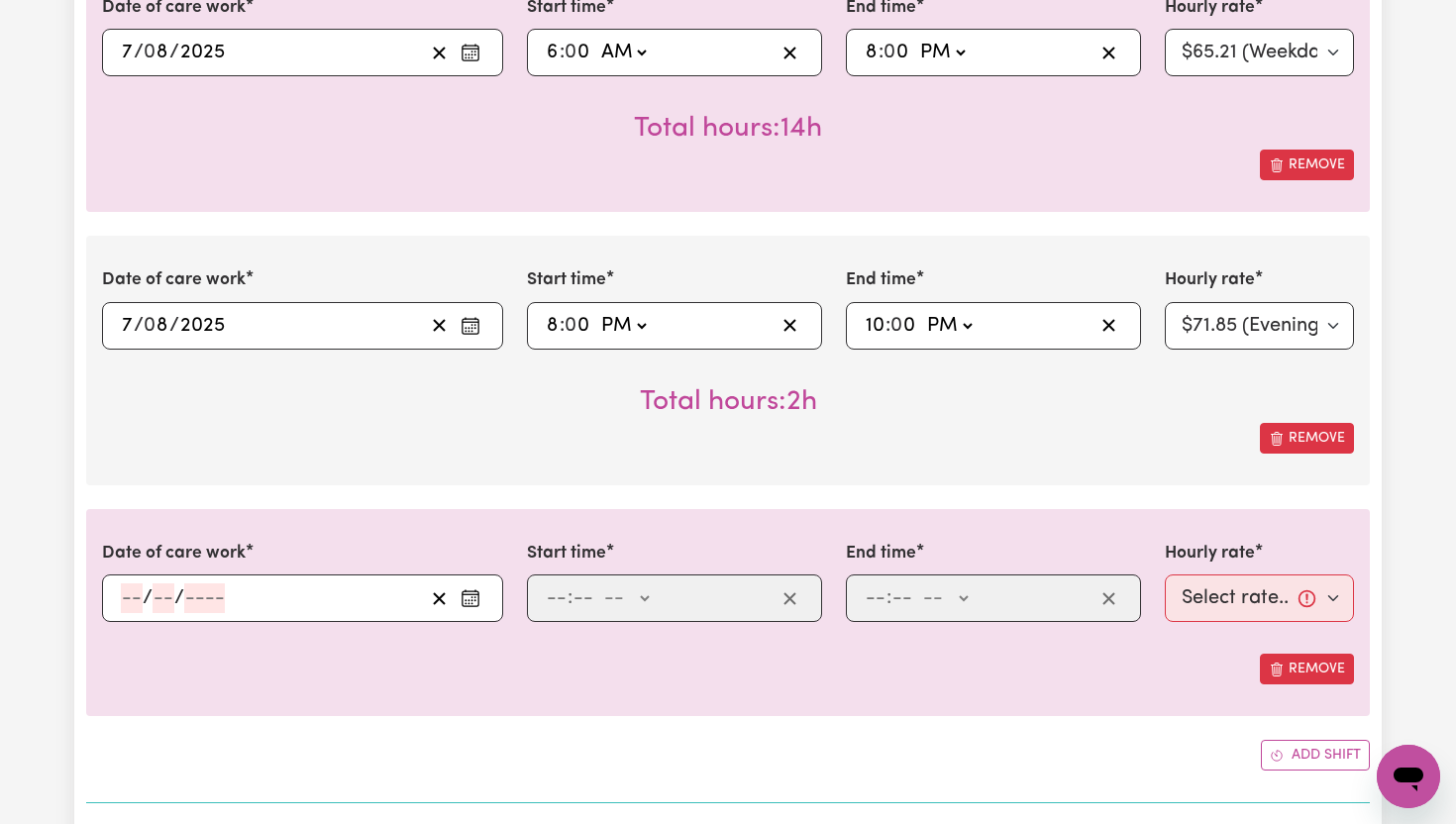 click 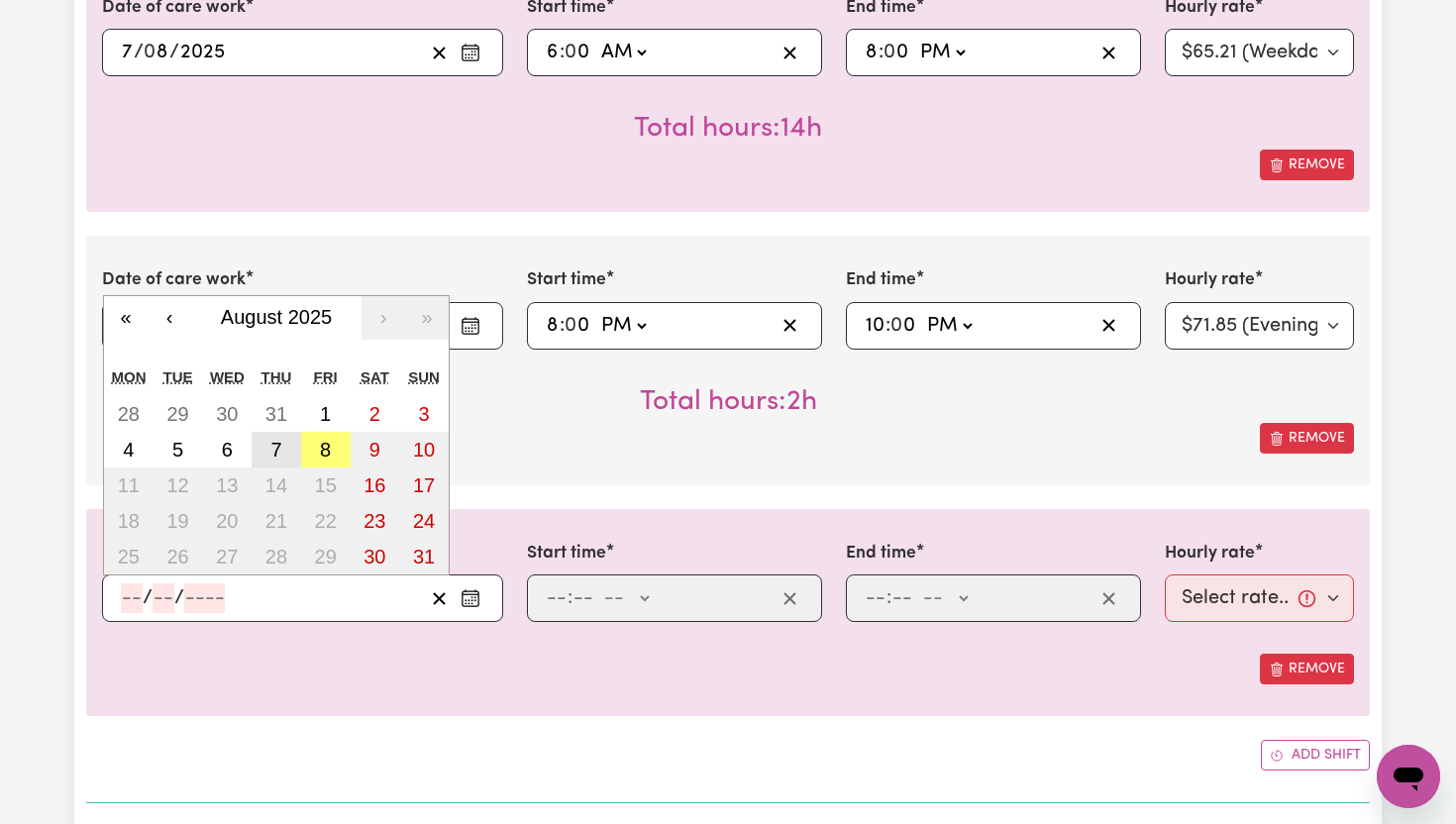 click on "7" at bounding box center [275, 450] 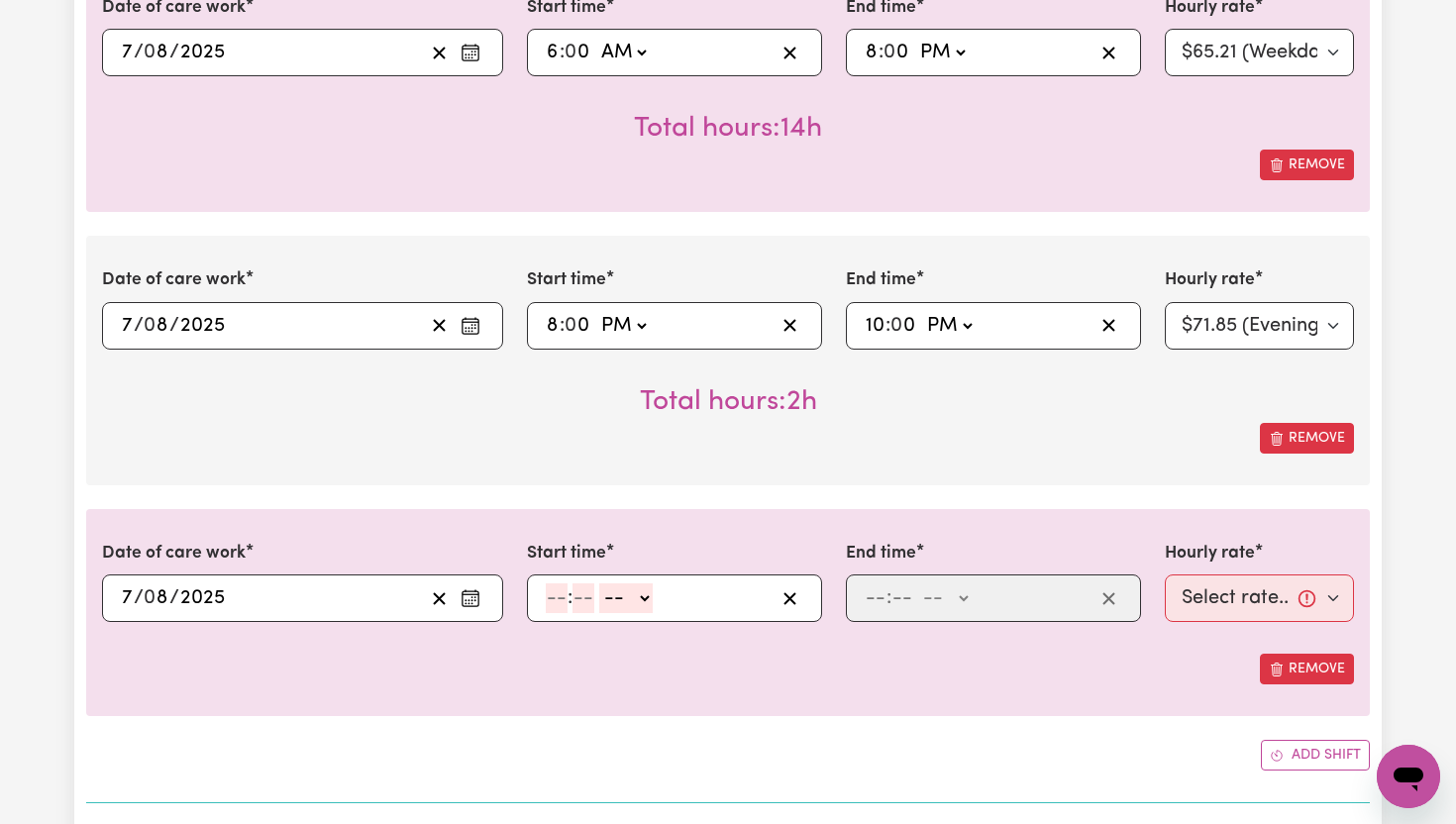 click 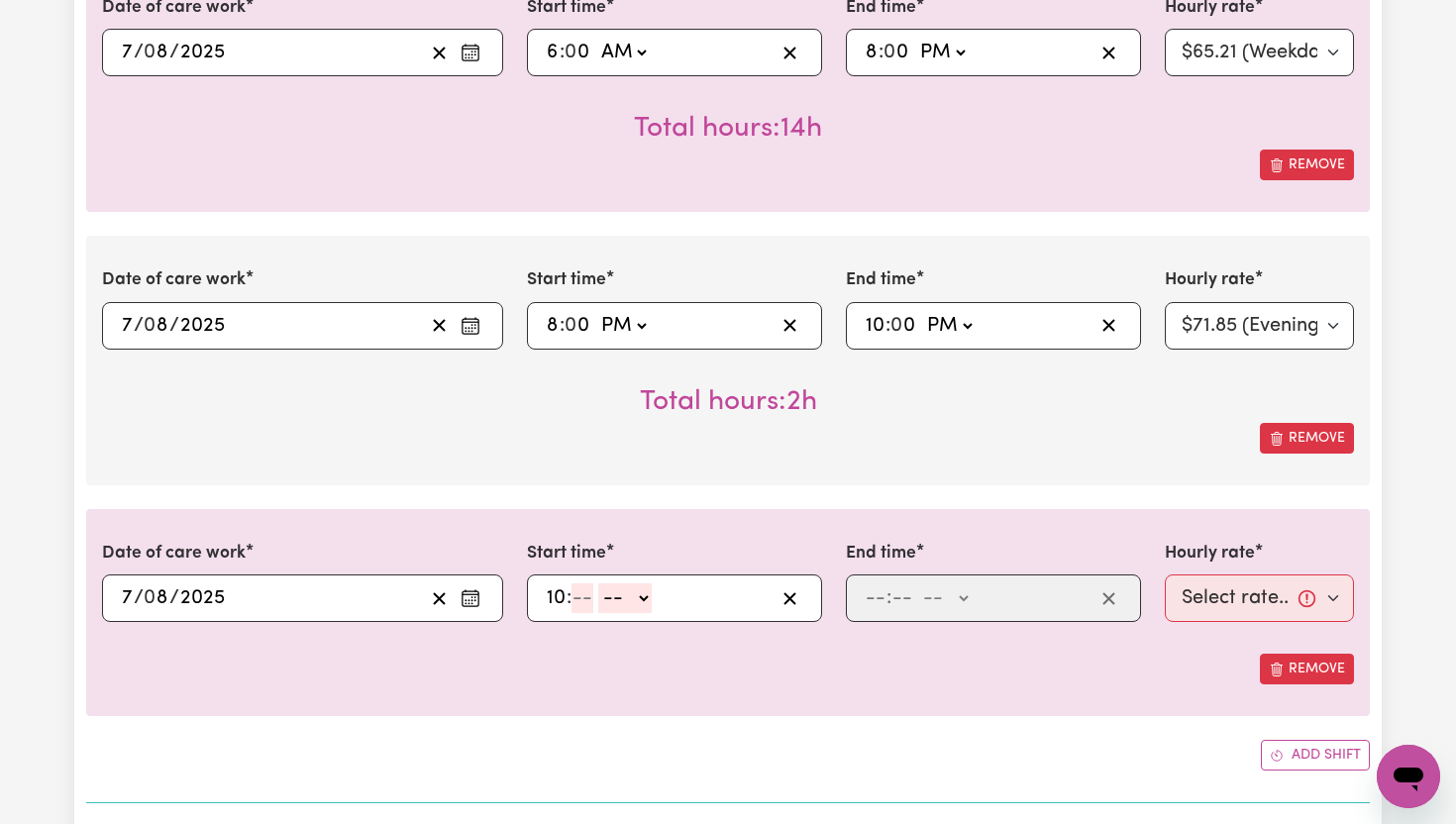type on "10" 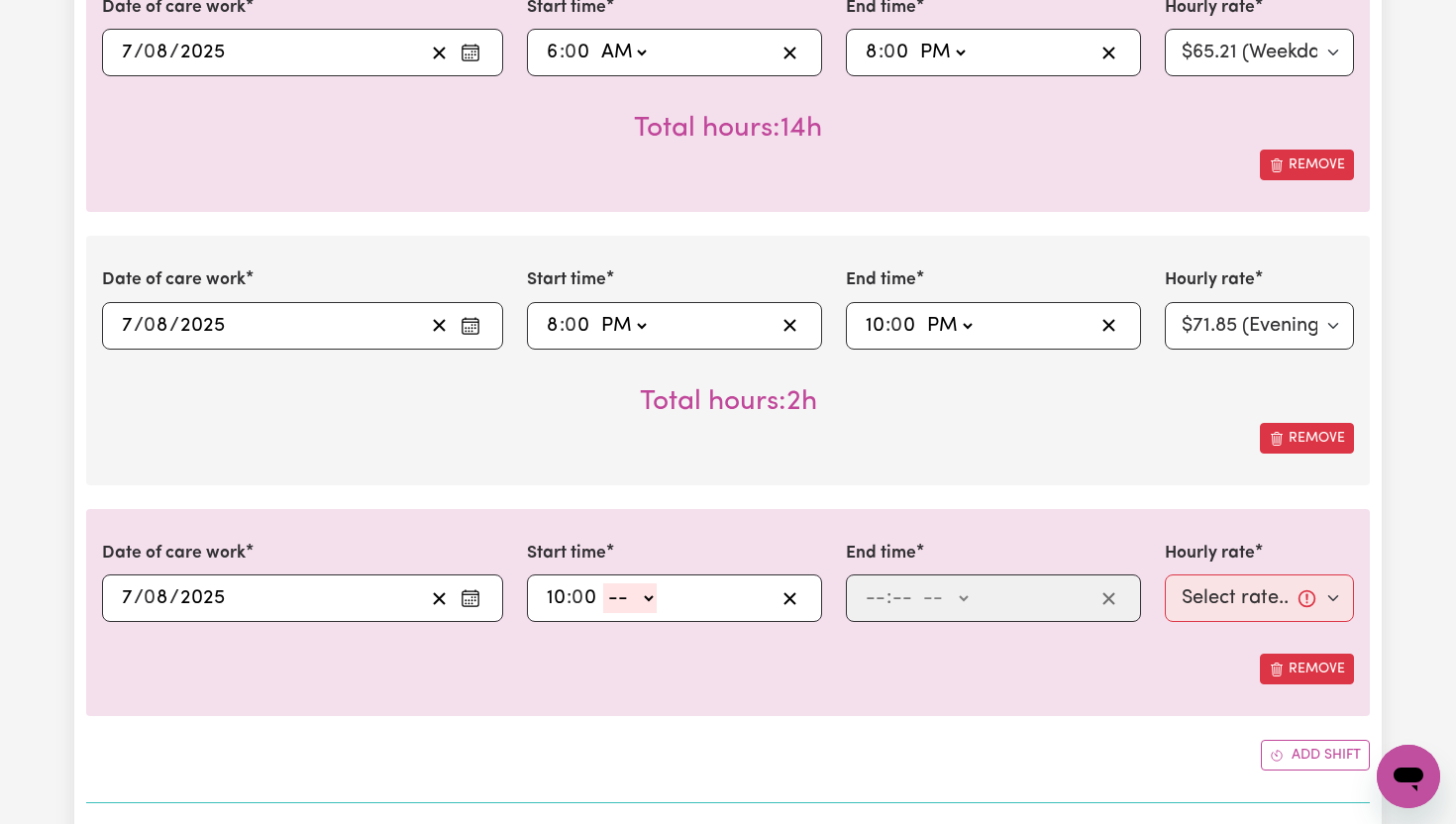 type on "0" 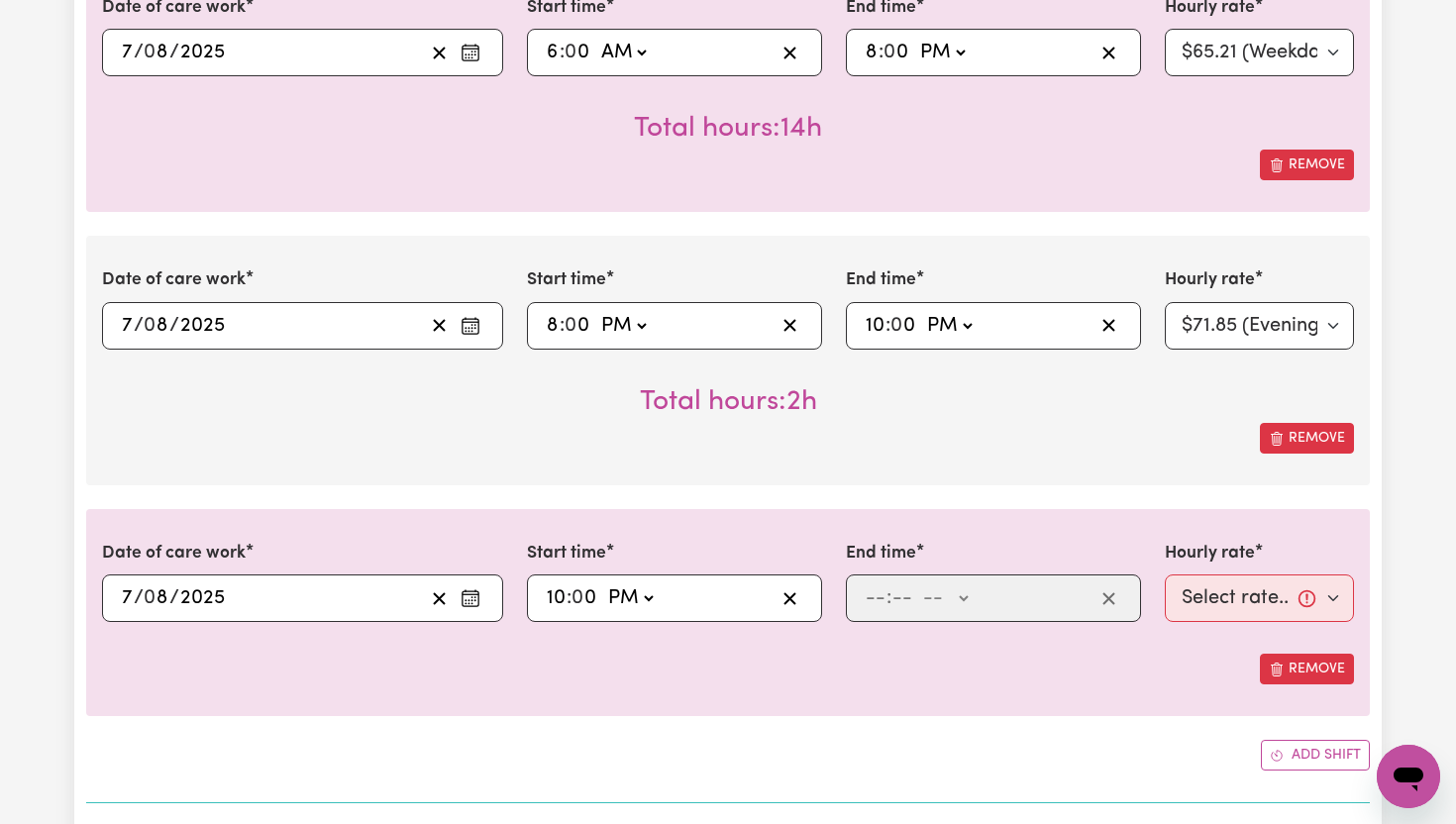 type on "22:00" 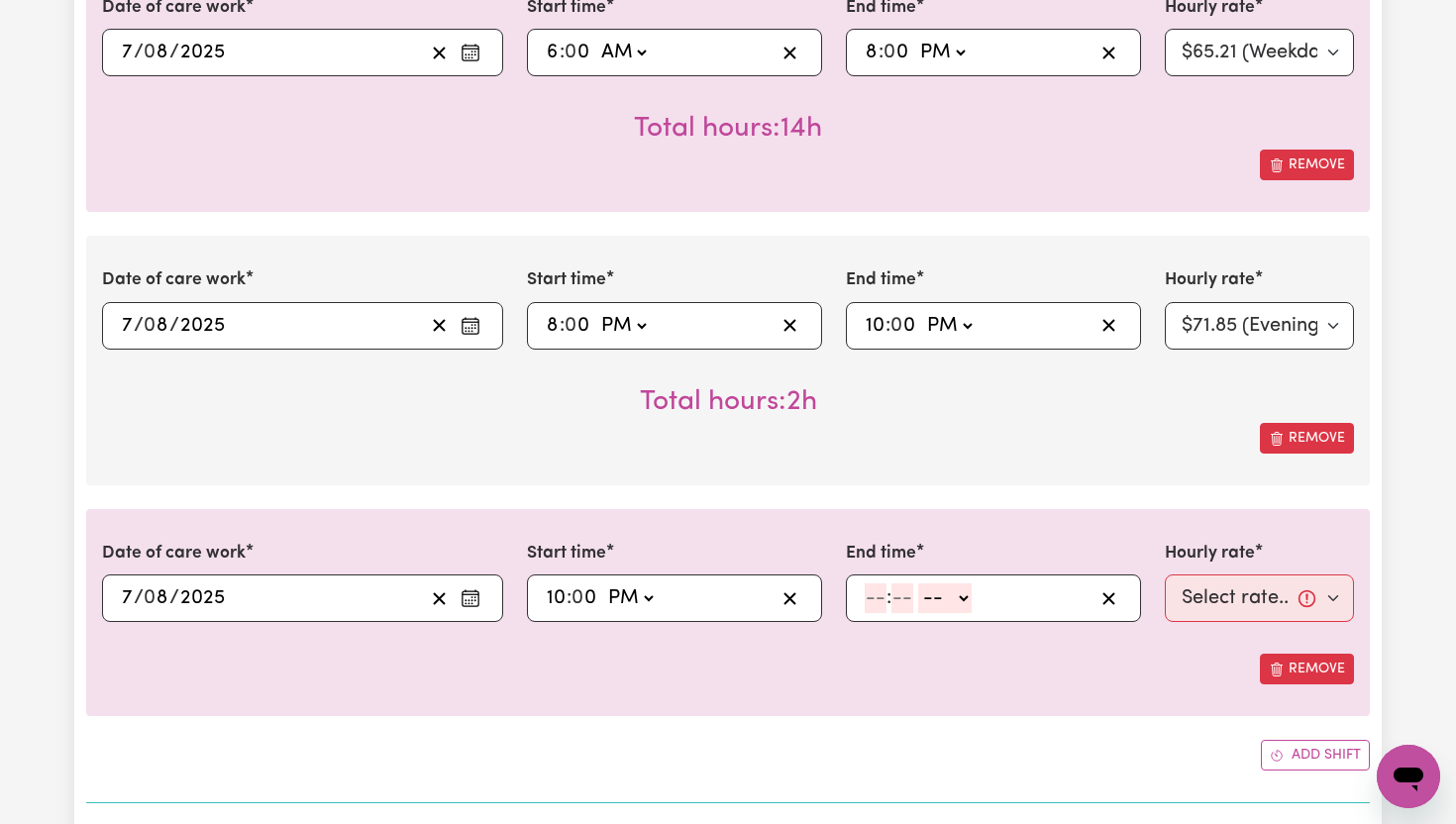 click 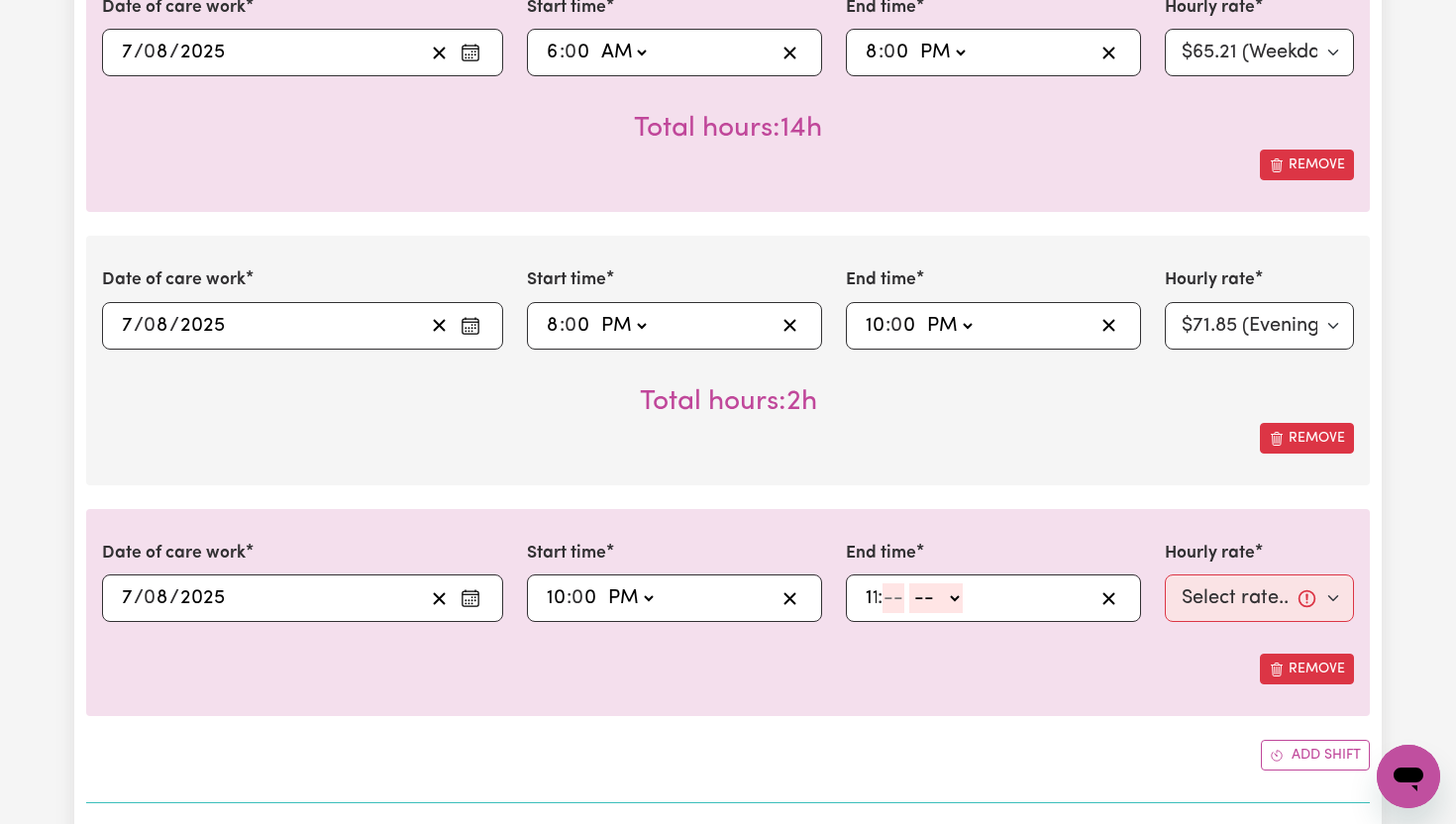type on "11" 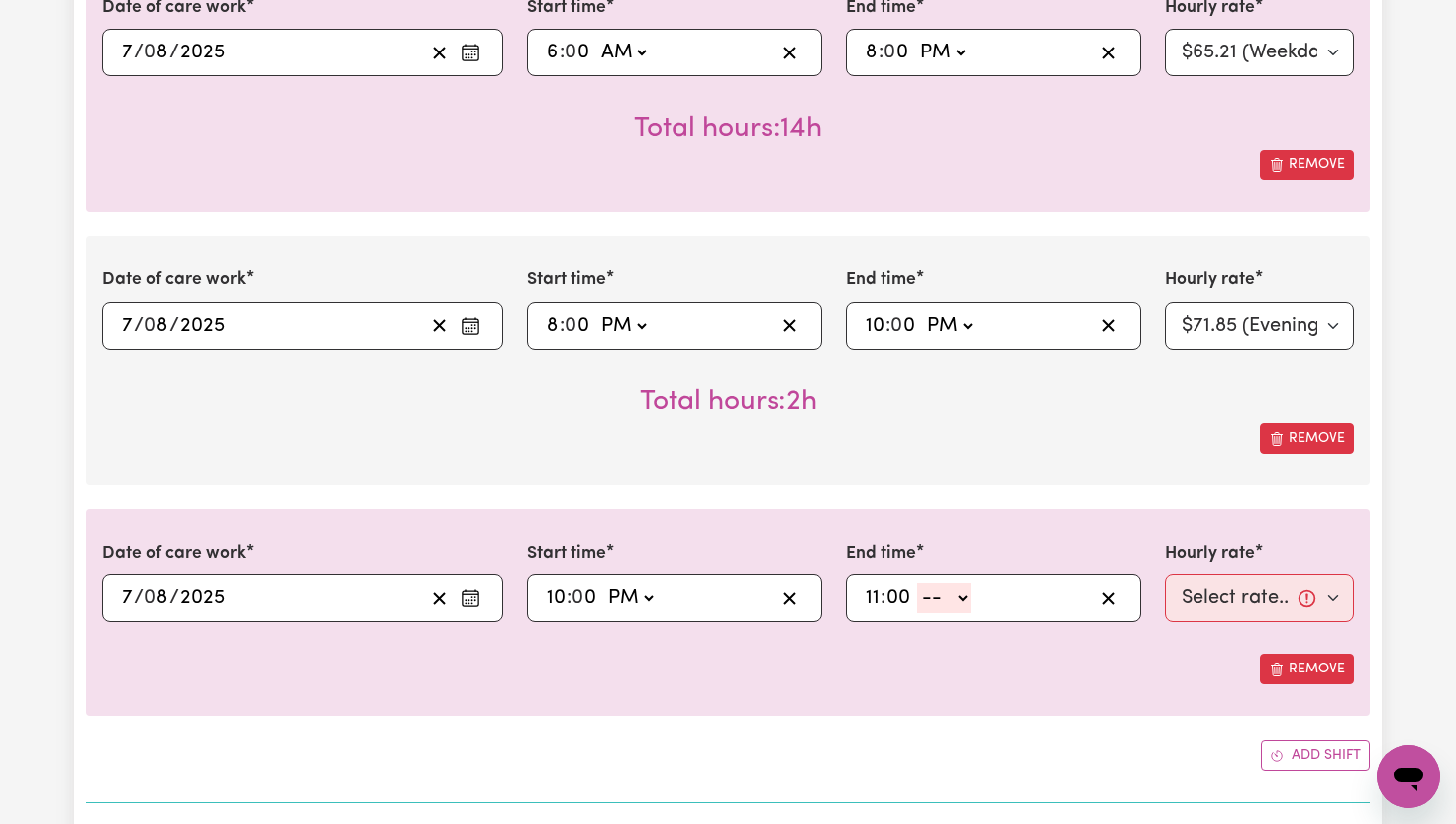 type on "00" 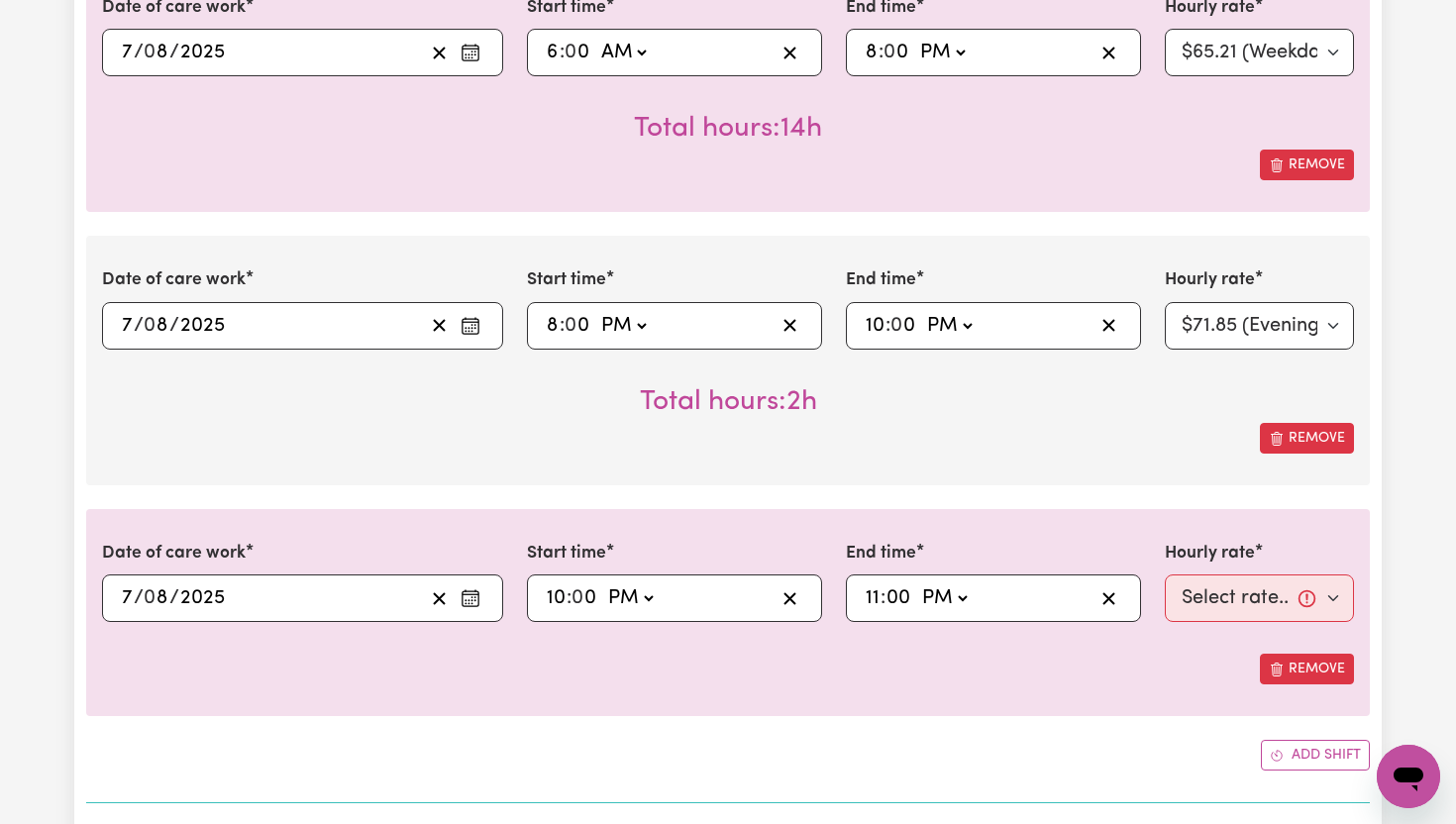 type on "23:00" 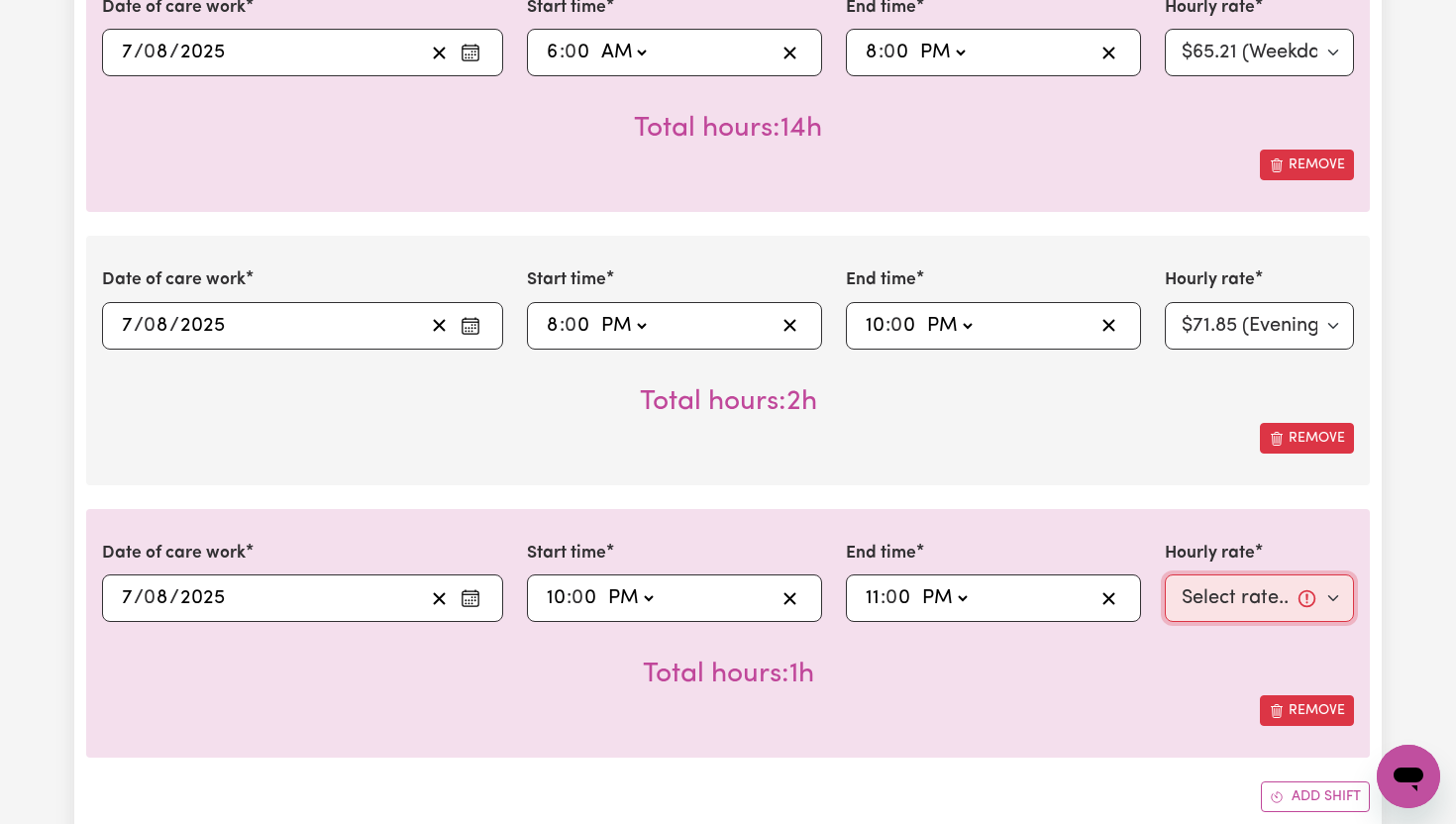 click on "Select rate... $65.21 (Weekday) $91.76 (Saturday) $118.32 (Sunday) $144.87 (Public Holiday) $71.85 (Evening Care) $276.32 (Overnight)" at bounding box center (1259, 598) 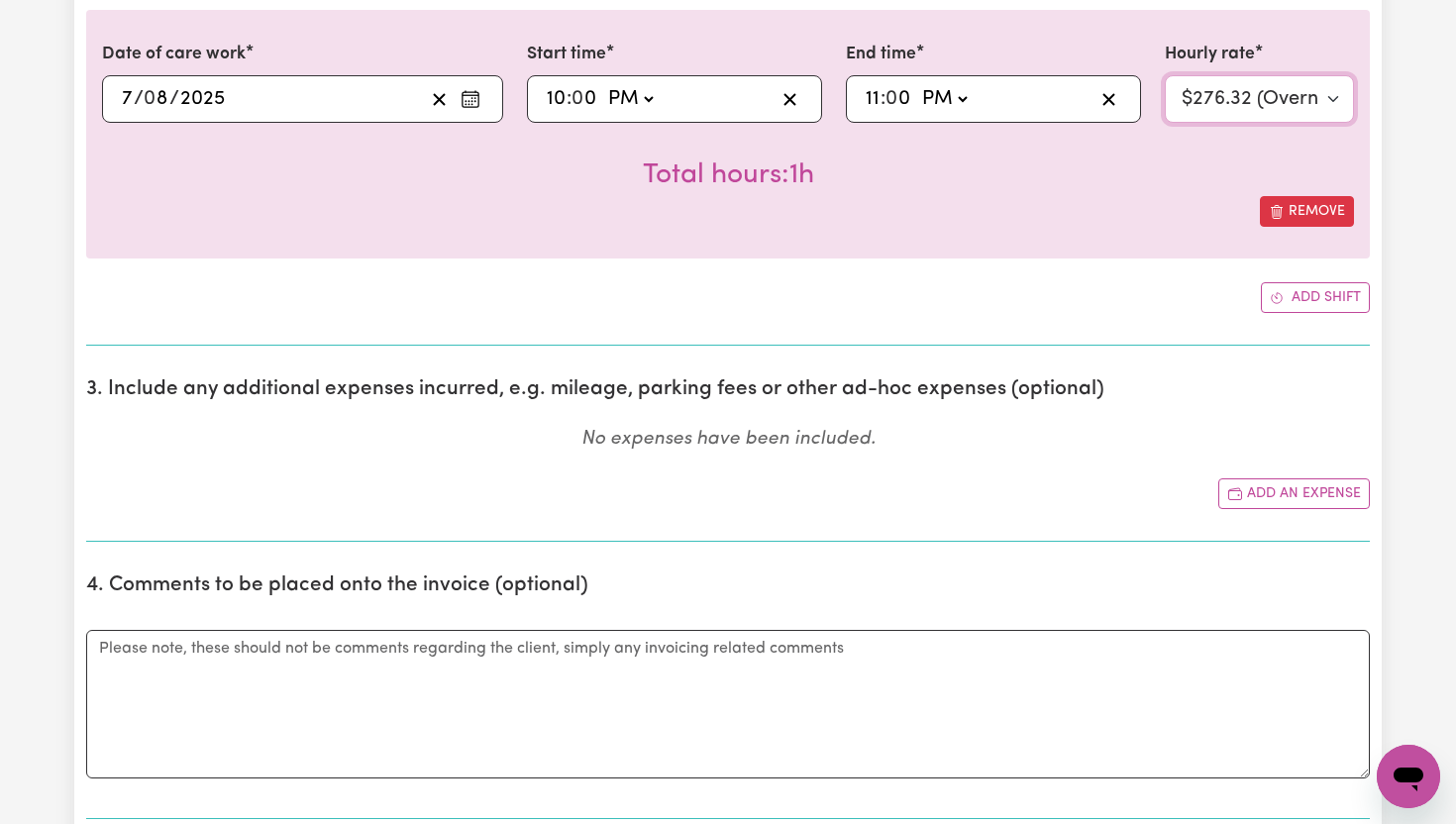 scroll, scrollTop: 2835, scrollLeft: 0, axis: vertical 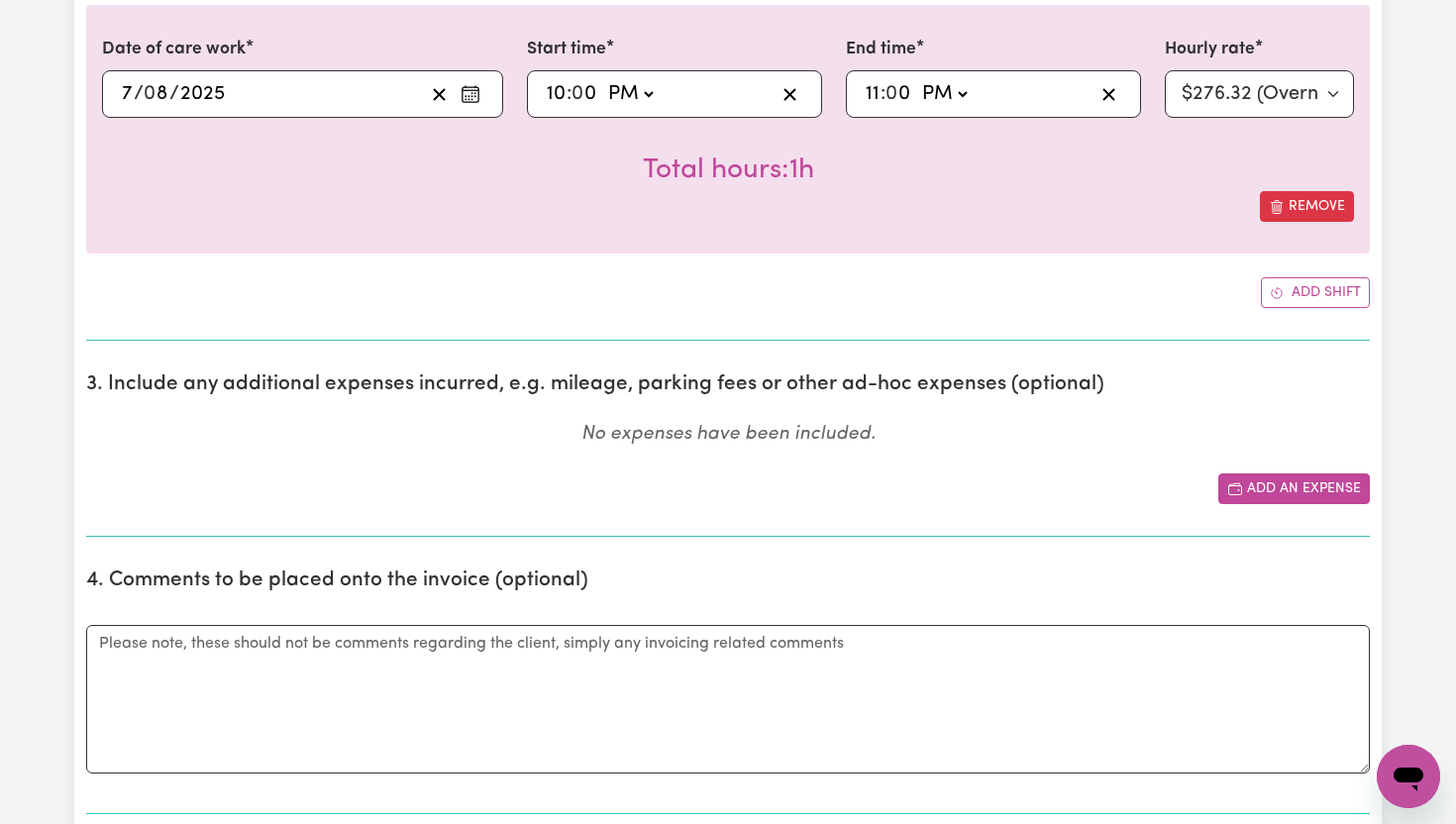 click on "Add an expense" at bounding box center (1294, 488) 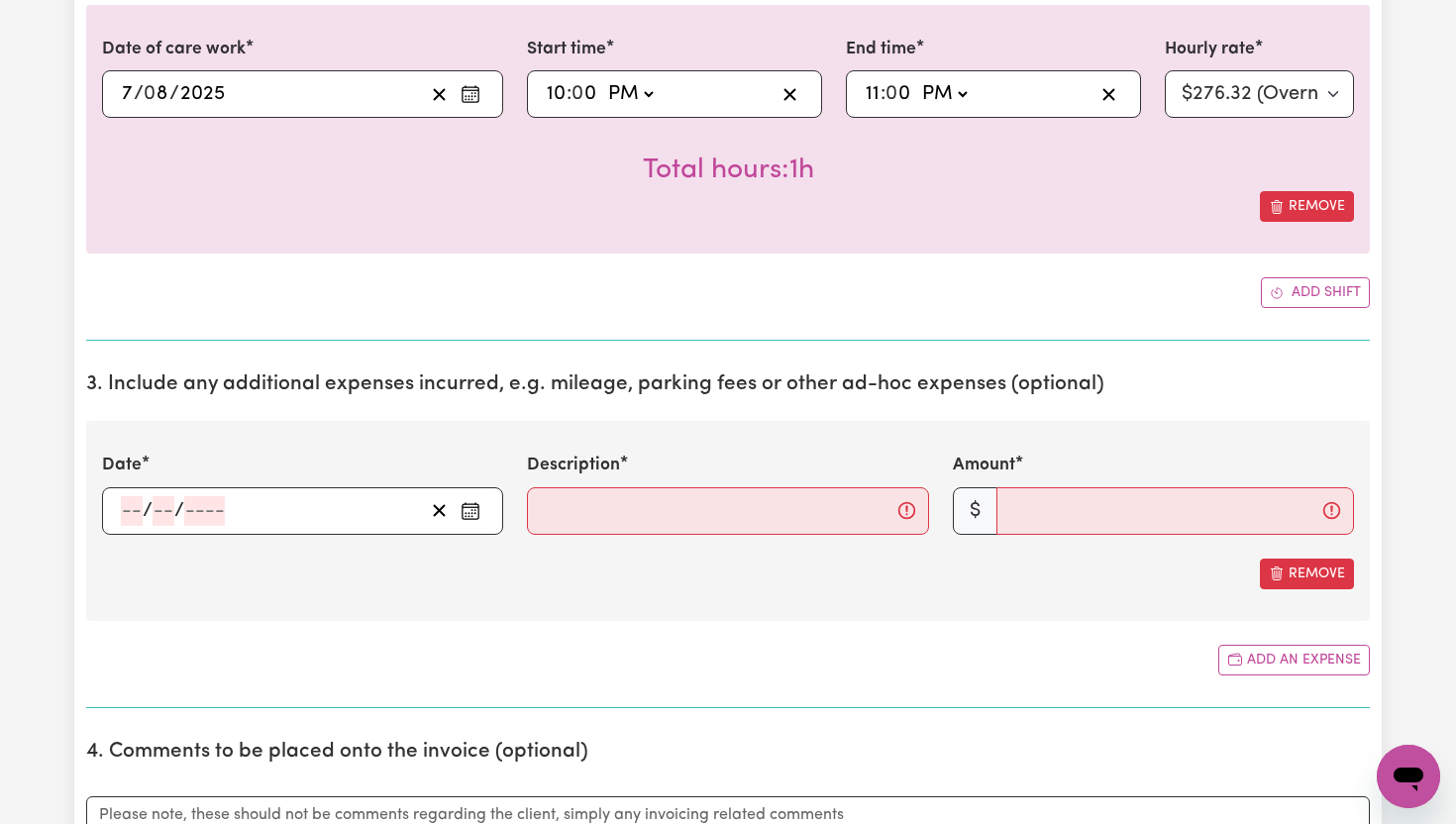 click 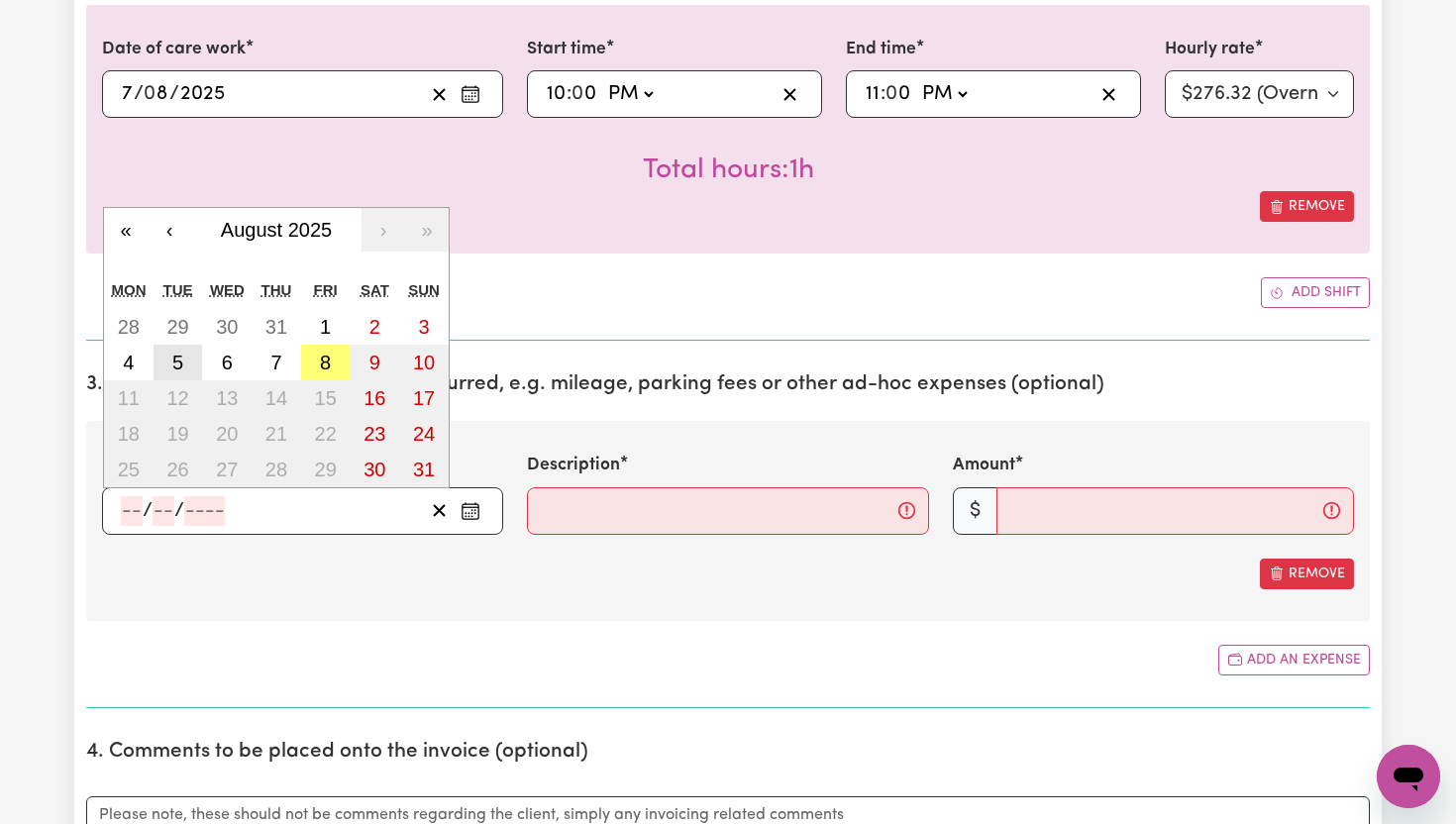 click on "5" at bounding box center [178, 362] 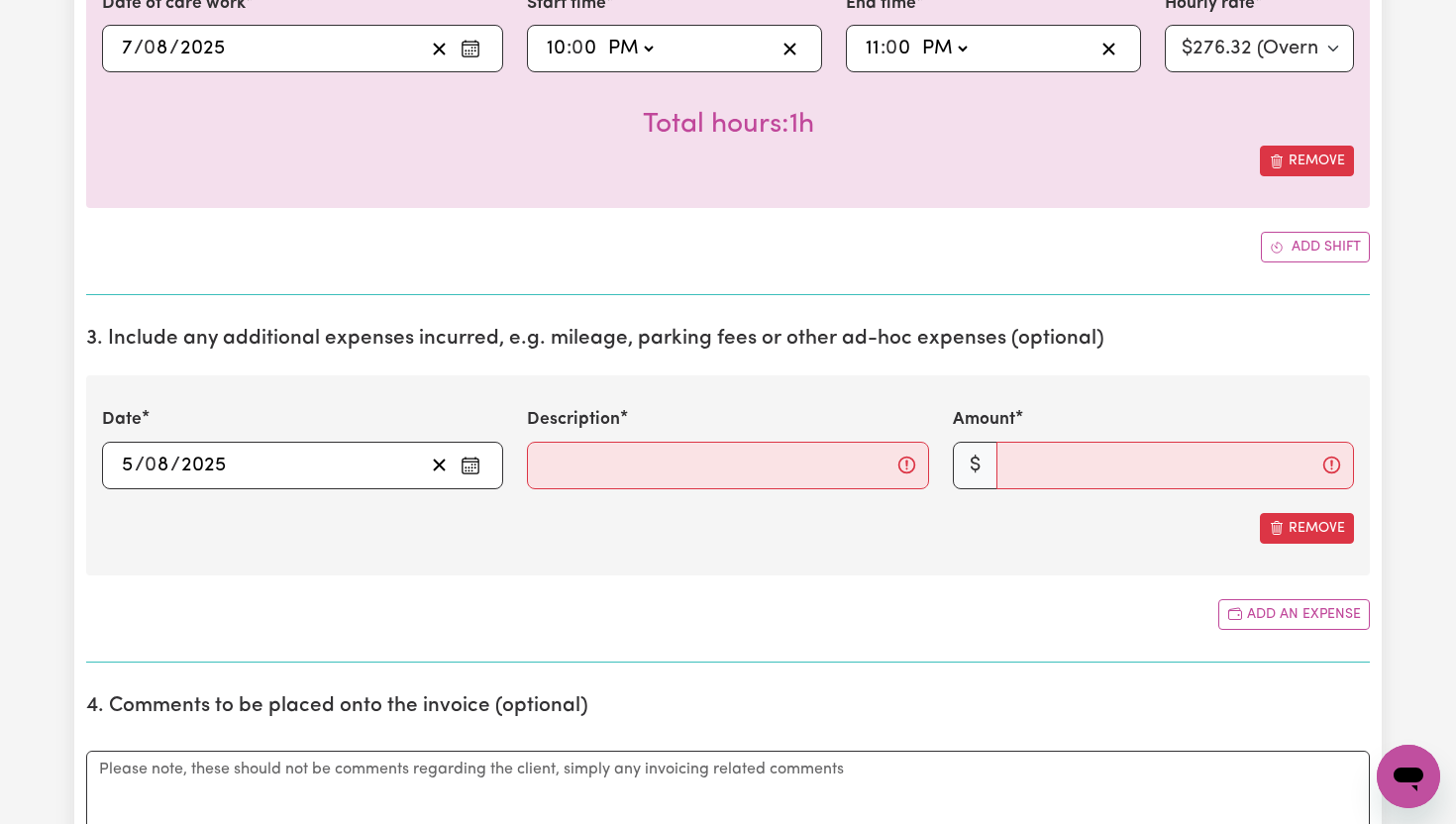 scroll, scrollTop: 2883, scrollLeft: 0, axis: vertical 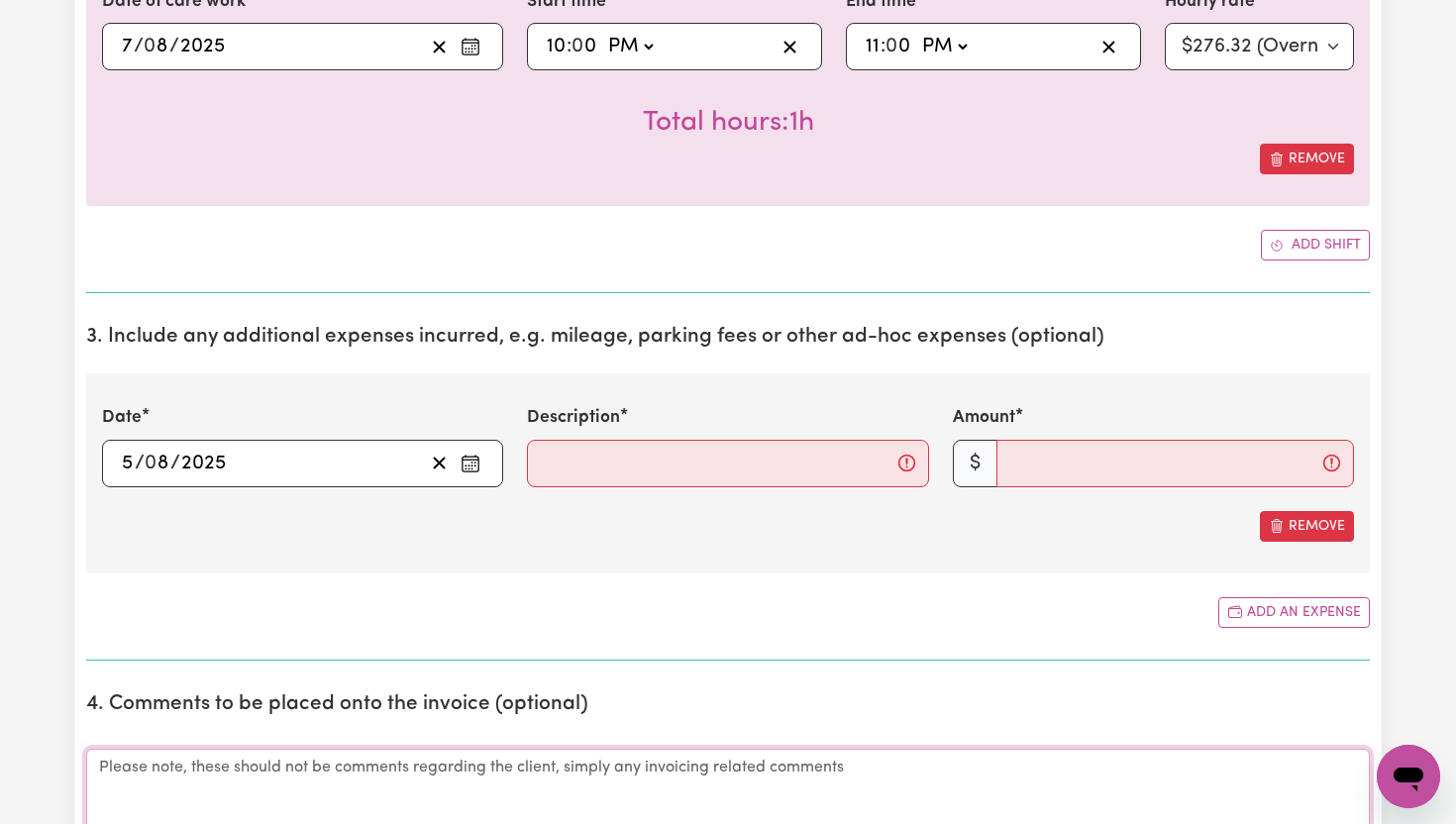click on "Comments" at bounding box center (728, 823) 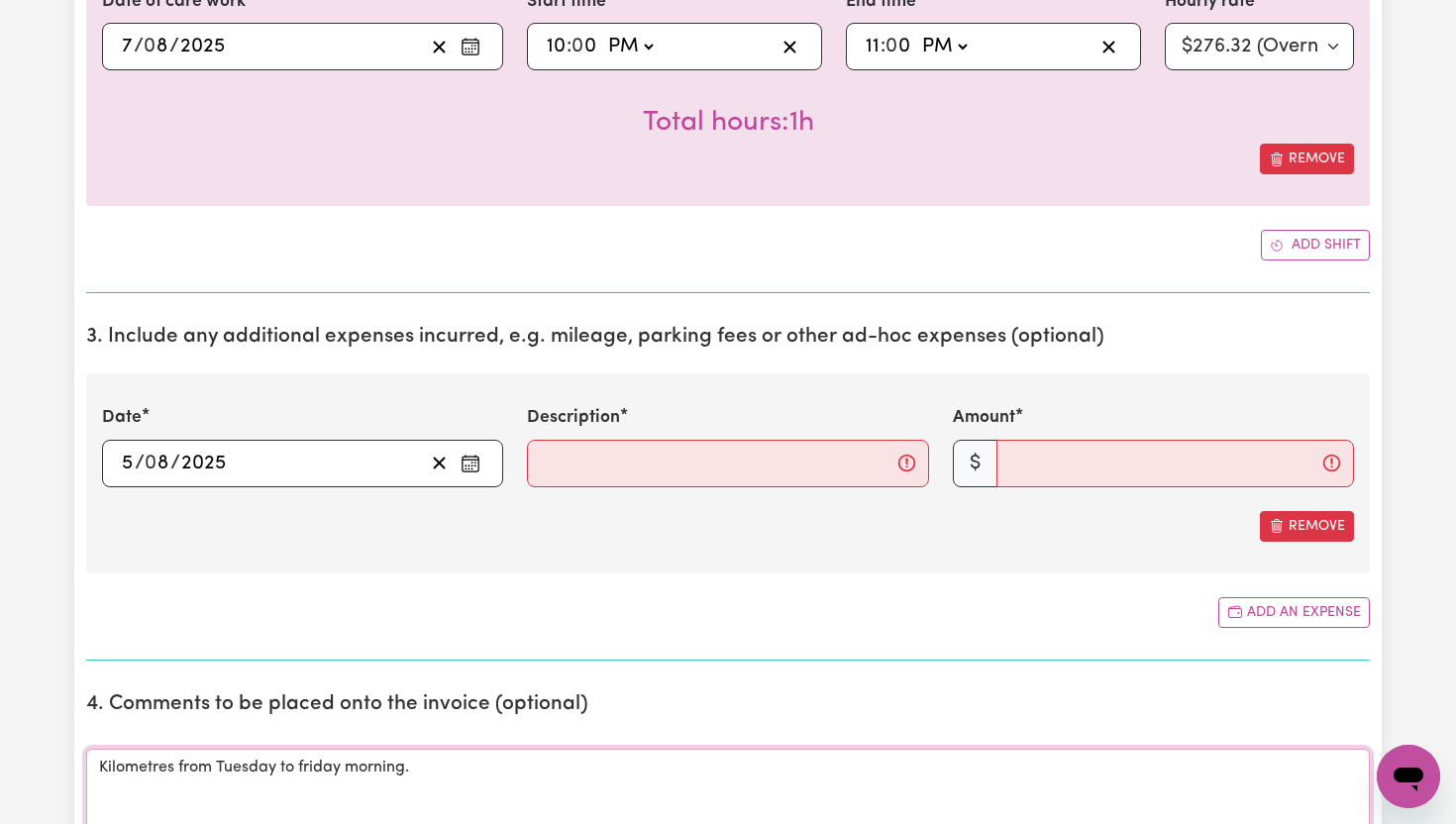 click on "Kilometres from Tuesday to friday morning." at bounding box center [728, 823] 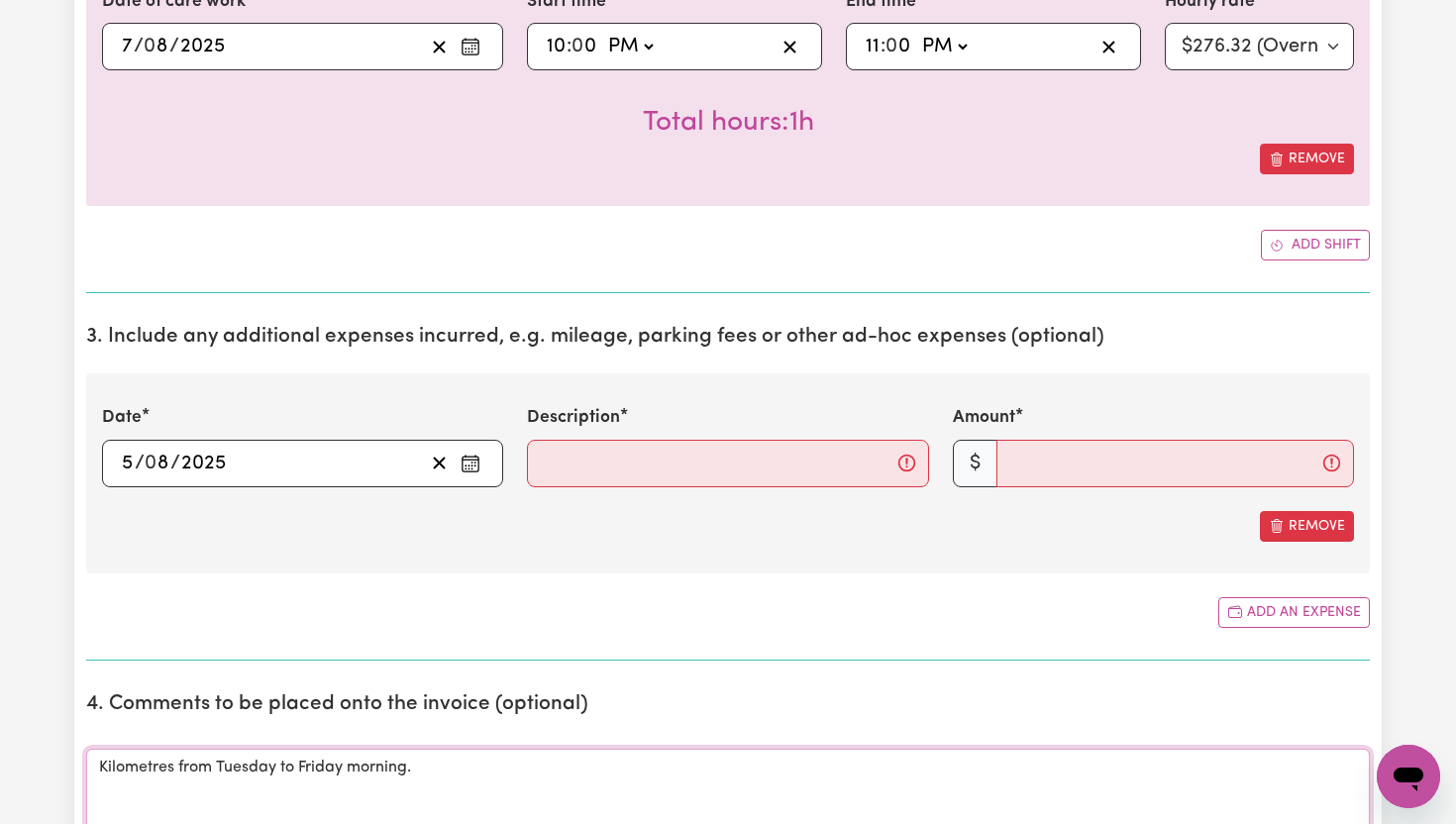 click on "Kilometres from Tuesday to Friday morning." at bounding box center (728, 823) 